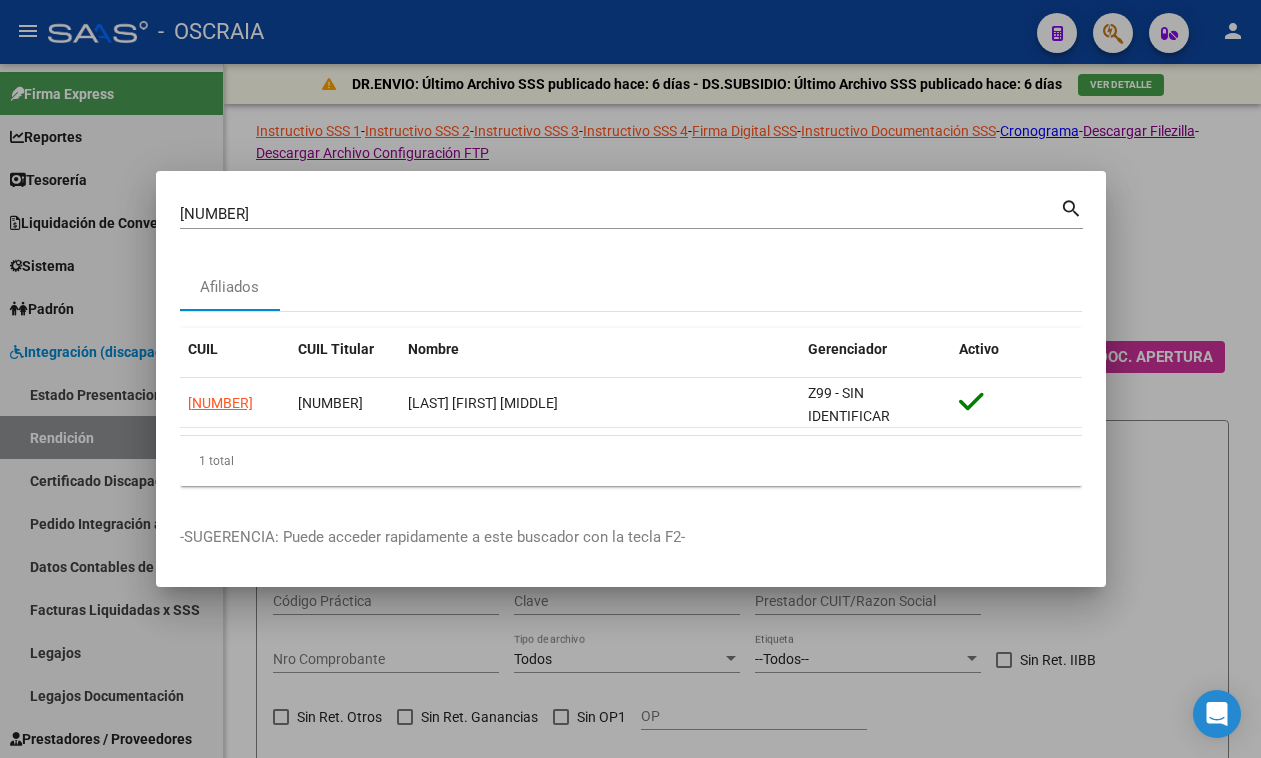 drag, startPoint x: 0, startPoint y: 263, endPoint x: 0, endPoint y: 276, distance: 13 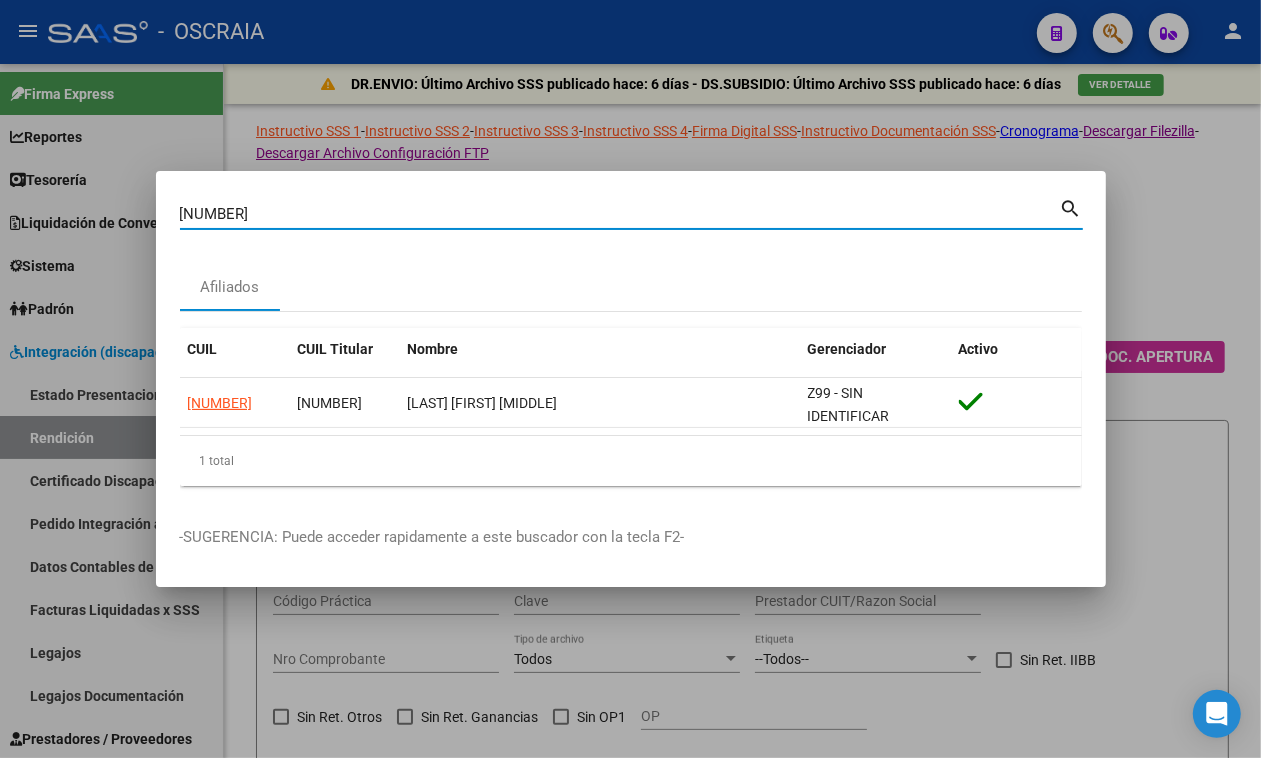 scroll, scrollTop: 37, scrollLeft: 0, axis: vertical 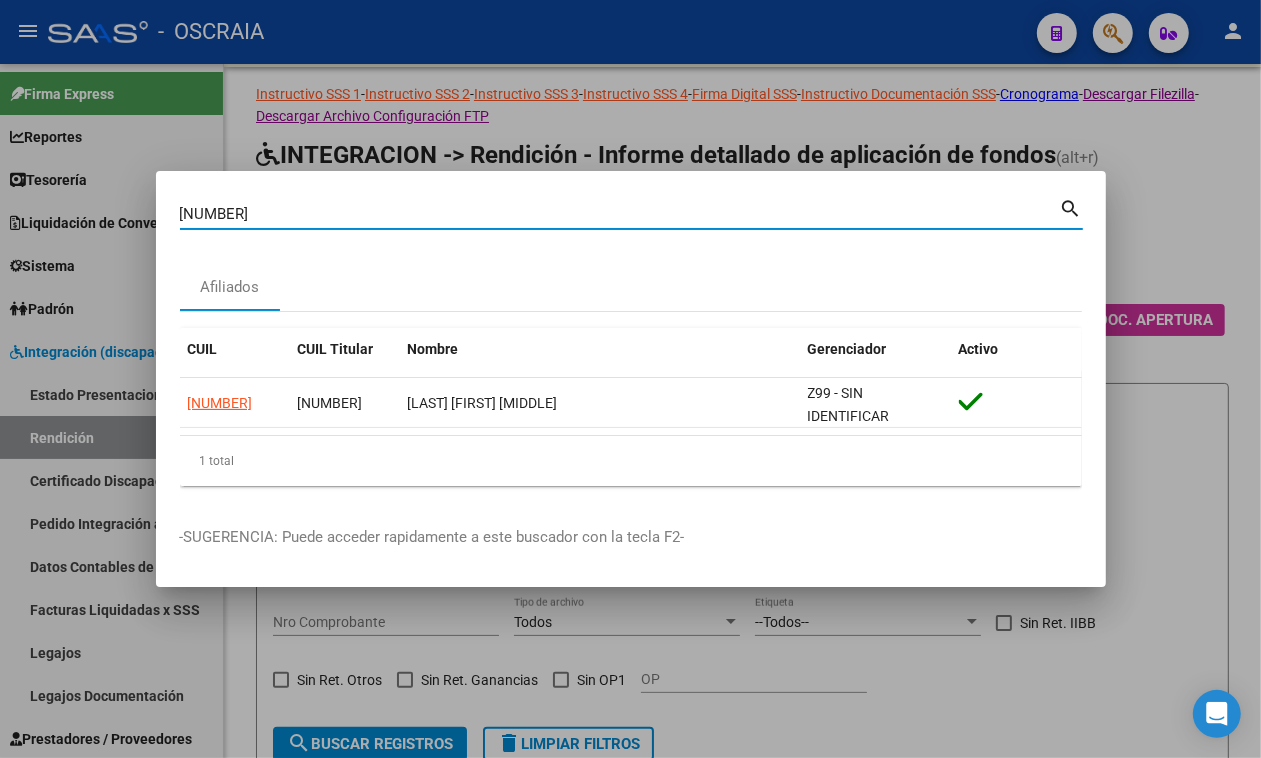 type on "1" 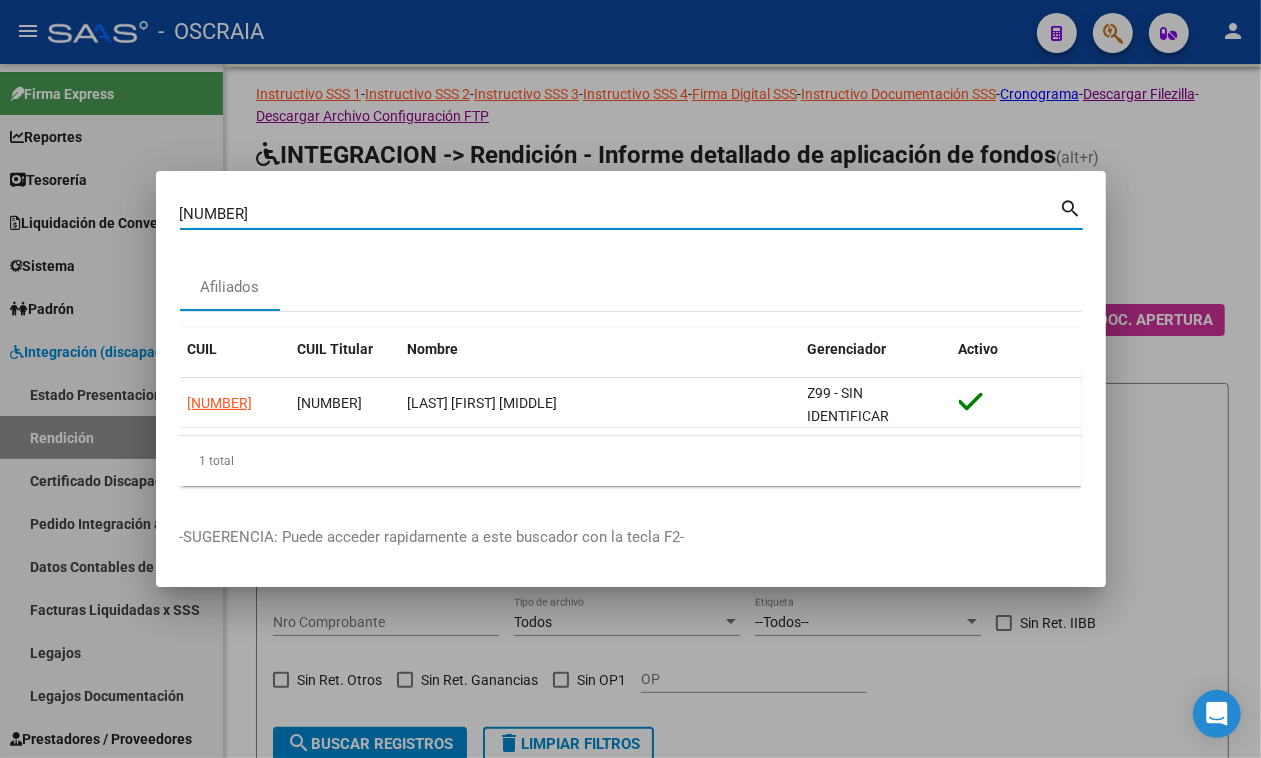 type on "[NUMBER]" 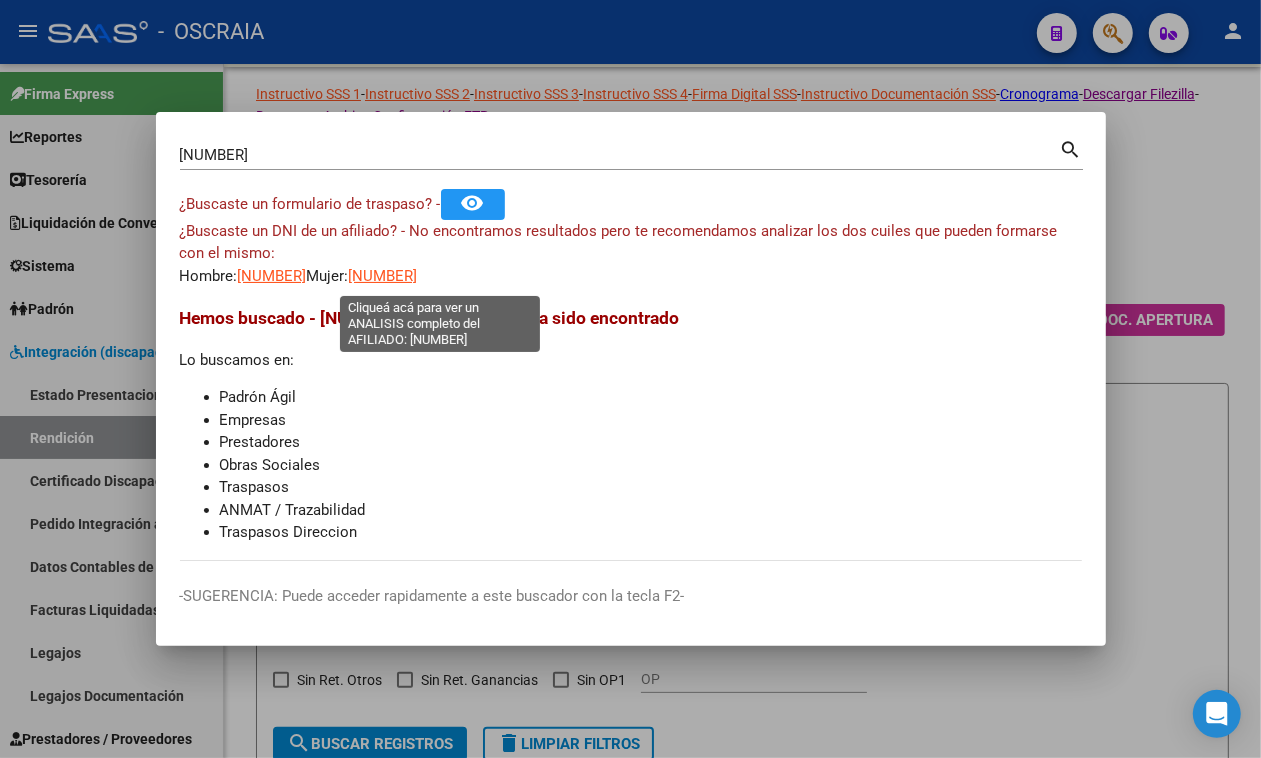 click on "[NUMBER]" at bounding box center [383, 276] 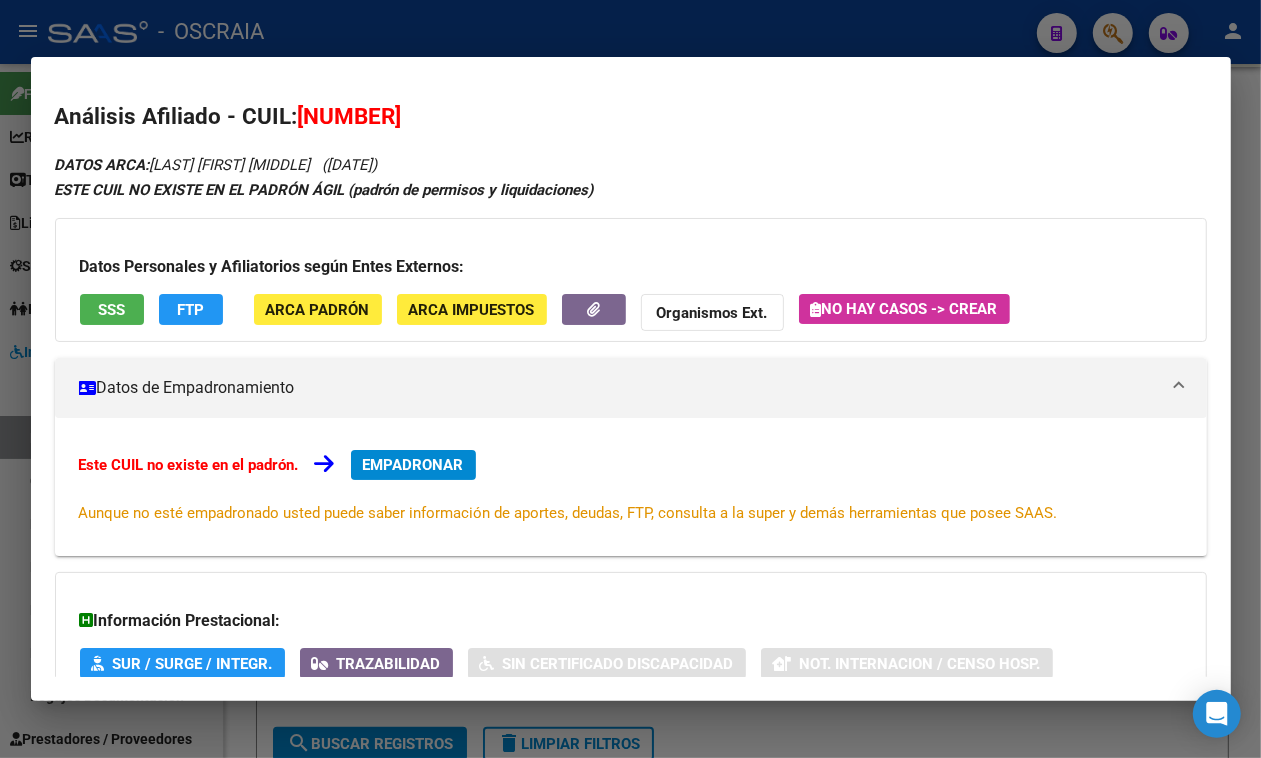 click on "[NUMBER]" at bounding box center (350, 116) 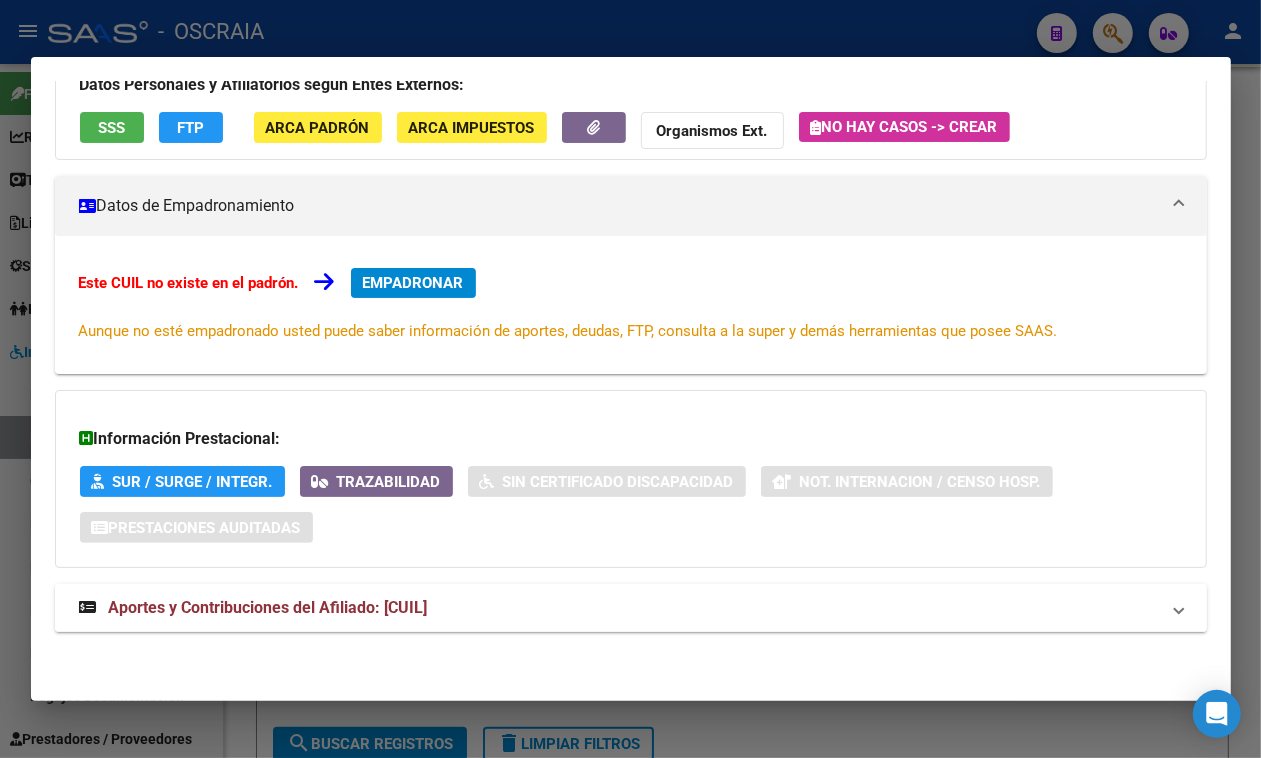 drag, startPoint x: 1230, startPoint y: 293, endPoint x: 1083, endPoint y: 630, distance: 367.66562 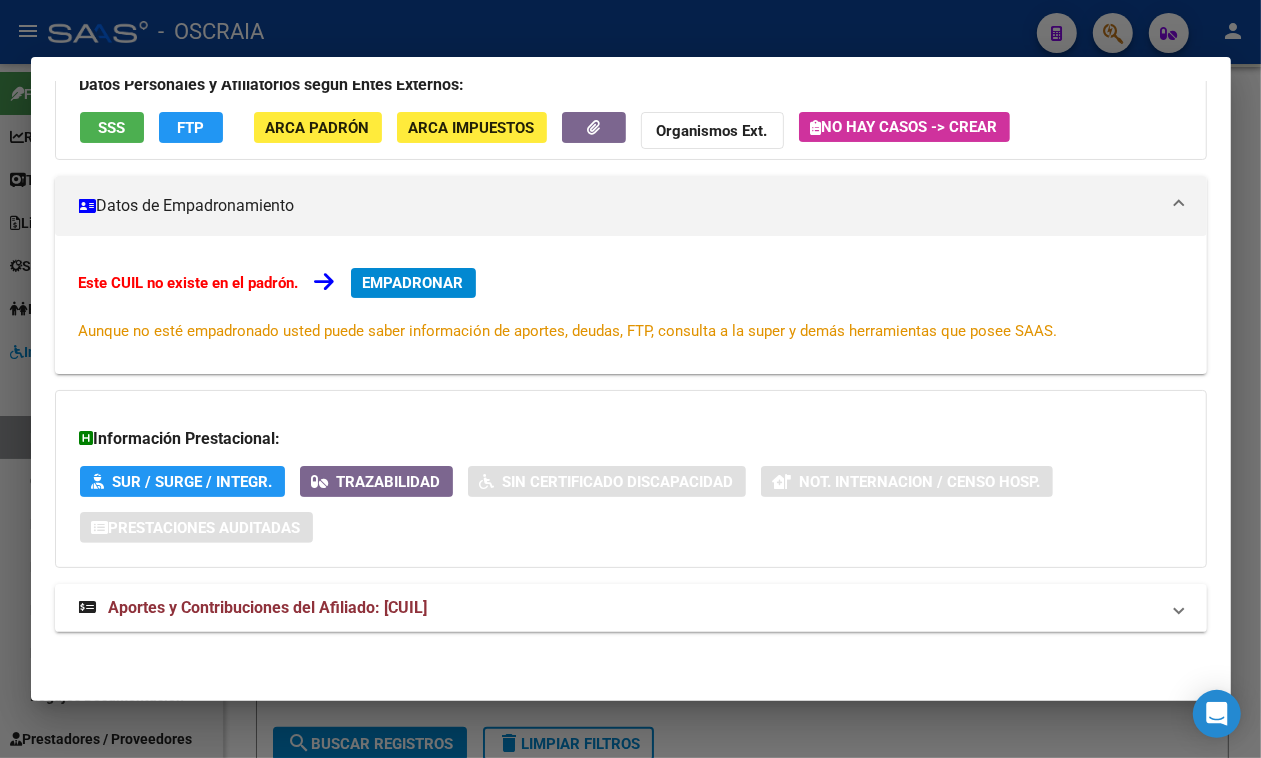 click on "DATOS ARCA:  [LAST] [FIRST] [MIDDLE]       ([DATE])  ESTE CUIL NO EXISTE EN EL PADRÓN ÁGIL (padrón de permisos y liquidaciones) Datos Personales y Afiliatorios según Entes Externos: SSS FTP ARCA Padrón ARCA Impuestos Organismos Ext.   No hay casos -> Crear
Datos de Empadronamiento  Este CUIL no existe en el padrón.   EMPADRONAR
Aunque no esté empadronado usted puede saber información de aportes, deudas, FTP, consulta a la super y demás herramientas que posee SAAS.   Información Prestacional:       SUR / SURGE / INTEGR.    Trazabilidad    Sin Certificado Discapacidad    Not. Internacion / Censo Hosp.  Prestaciones Auditadas     Aportes y Contribuciones del Afiliado: [CUIL] Hemos buscado el CUIL - [CUIL] - y el mismo no existe en nuestra información procesada de aportes y contribuciones  El mismo fue buscado en:  Cuenta Corriente Devengada de Régimen General Cuenta Corriente Devengada de Monotributo / Personal Doméstico Percibidos de Aportes Detallado Percibido Total" at bounding box center (631, 312) 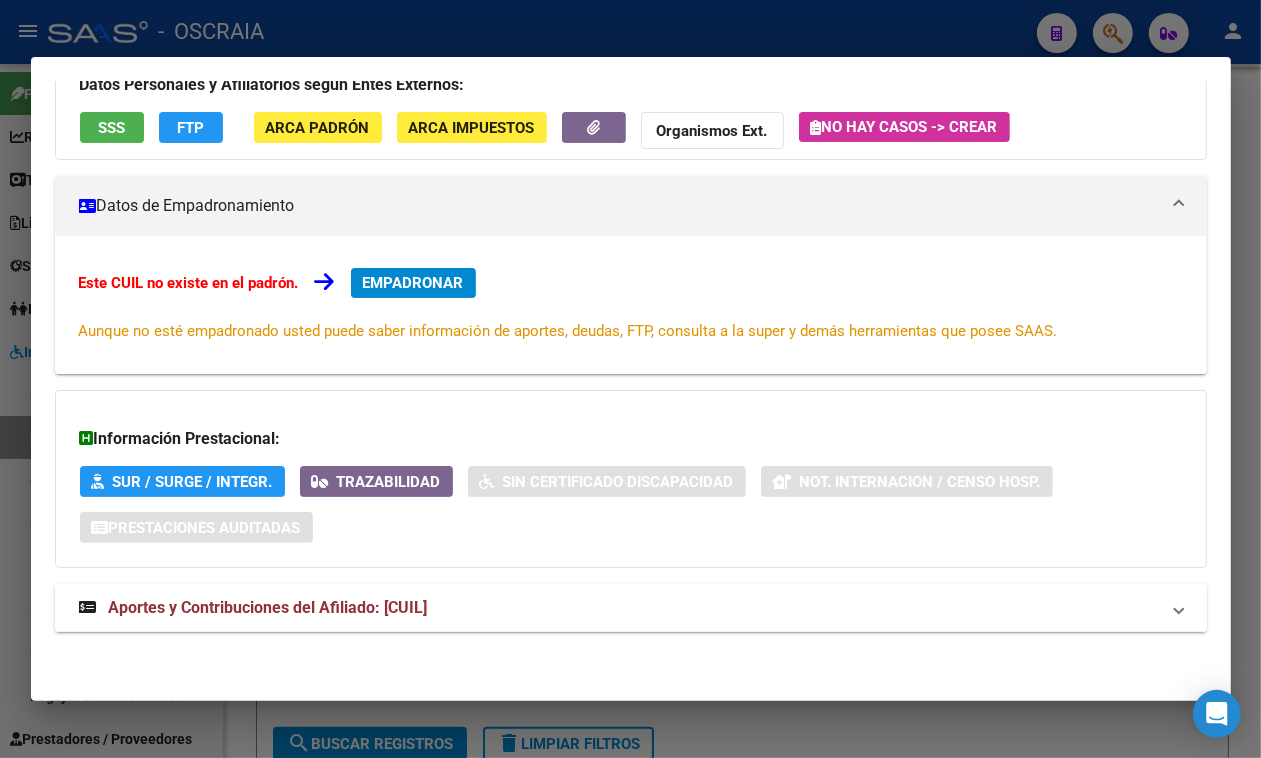 click on "Aportes y Contribuciones del Afiliado: [CUIL]" at bounding box center (619, 608) 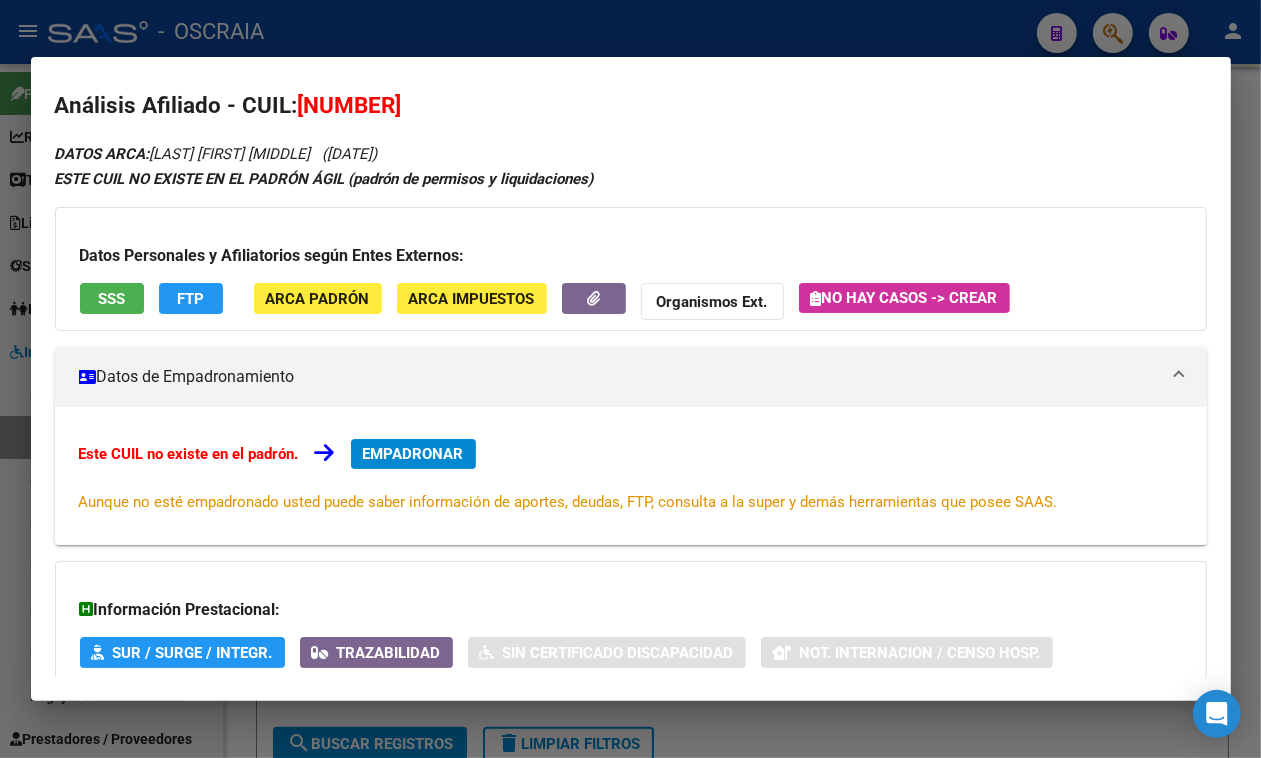 scroll, scrollTop: 0, scrollLeft: 0, axis: both 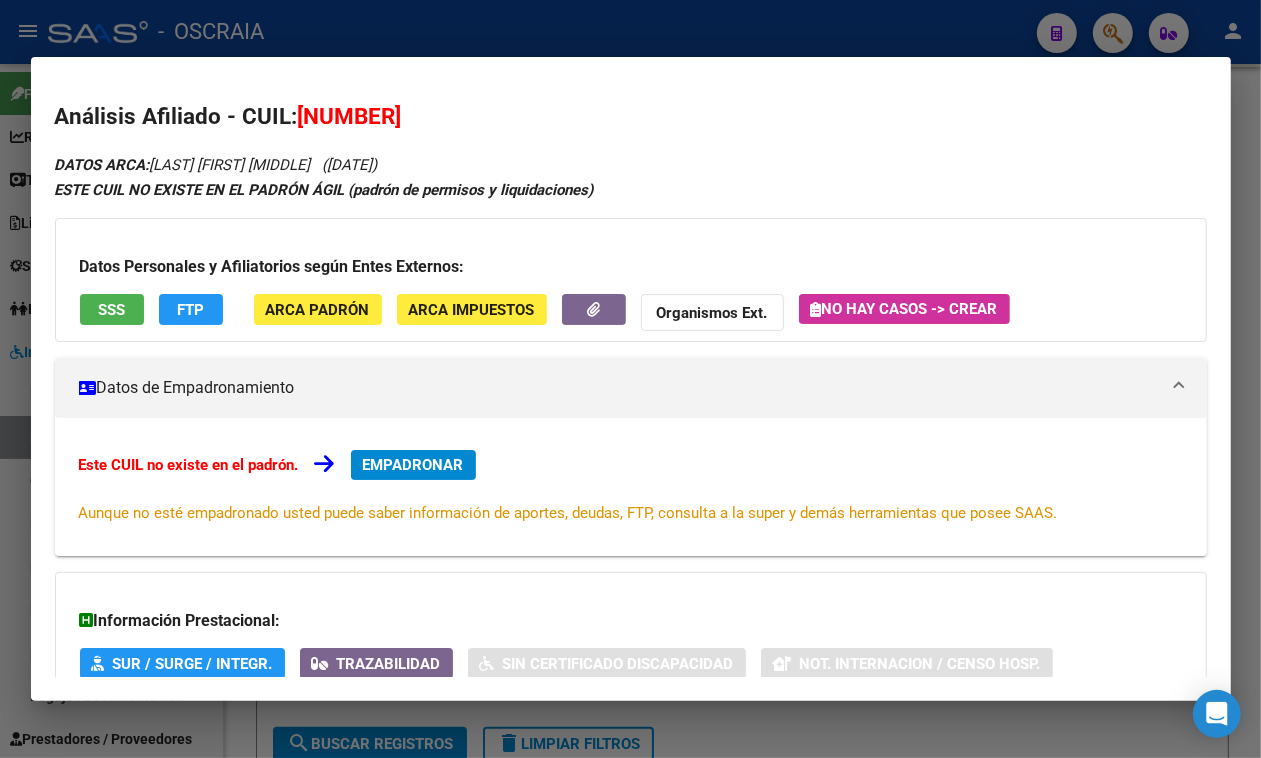 click on "[NUMBER]" at bounding box center [350, 116] 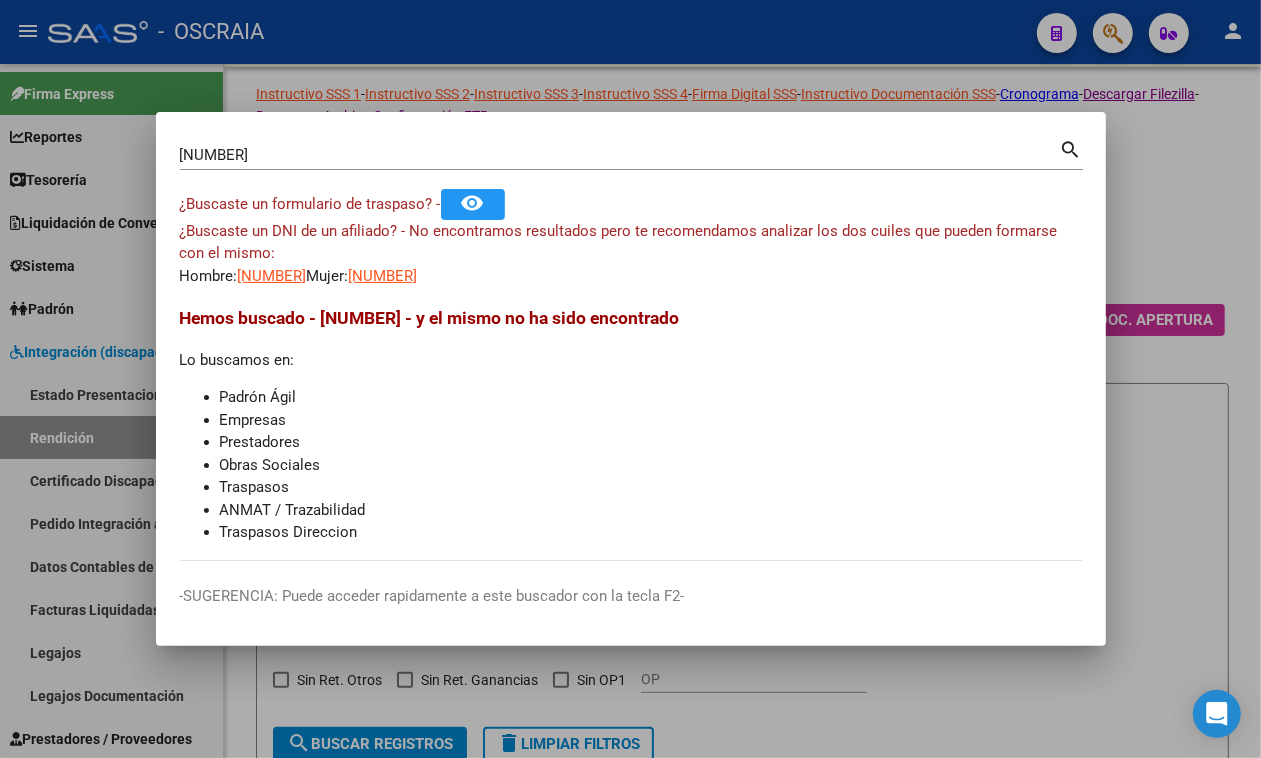 click on "[NUMBER] Buscar (apellido, dni, cuil, nro traspaso, cuit, obra social) search" at bounding box center (631, 162) 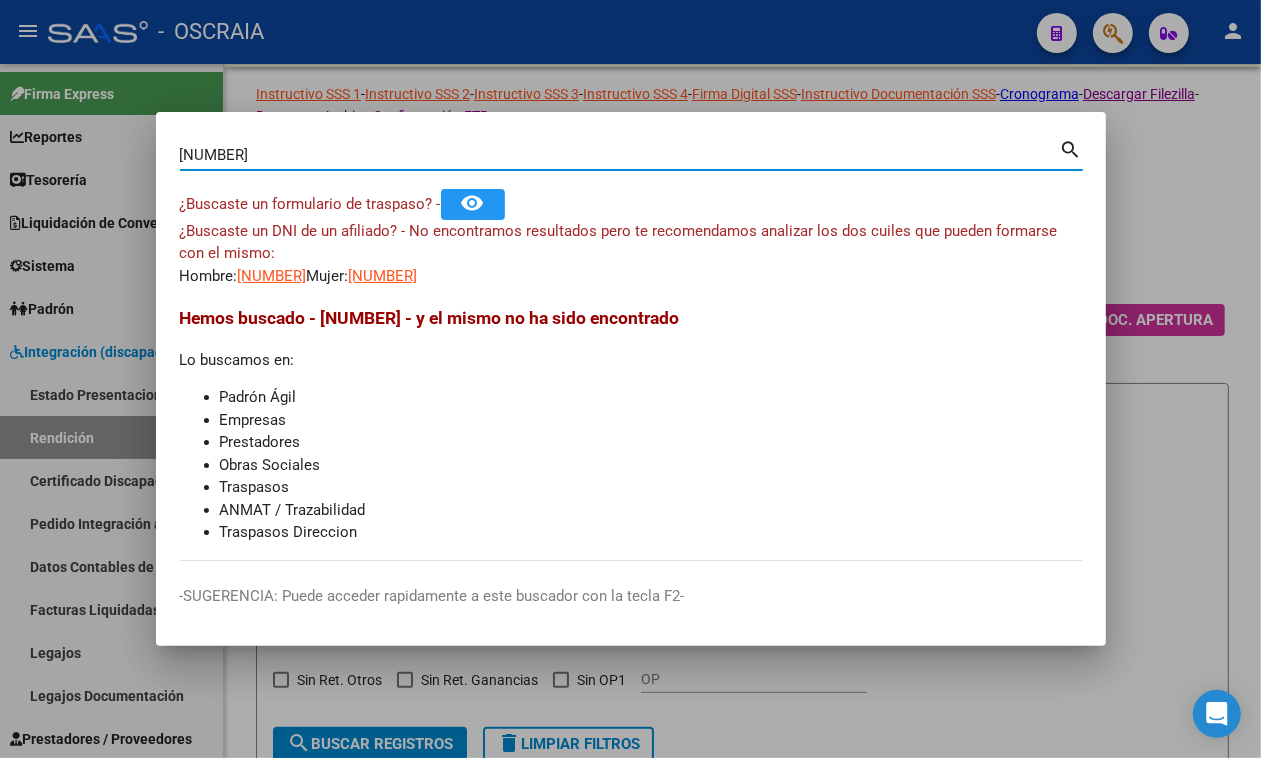 click on "[NUMBER]" at bounding box center [620, 155] 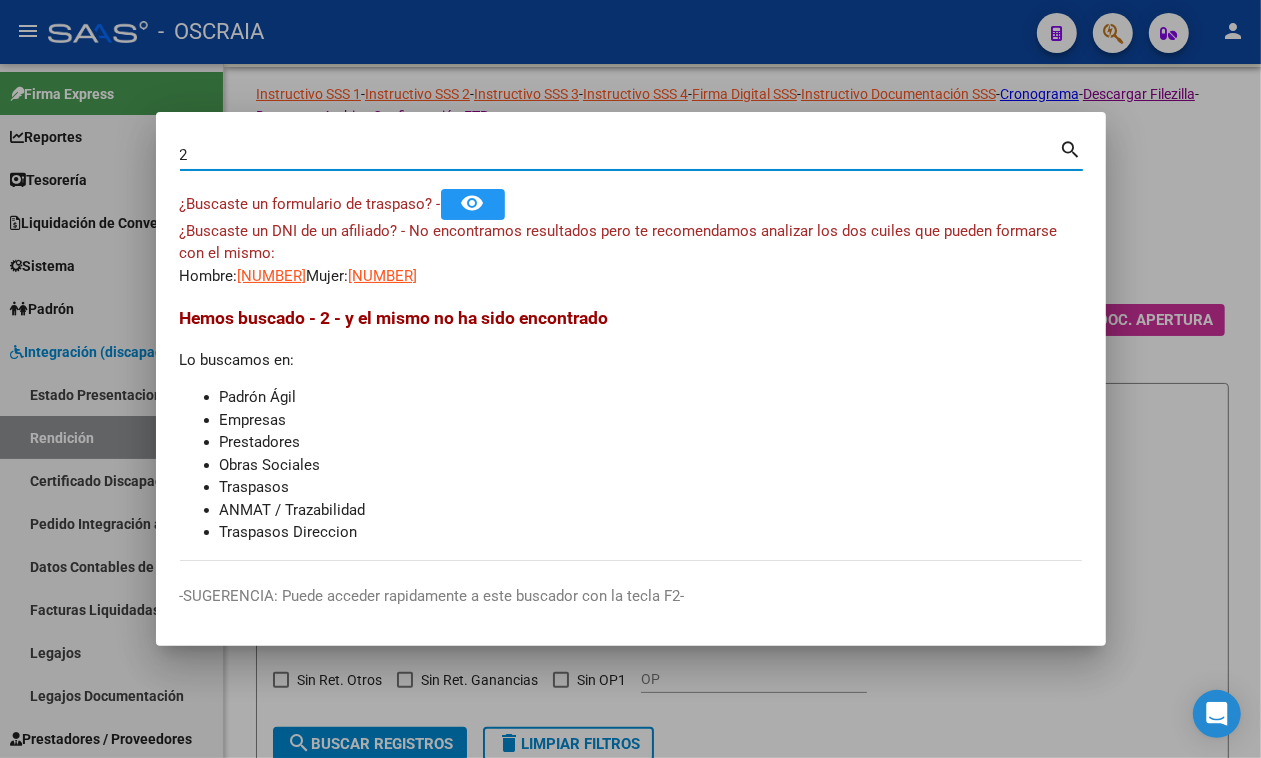 drag, startPoint x: 546, startPoint y: 148, endPoint x: 1, endPoint y: 5, distance: 563.4483 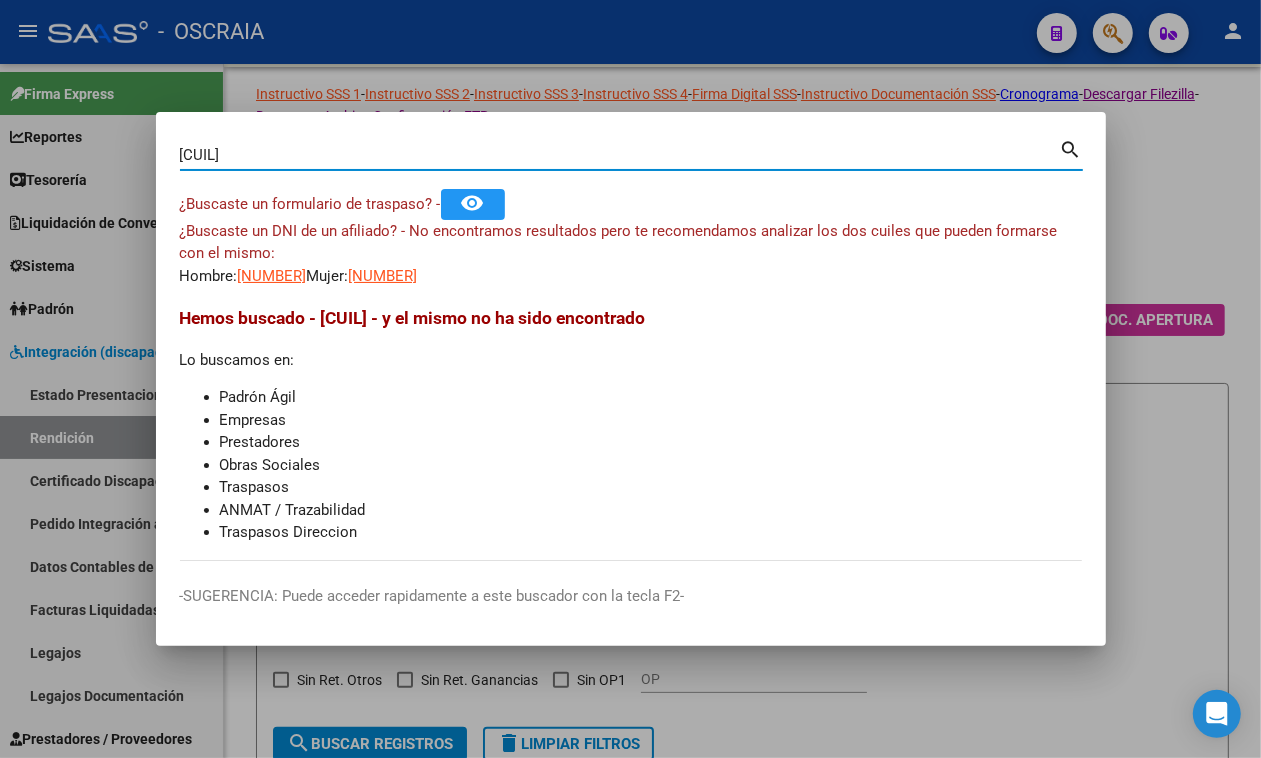 type on "[CUIT]" 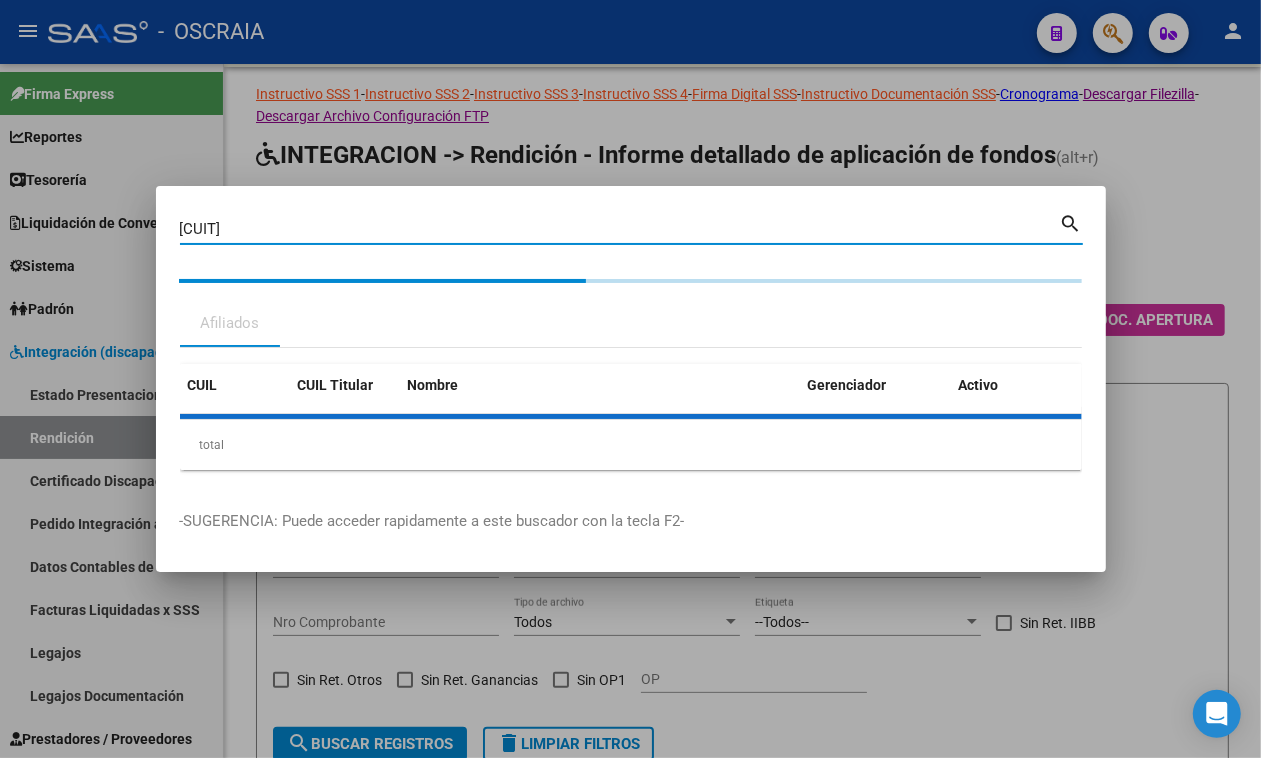 click on "[CUIL] Buscar (apellido, dni, cuil, nro traspaso, cuit, obra social)" at bounding box center [620, 229] 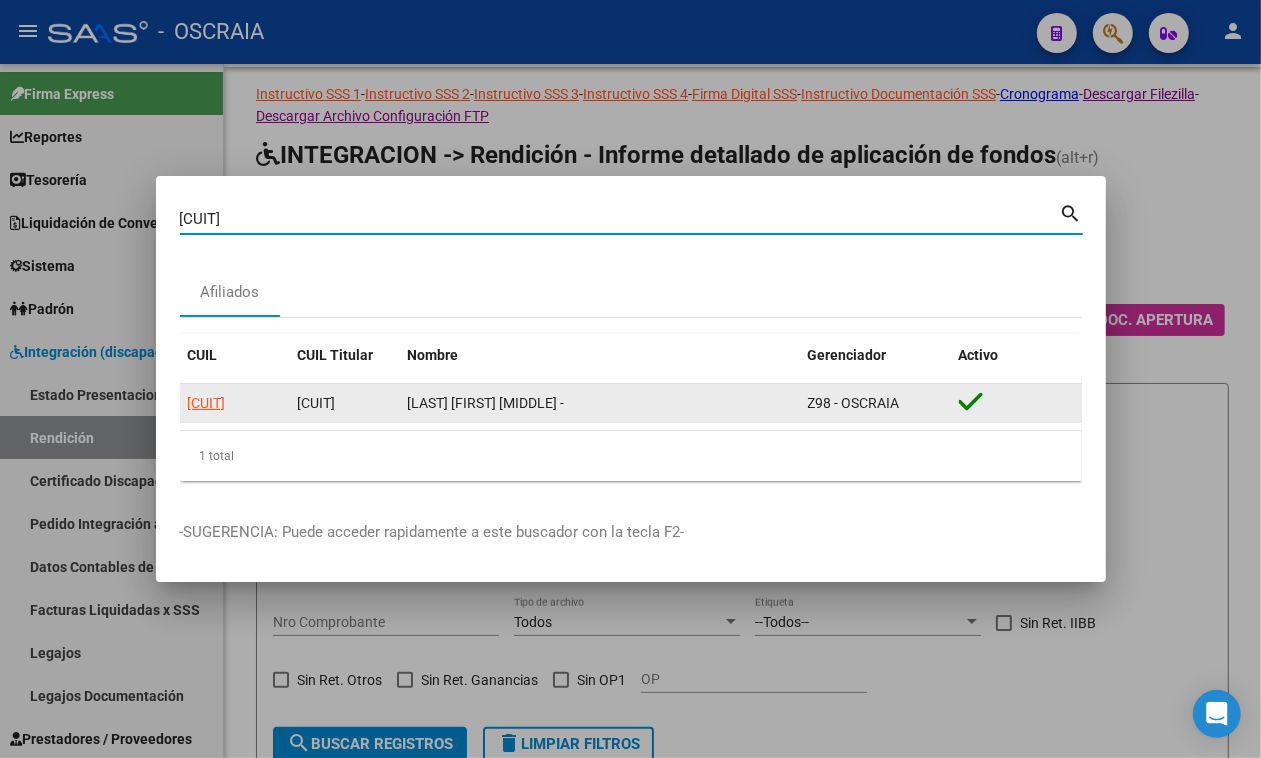 click on "[CUIT]" 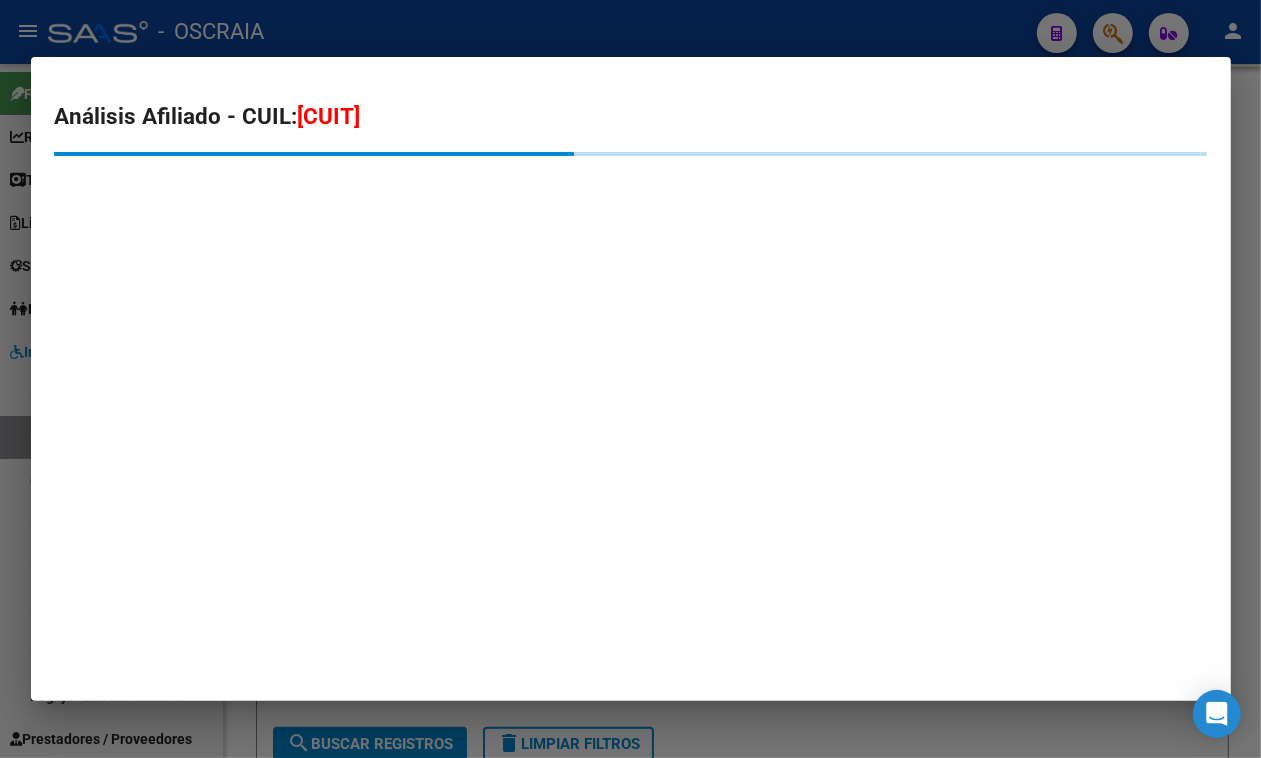 click on "[CUIT]" at bounding box center (329, 116) 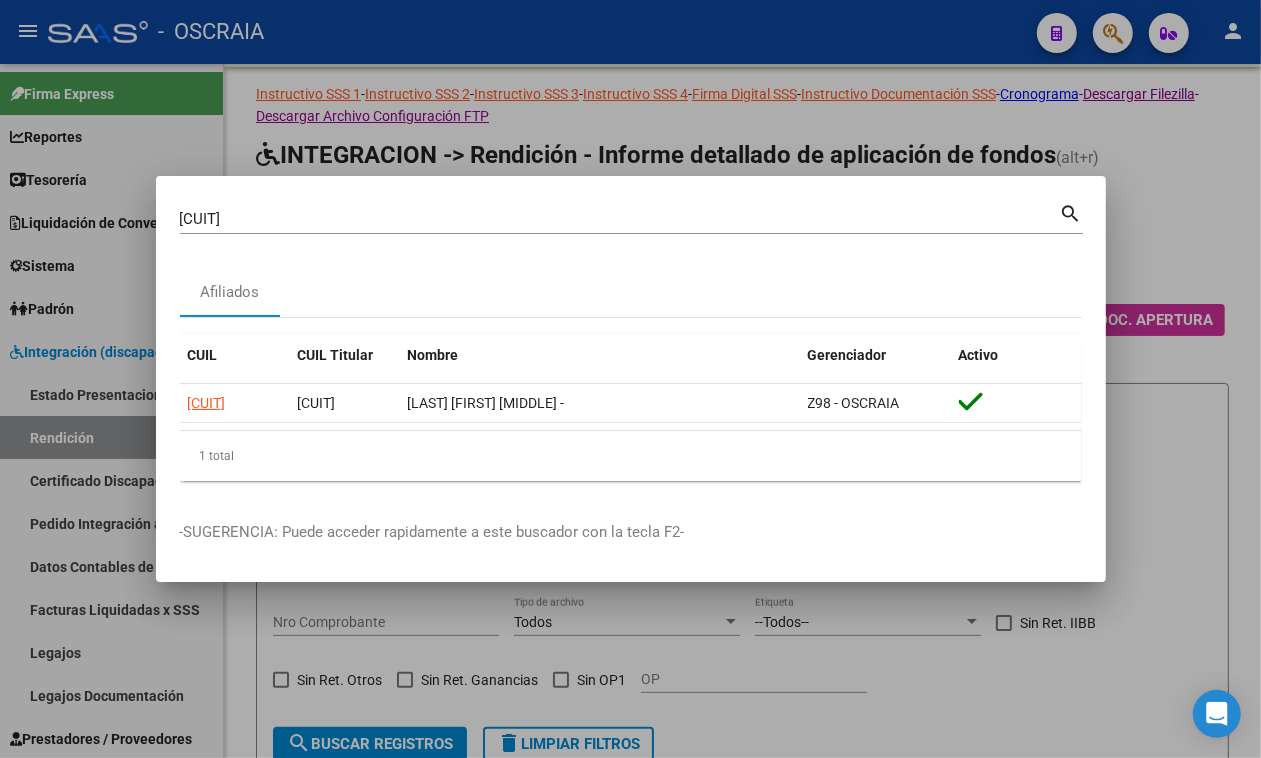 click at bounding box center (630, 379) 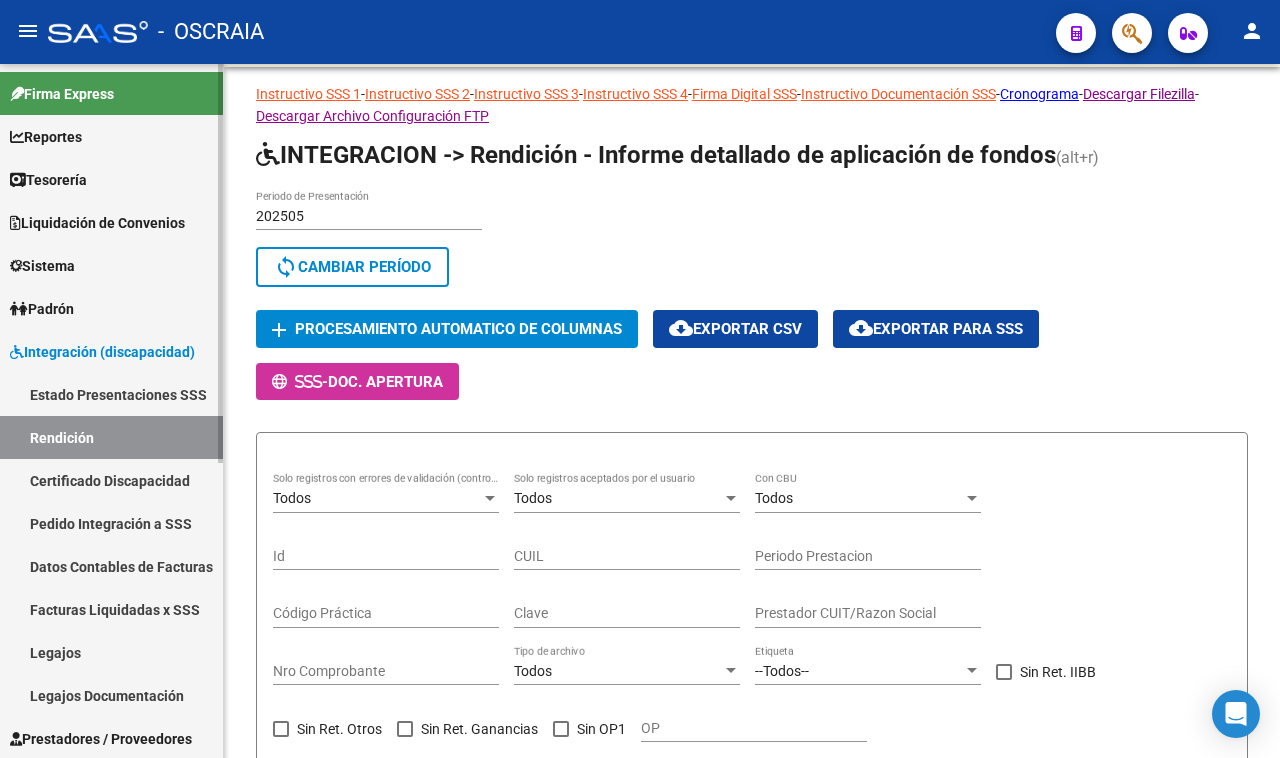 click on "Padrón" at bounding box center (111, 308) 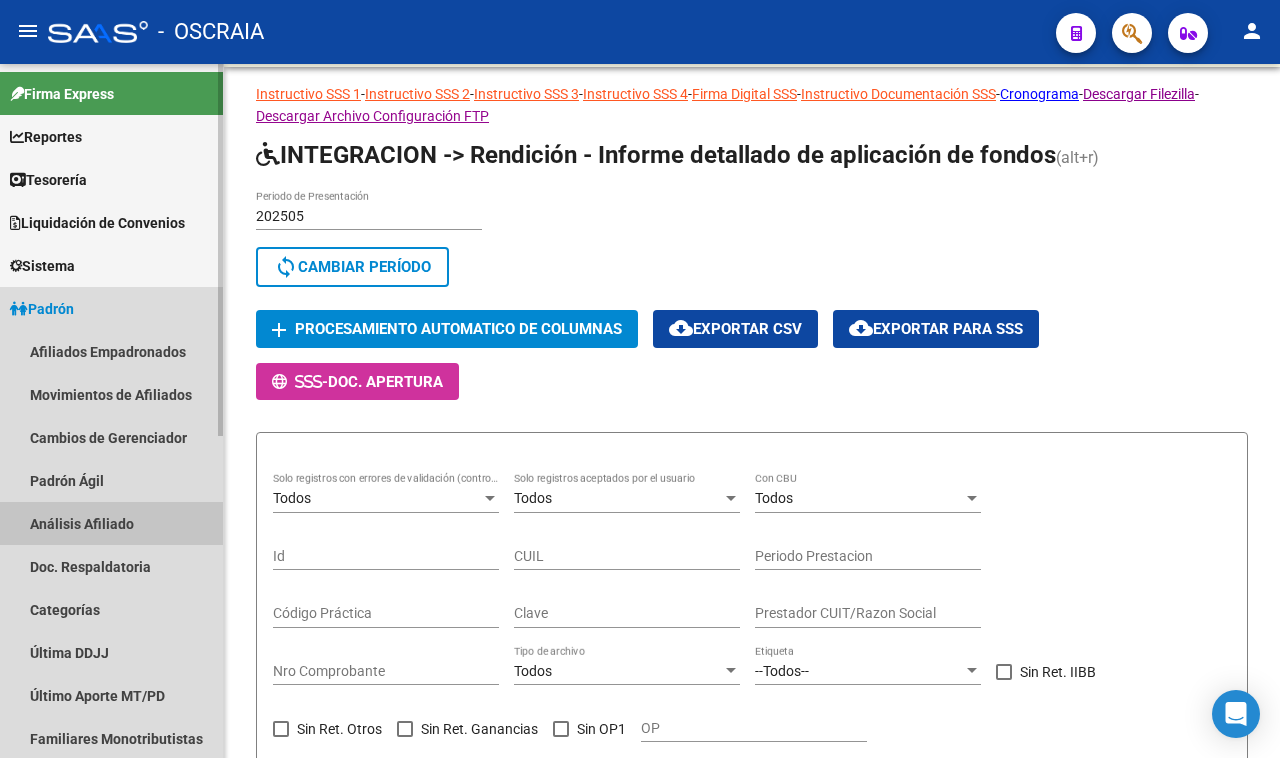 click on "Análisis Afiliado" at bounding box center [111, 523] 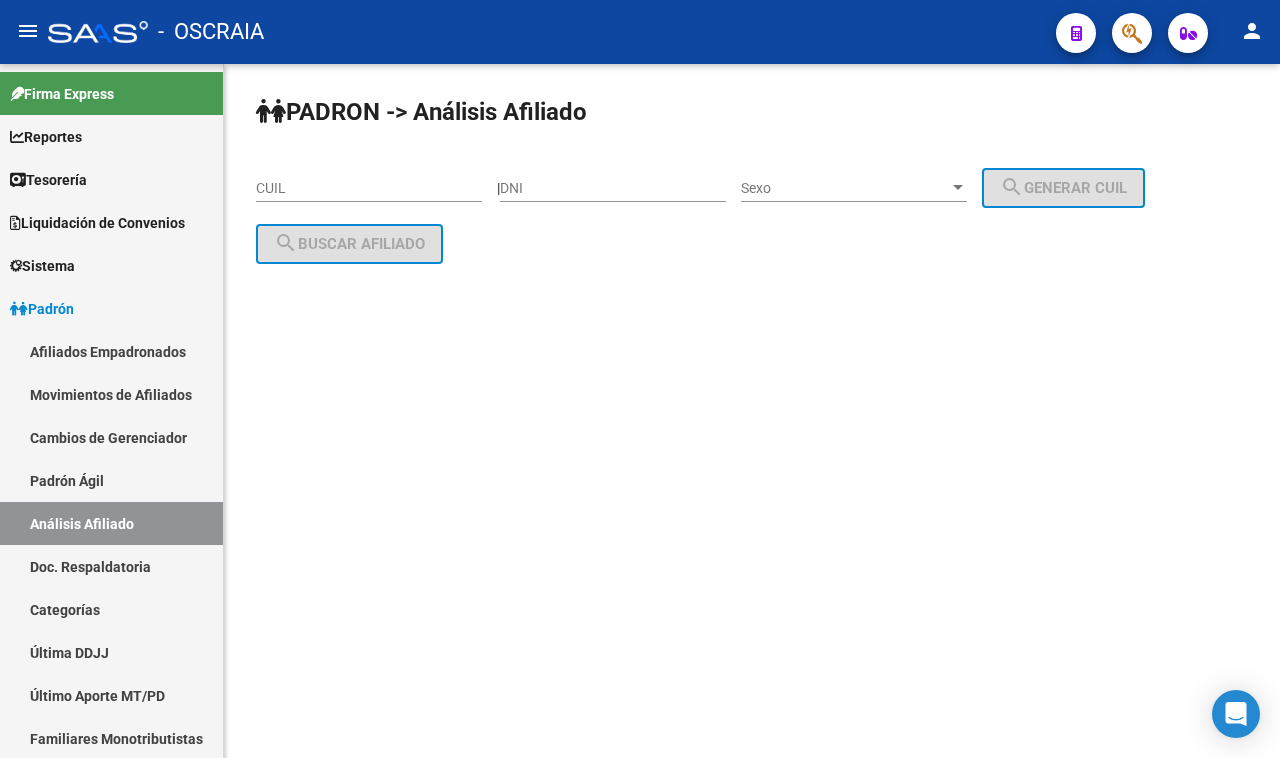 scroll, scrollTop: 0, scrollLeft: 0, axis: both 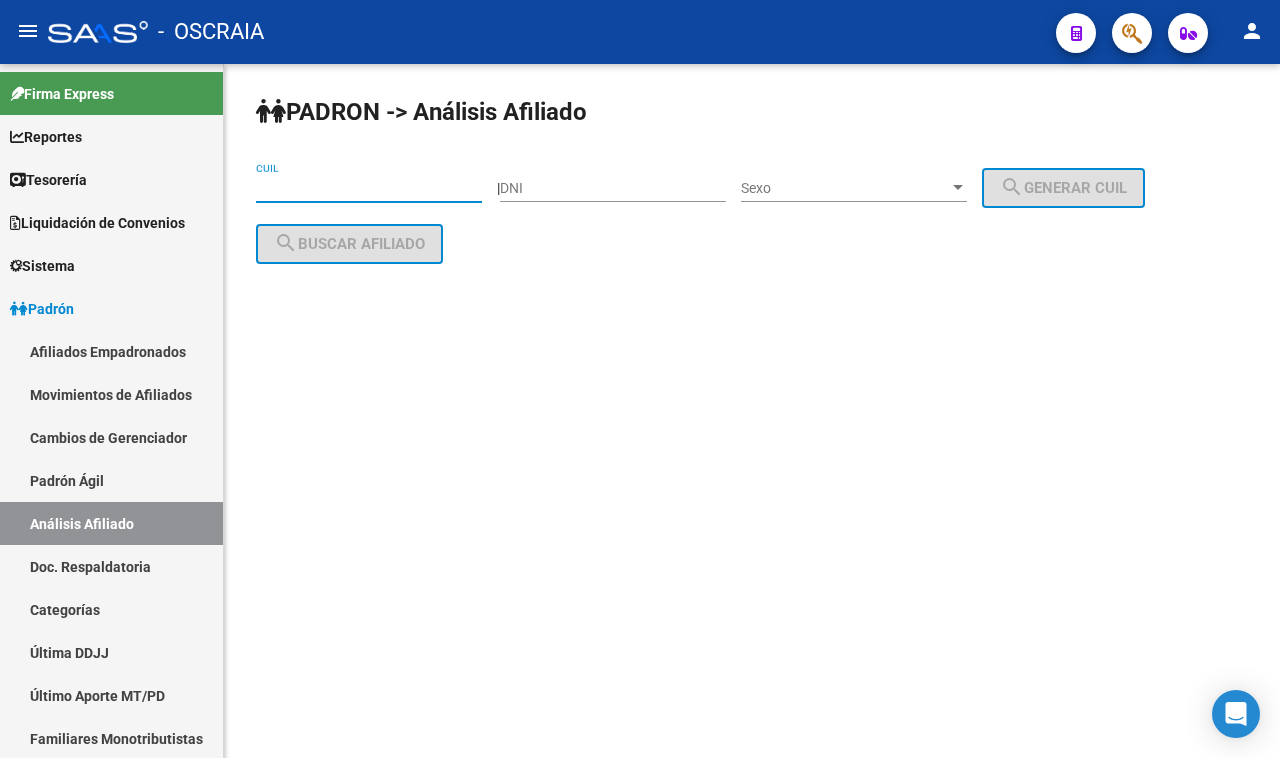 paste on "[CUIL]" 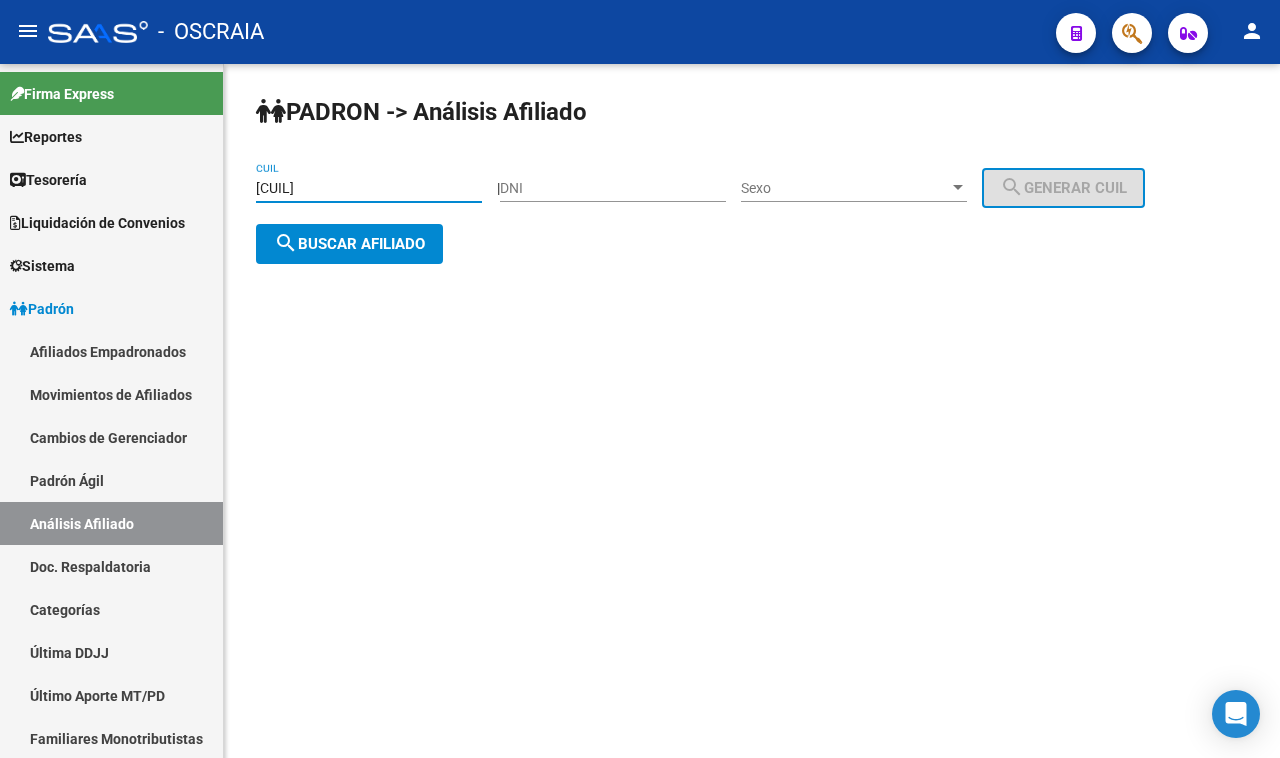 type on "[CUIL]" 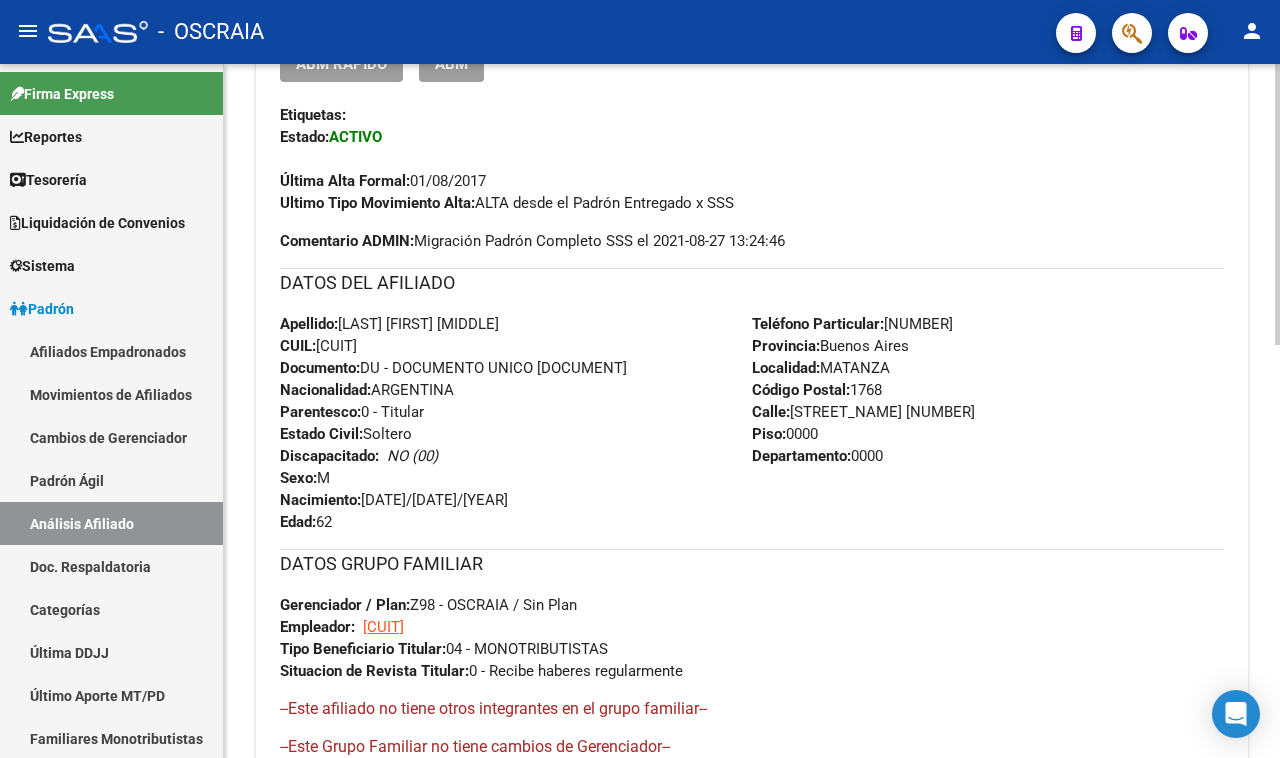 scroll, scrollTop: 1026, scrollLeft: 0, axis: vertical 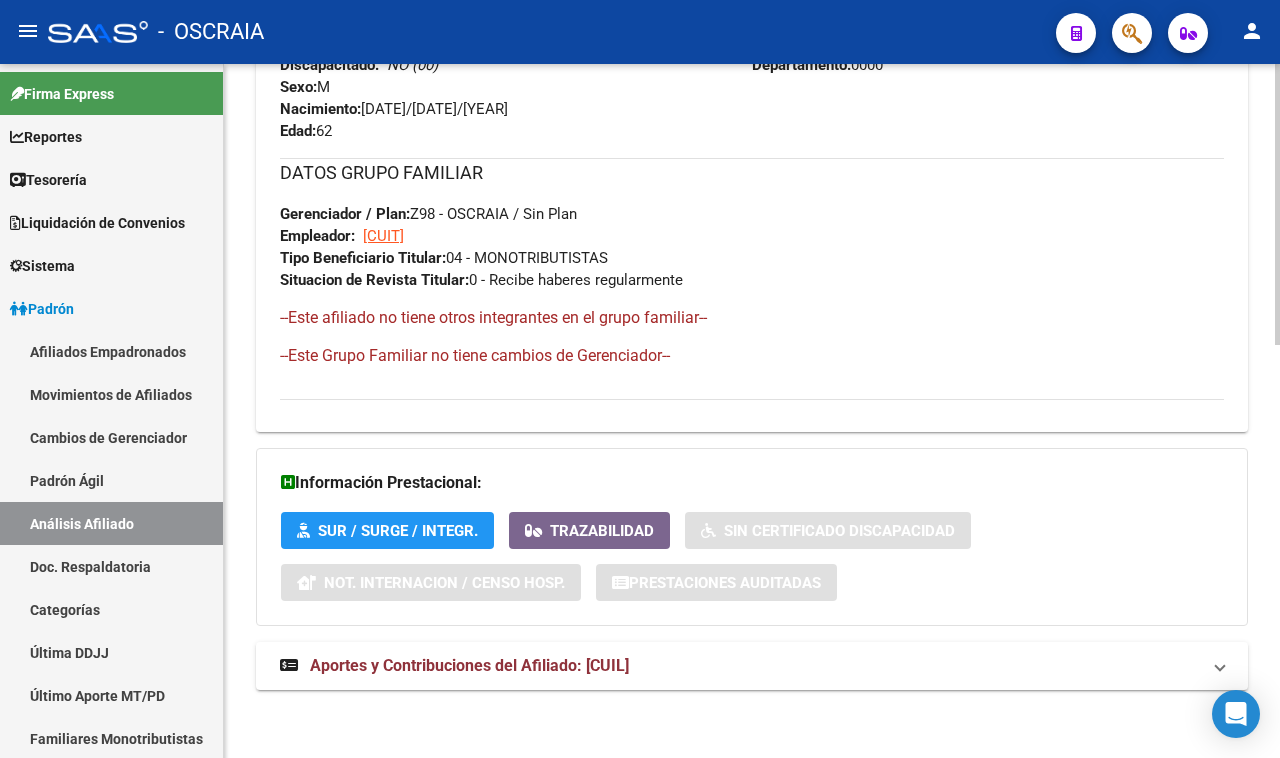 click on "PADRON -> Análisis Afiliado  Cambiar Afiliado
[CUIL] CUIL DATOS PADRÓN ÁGIL:  [LAST] [FIRST] [MIDDLE]   -     |   ACTIVO   |     AFILIADO TITULAR  Datos Personales y Afiliatorios según Entes Externos: SSS FTP ARCA Padrón ARCA Impuestos Organismos Ext.   No hay casos -> Crear
Gerenciador:      Z98 - OSCRAIA Atención telefónica: Atención emergencias: Otros Datos Útiles:    Datos de Empadronamiento  Enviar Credencial Digital remove_red_eye Movimientos    Sin Certificado Discapacidad Crear Familiar ABM Rápido ABM Etiquetas: Estado: ACTIVO Última Alta Formal:  [DATE] Ultimo Tipo Movimiento Alta:  ALTA desde el Padrón Entregado x SSS Comentario ADMIN:  Migración Padrón Completo SSS el 2021-08-27 13:24:46 DATOS DEL AFILIADO Apellido:   [LAST] [FIRST] [MIDDLE]   CUIL:  [CUIL] Documento:  DU - DOCUMENTO UNICO [NUMBER]  Nacionalidad:  ARGENTINA Parentesco:  0 - Titular Estado Civil:  Soltero Discapacitado:    NO (00) Sexo:  M Nacimiento:  [DATE] Edad:  [AGE]" 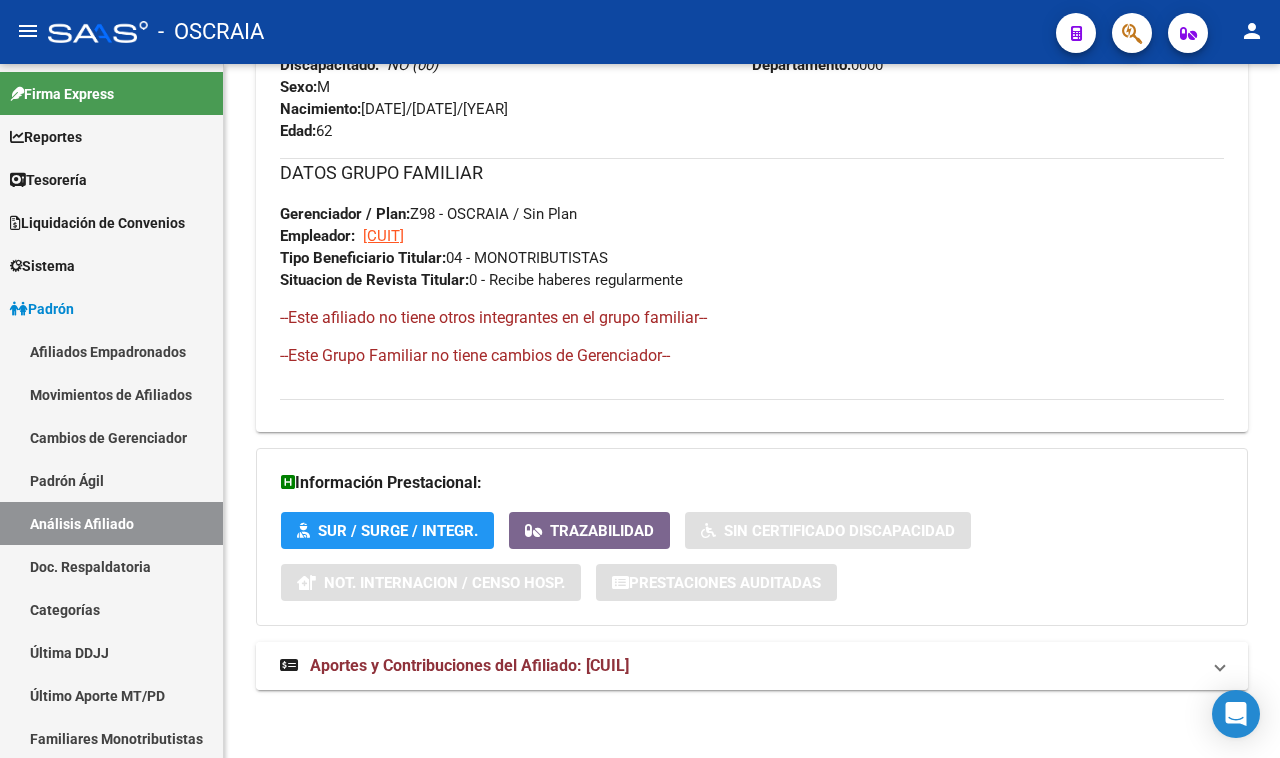 click on "Aportes y Contribuciones del Afiliado: [CUIL]" at bounding box center [752, 666] 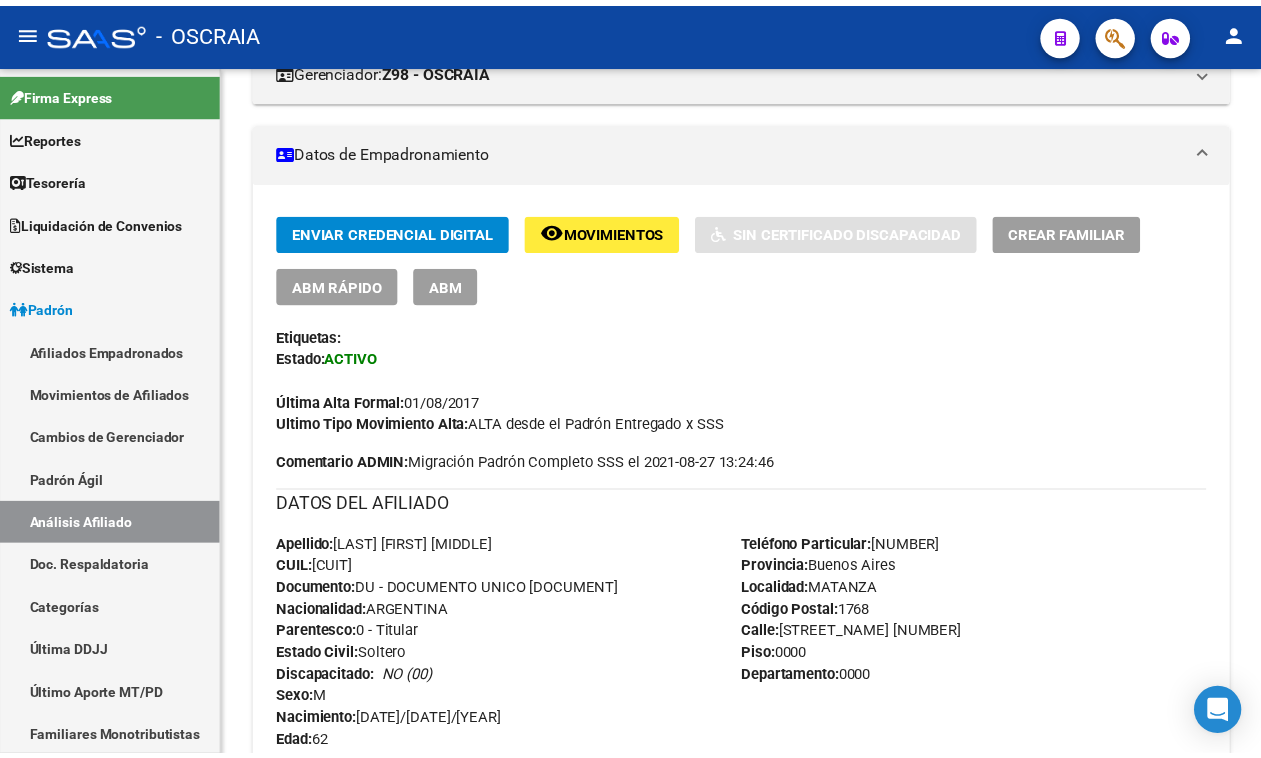 scroll, scrollTop: 246, scrollLeft: 0, axis: vertical 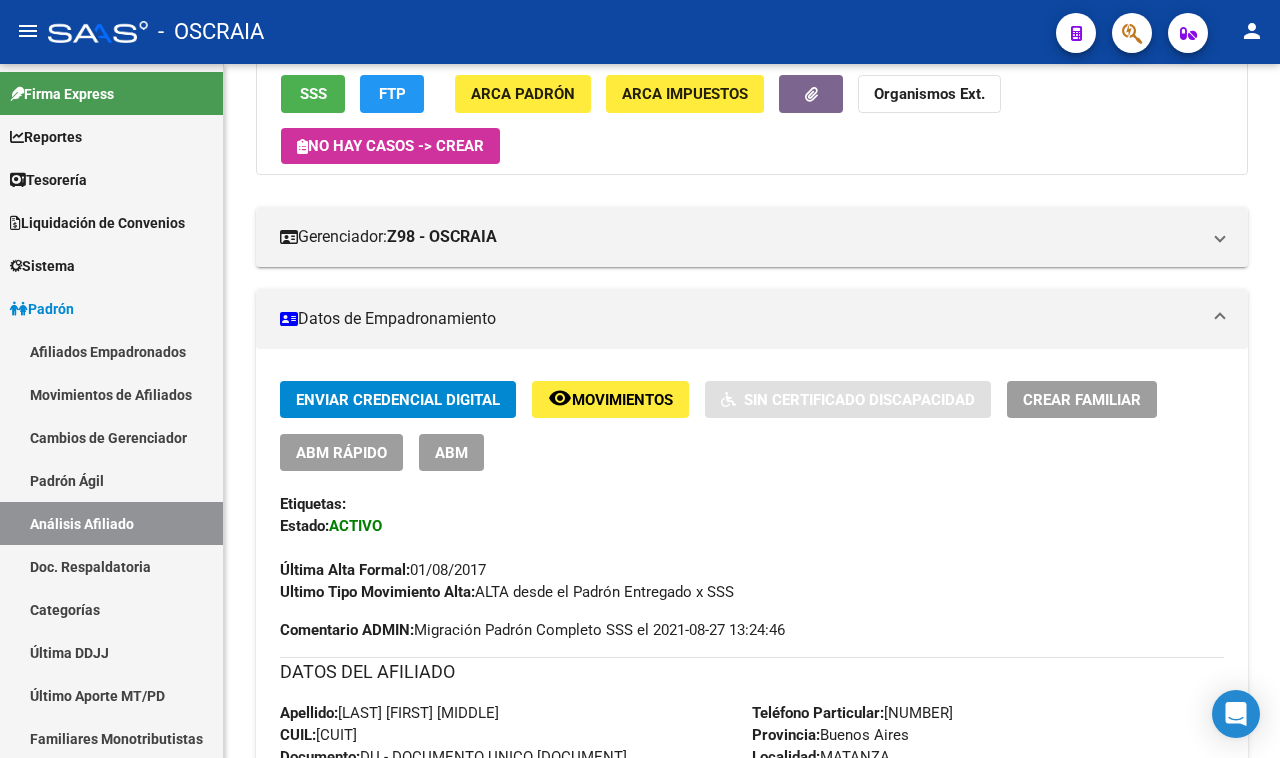 click on "PADRON -> Análisis Afiliado  Cambiar Afiliado
[NUMBER] CUIL DATOS PADRÓN ÁGIL:  [FIRST_NAME] [MIDDLE_NAME] [LAST_NAME]   -   <br> | <br> ACTIVO <br> | <br> AFILIADO TITULAR  Datos Personales y Afiliatorios según Entes Externos: SSS FTP ARCA Padrón ARCA Impuestos Organismos Ext. <br> No hay casos -> Crear
<br> Gerenciador: <br> <br> Z98 - OSCRAIA Atención telefónica: Atención emergencias: Otros Datos Útiles: <br> <br> Datos de Empadronamiento  <br> Enviar Credencial Digital remove_red_eye Movimientos <br> <br> Sin Certificado Discapacidad Crear Familiar ABM Rápido ABM Etiquetas: Estado: ACTIVO Última Alta Formal:  [DATE] Ultimo Tipo Movimiento Alta:  ALTA desde el Padrón Entregado x SSS Comentario ADMIN:  Migración Padrón Completo SSS el 2021-08-27 13:24:46 DATOS DEL AFILIADO Apellido:   [LAST_NAME] [FIRST_NAME] [MIDDLE_NAME]   CUIL:  [CUIL] Documento:  DU - DOCUMENTO UNICO [NUMBER]  Nacionalidad:  ARGENTINA Parentesco:  0 - Titular Estado Civil:  Soltero Discapacitado: <br>   NO (00) Sexo:  M Nacimiento:  [DATE] Edad:  62  |" 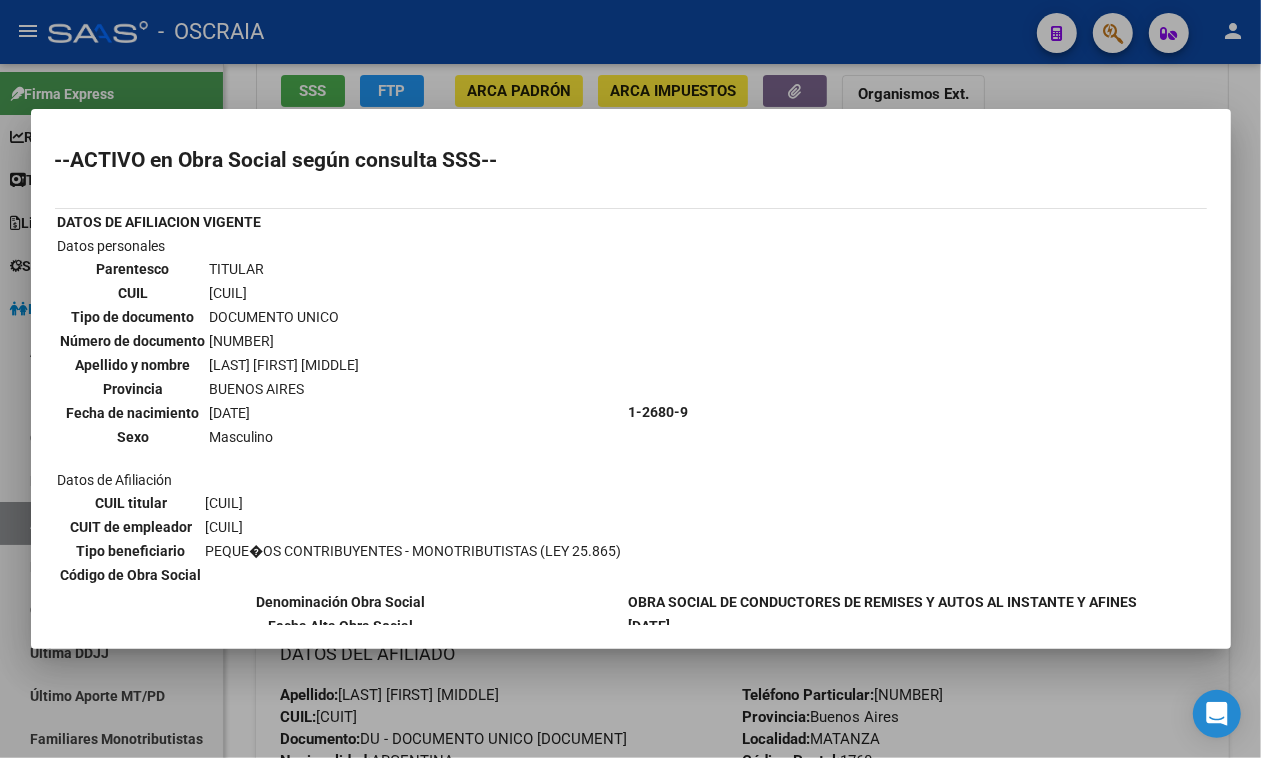 scroll, scrollTop: 38, scrollLeft: 0, axis: vertical 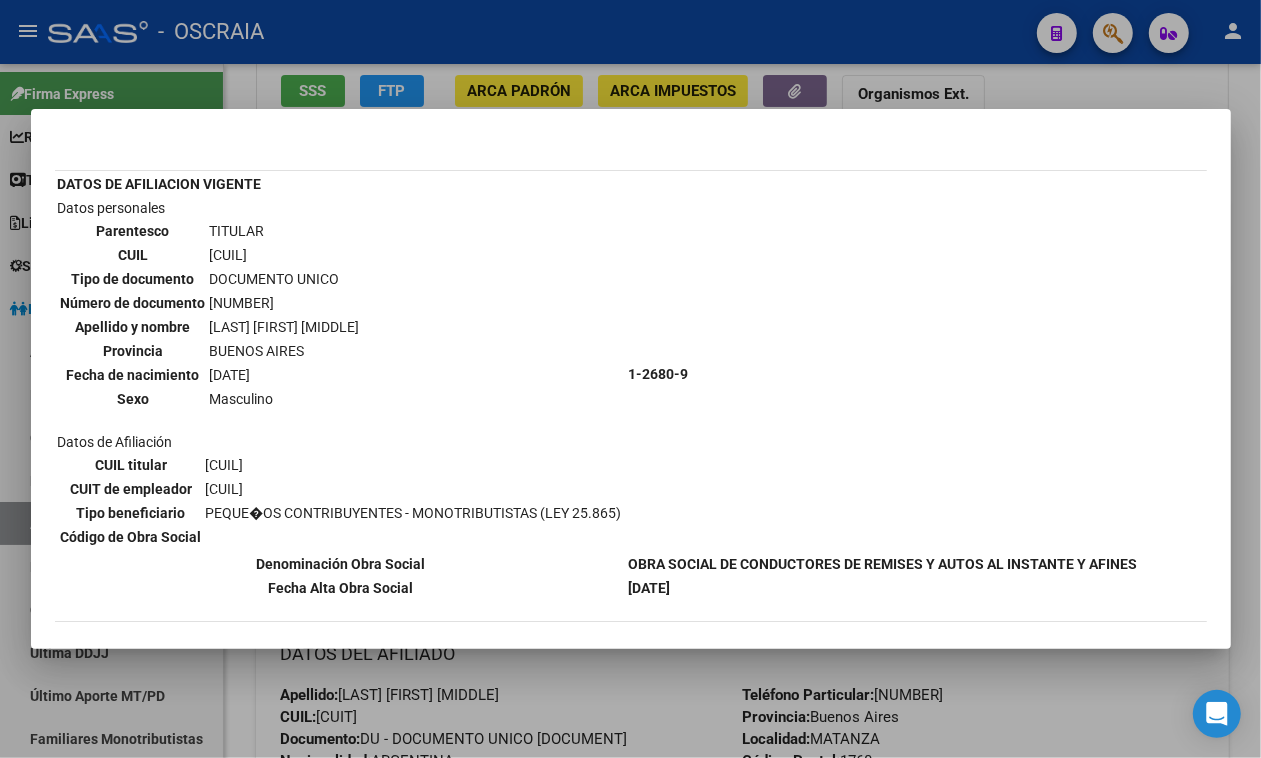 drag, startPoint x: 690, startPoint y: 81, endPoint x: 660, endPoint y: 31, distance: 58.30952 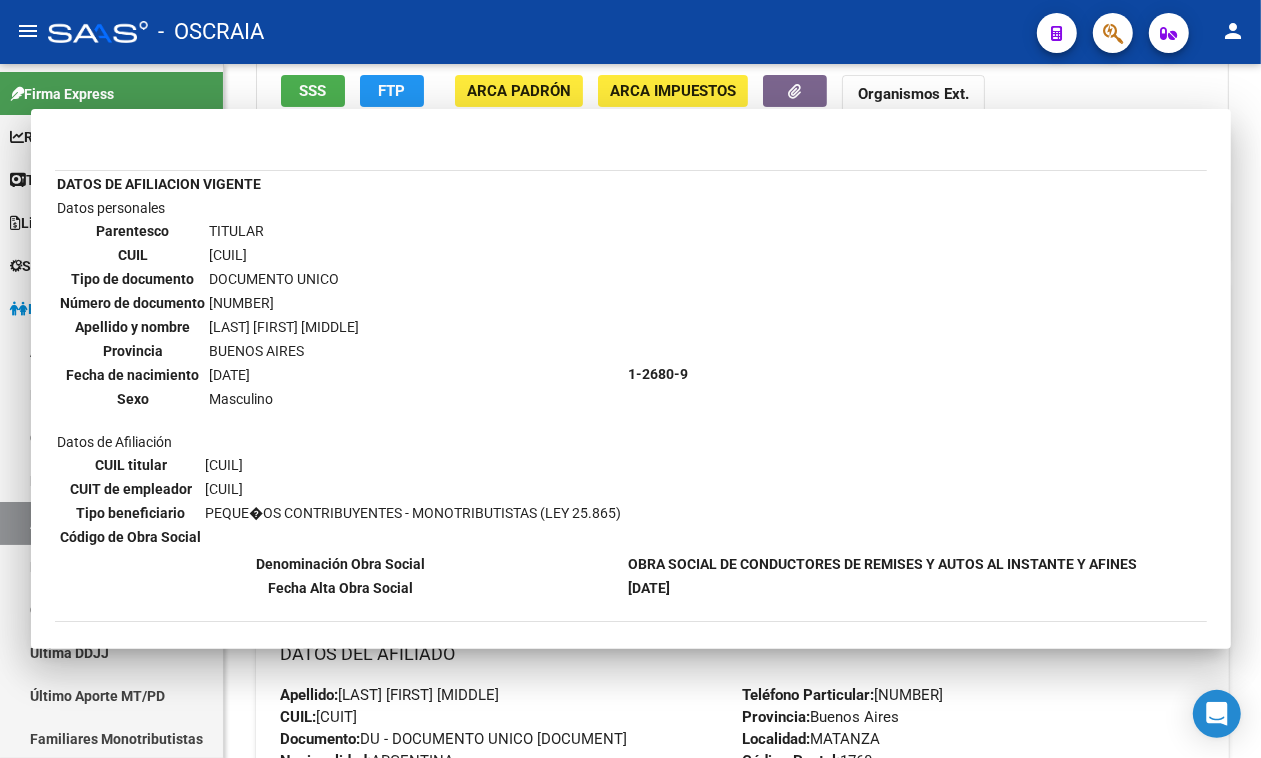 click on "-   OSCRAIA" 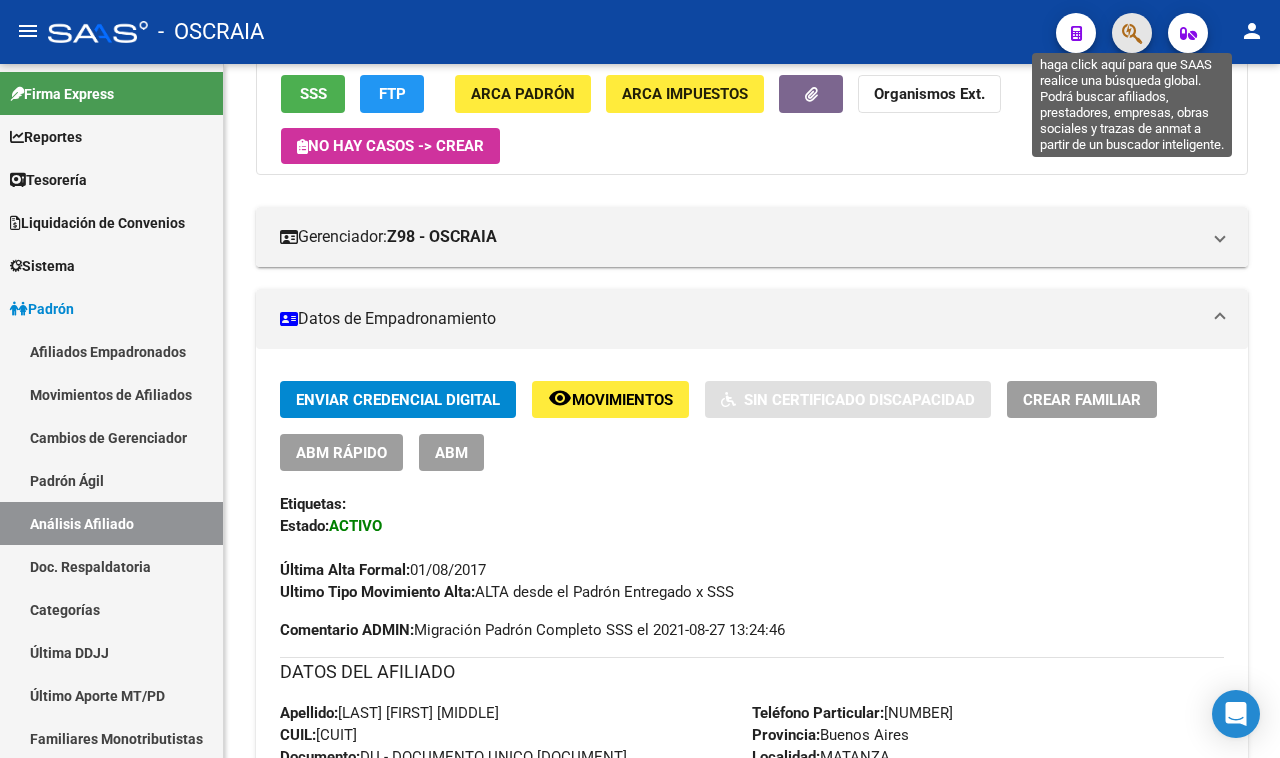 click 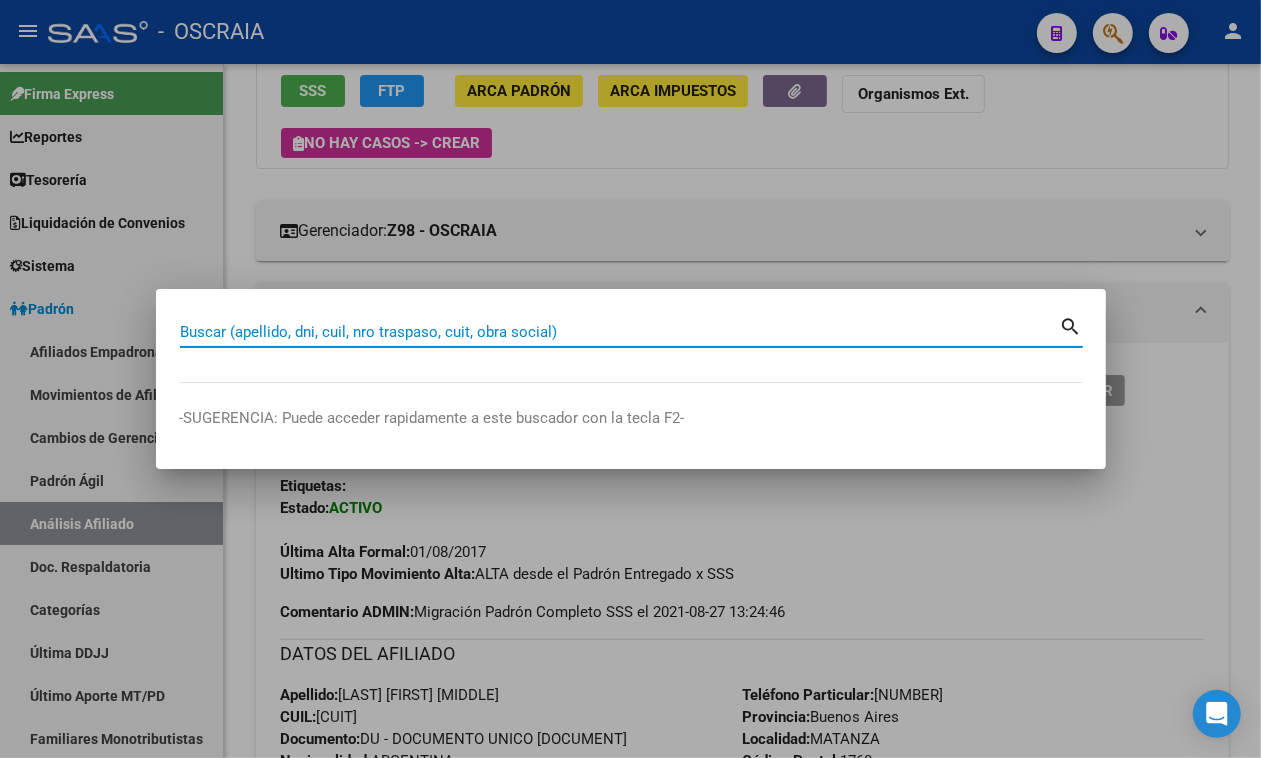 paste on "[CUIT]" 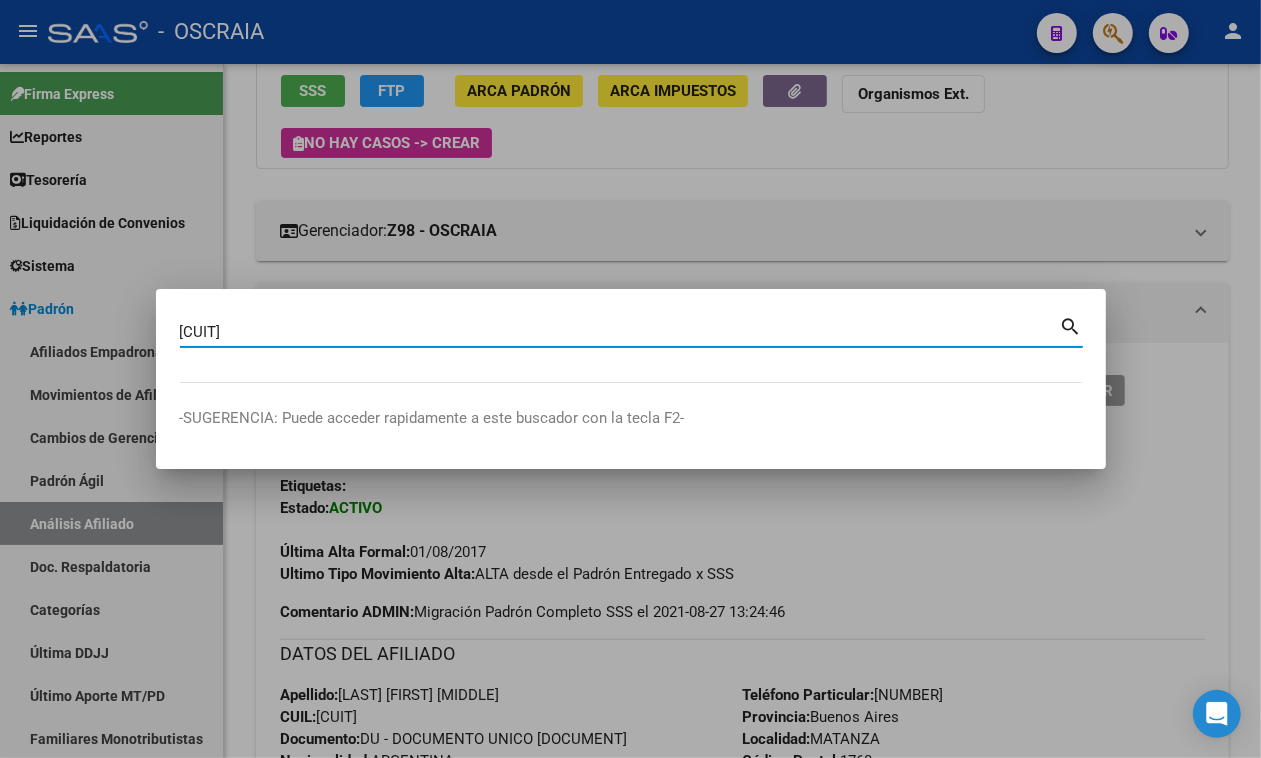 type on "[NUMBER]" 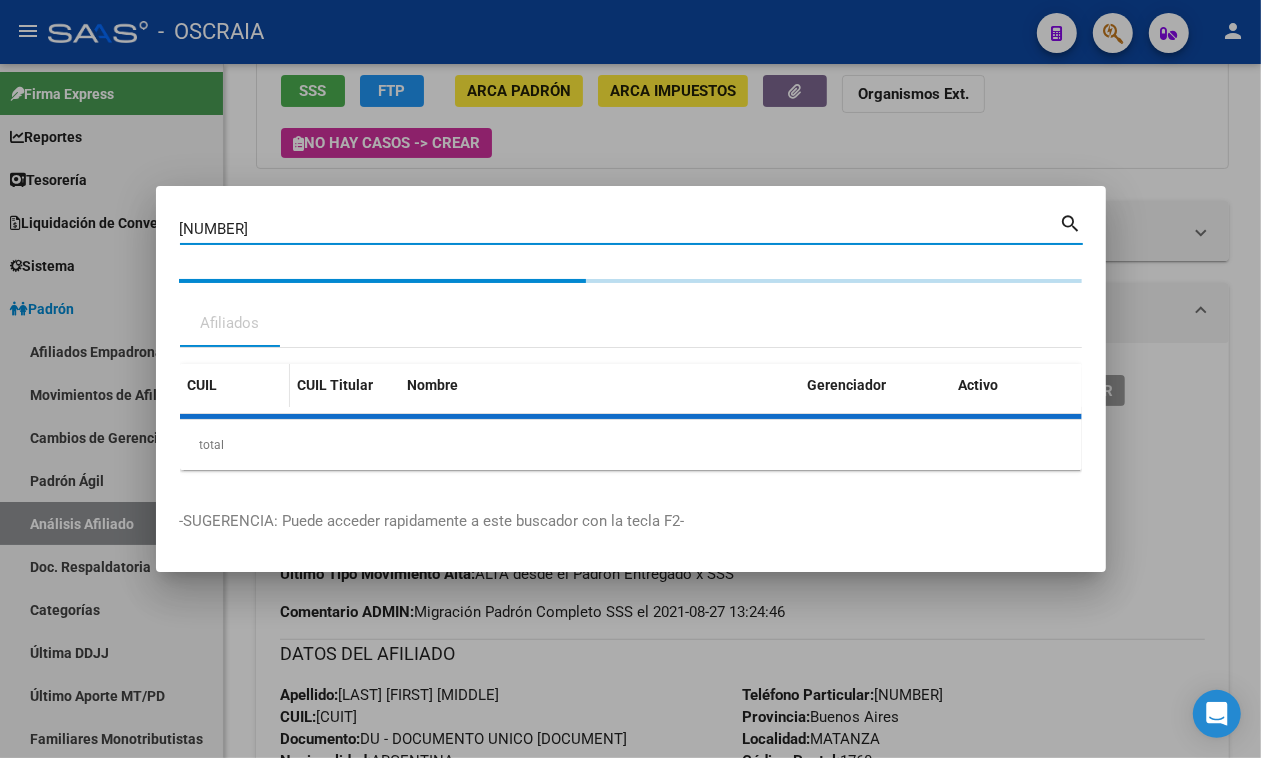 type on "[NUMBER]" 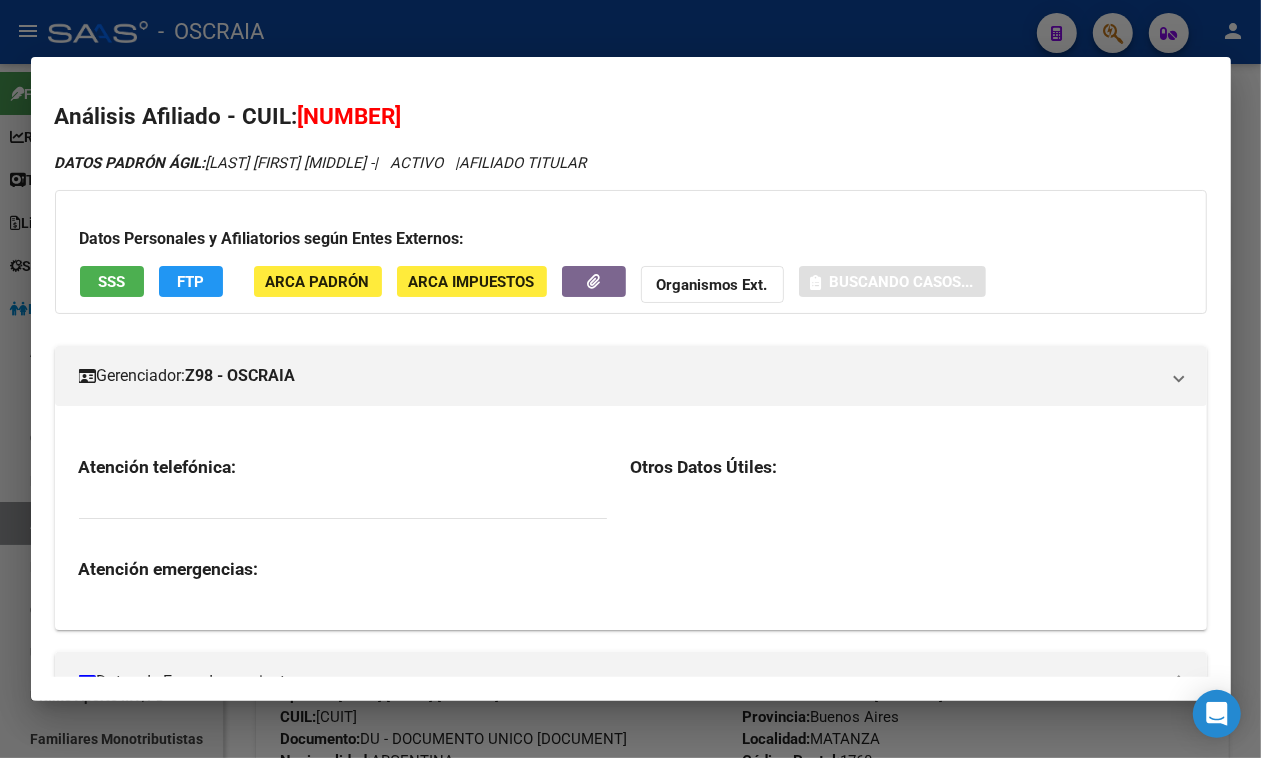 click on "Gerenciador:      [CODE] - OSCRAIA" at bounding box center (631, 376) 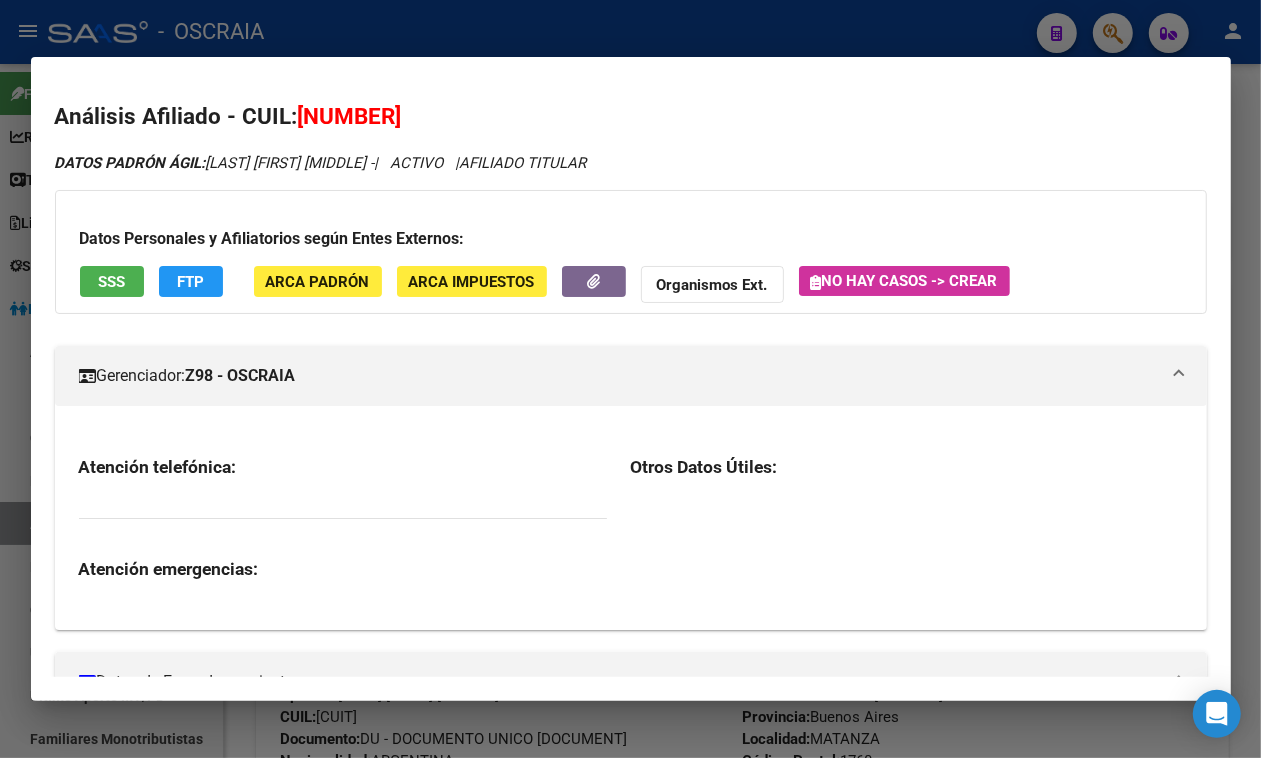 click on "[NUMBER]" at bounding box center (350, 116) 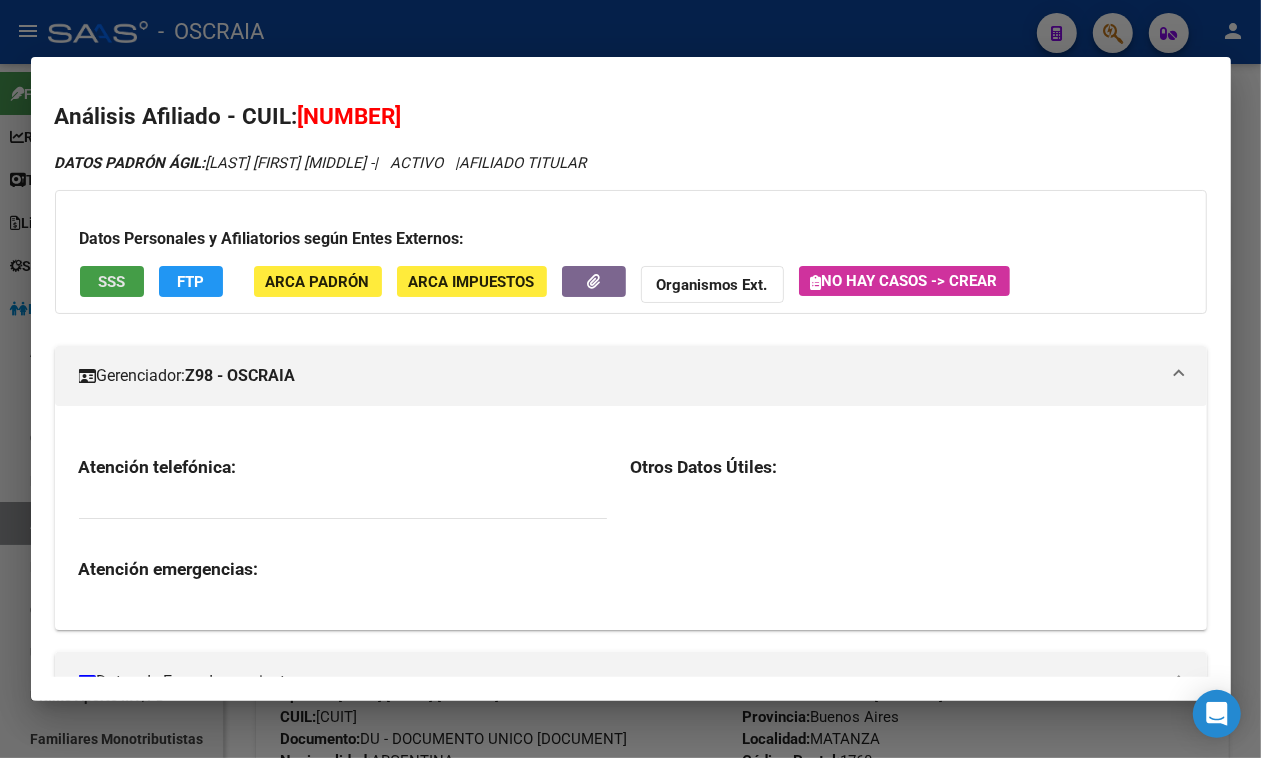 click on "SSS" at bounding box center [111, 282] 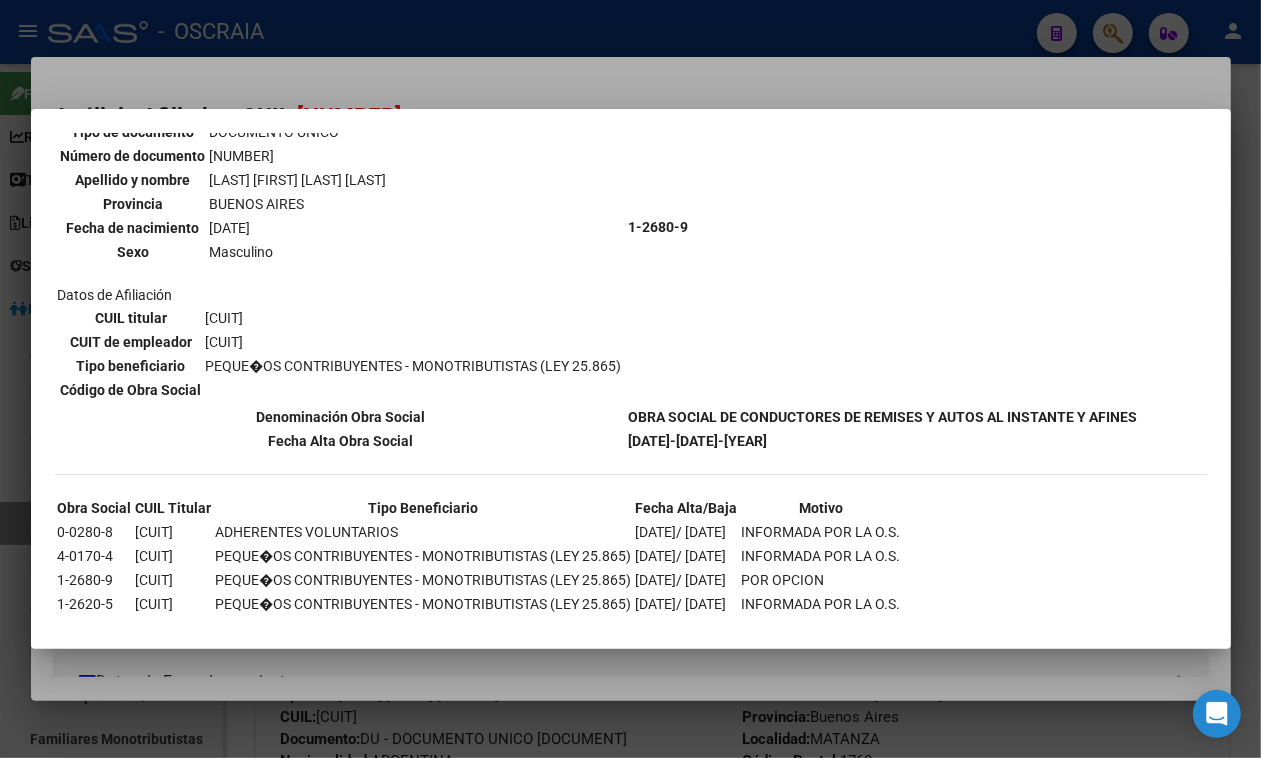 scroll, scrollTop: 197, scrollLeft: 0, axis: vertical 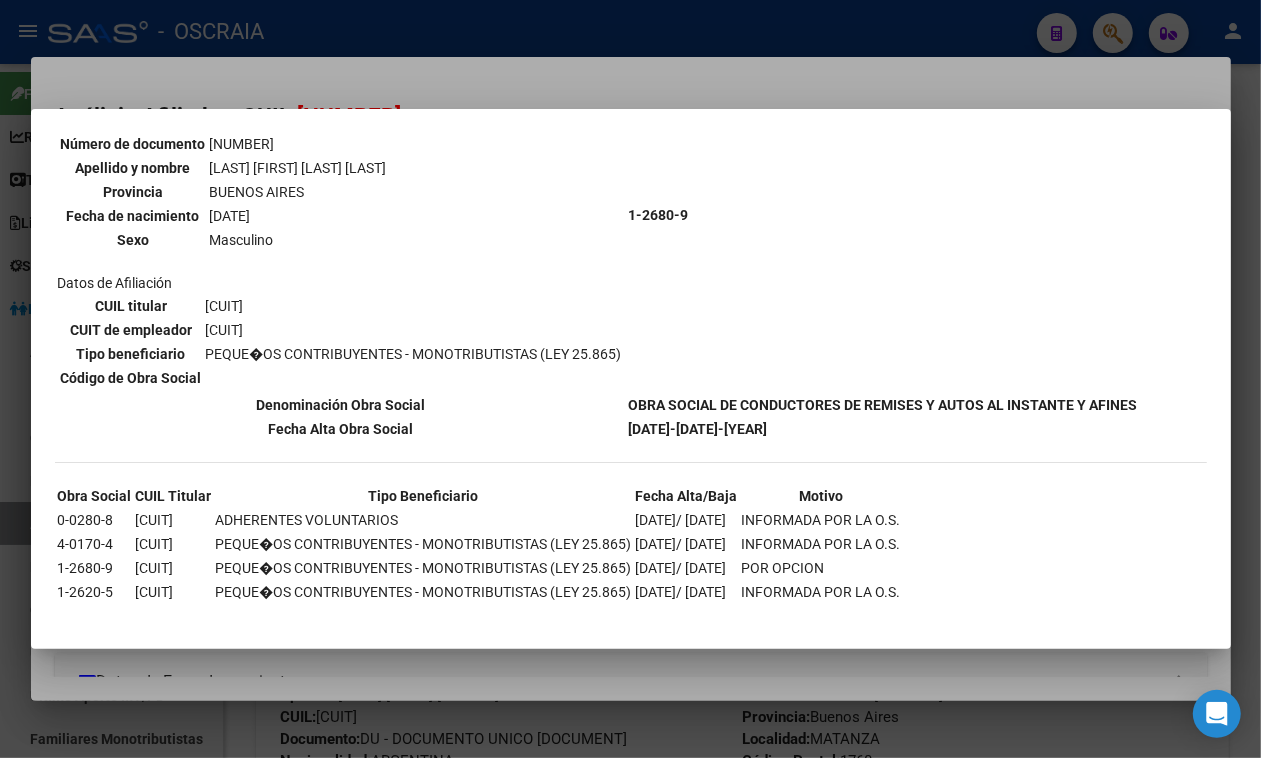 click at bounding box center (630, 379) 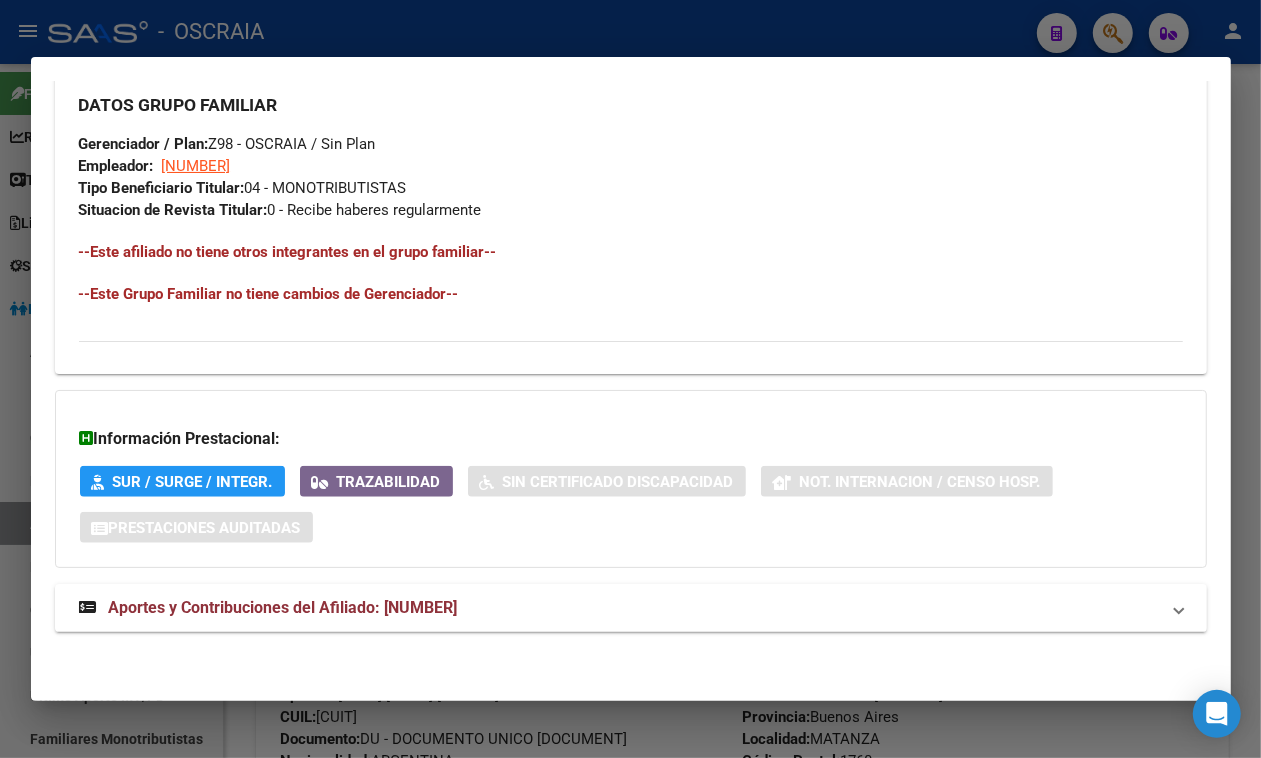 scroll, scrollTop: 1248, scrollLeft: 0, axis: vertical 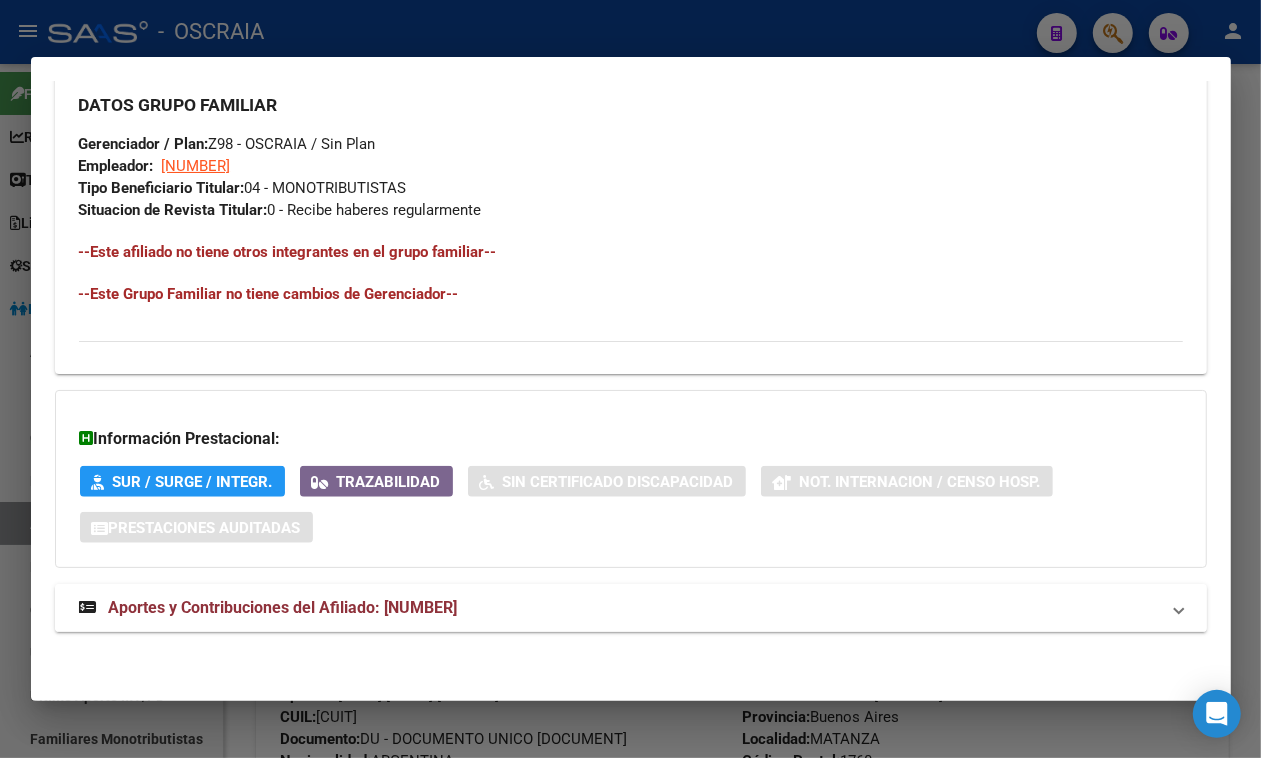 drag, startPoint x: 981, startPoint y: 607, endPoint x: 1001, endPoint y: 602, distance: 20.615528 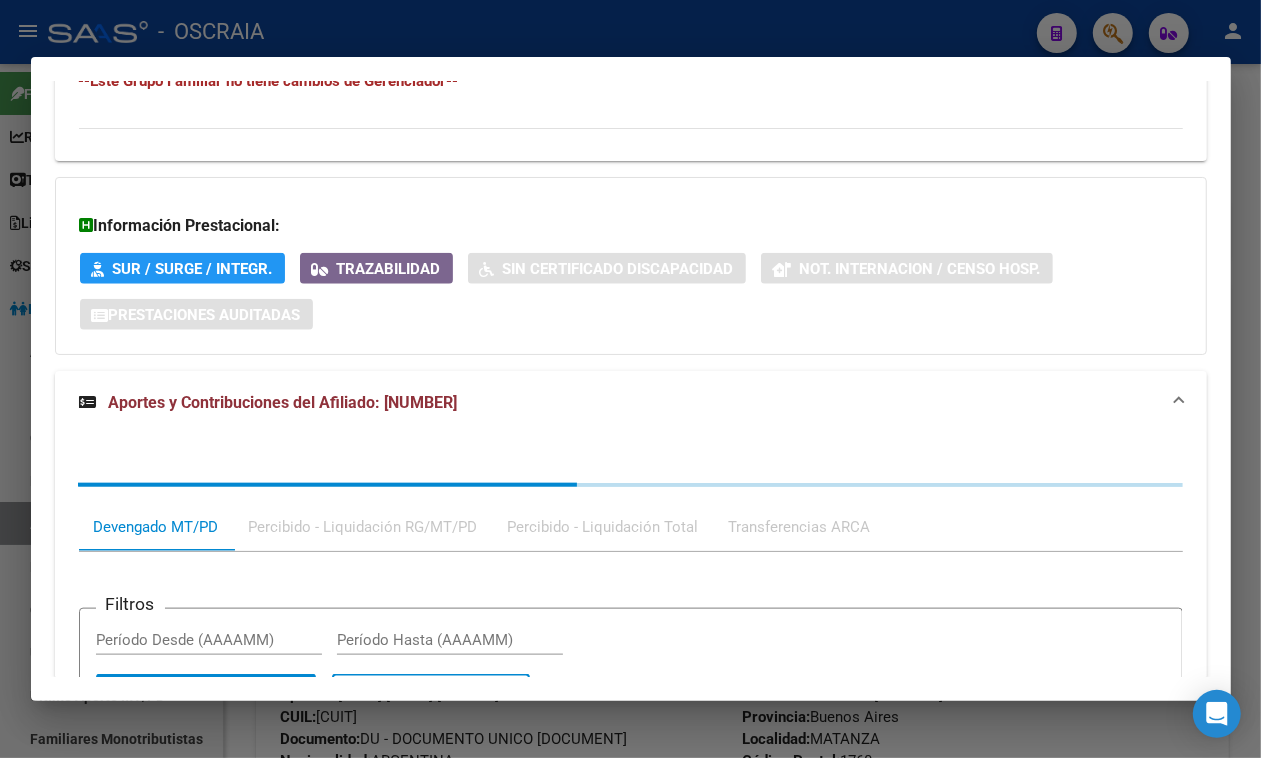 scroll, scrollTop: 1372, scrollLeft: 0, axis: vertical 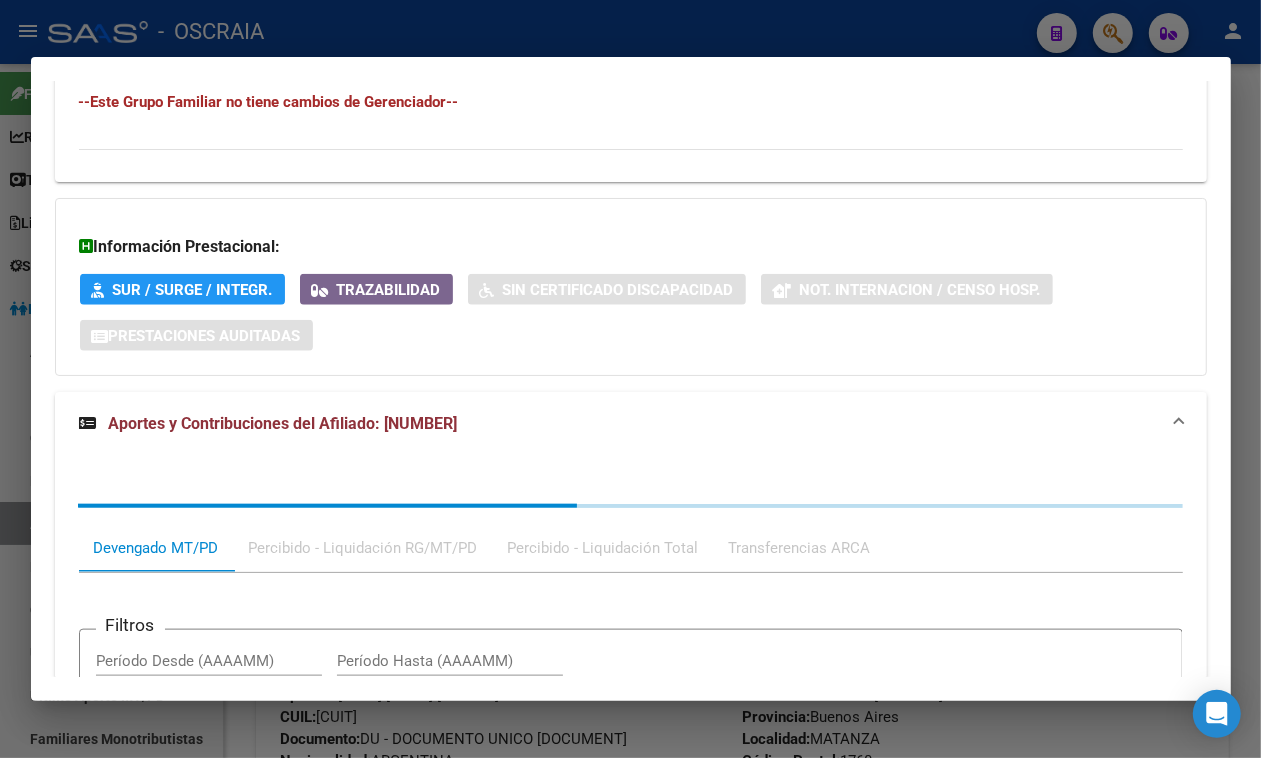 click at bounding box center (630, 379) 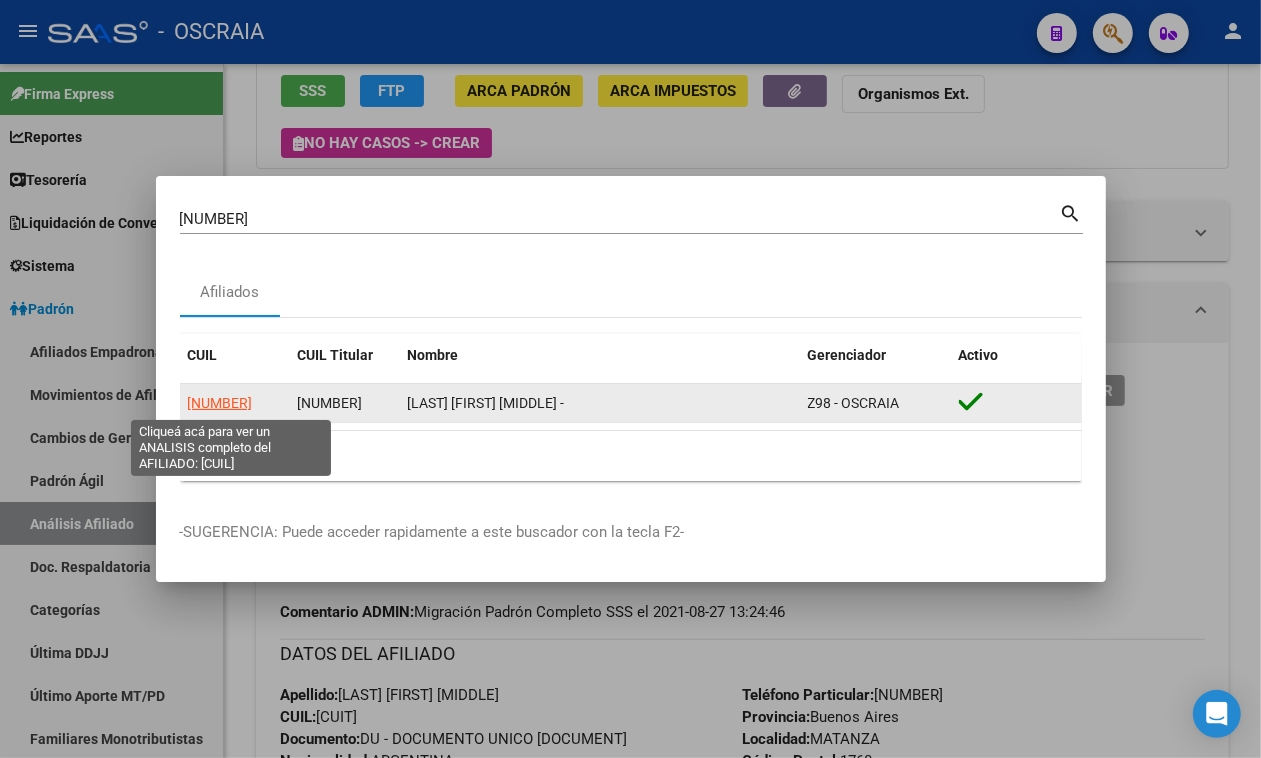 click on "[NUMBER]" 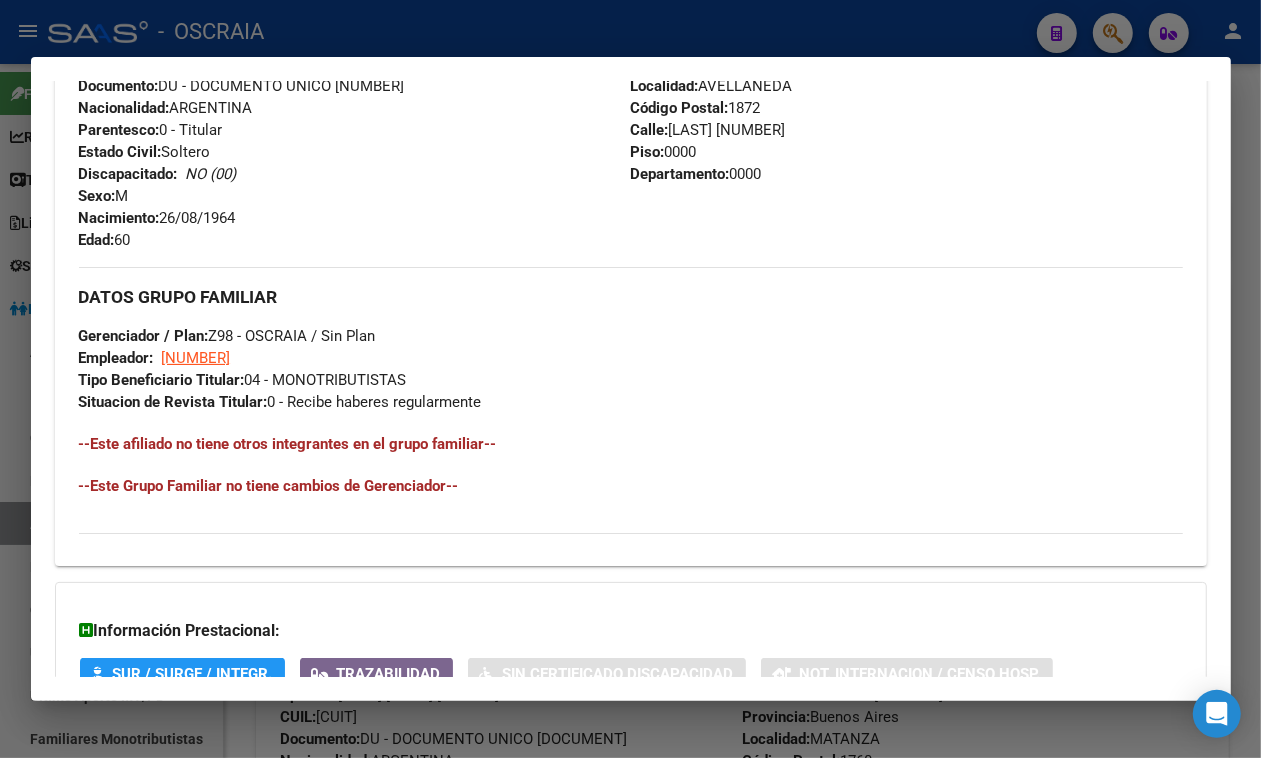 scroll, scrollTop: 1026, scrollLeft: 0, axis: vertical 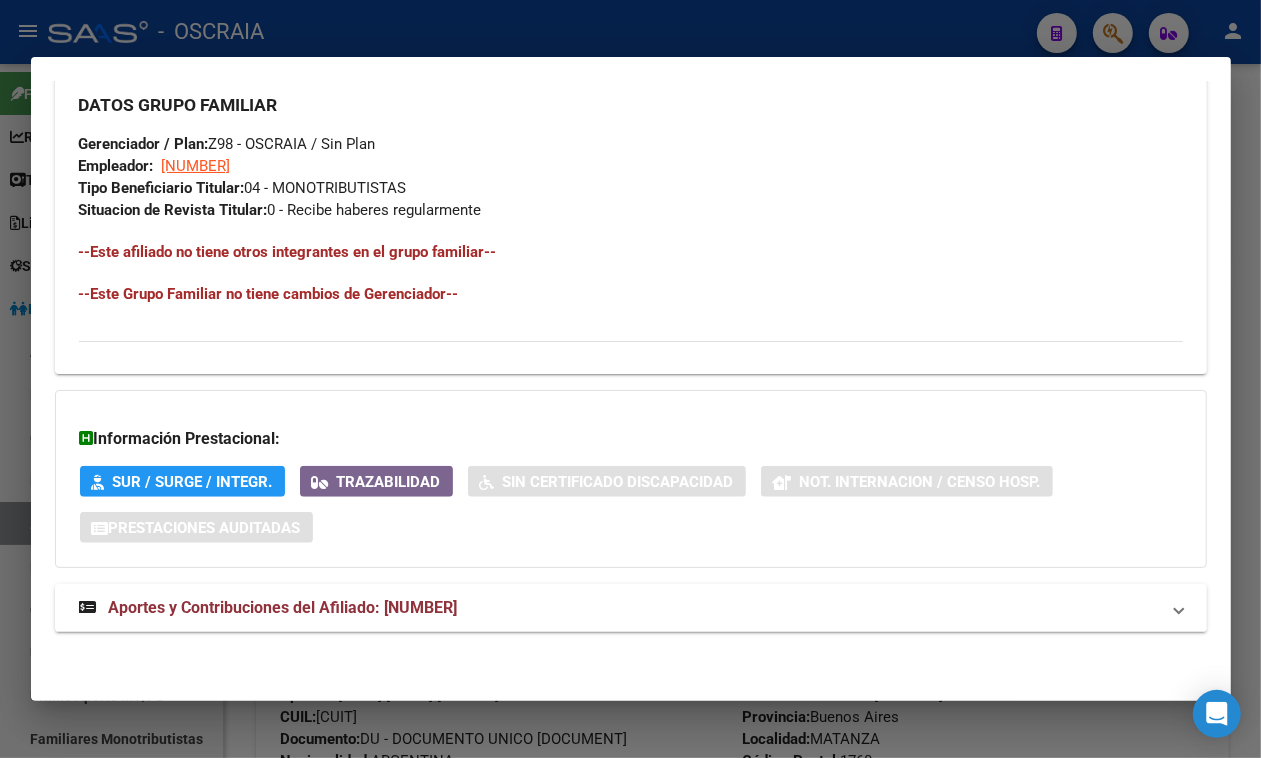 drag, startPoint x: 1143, startPoint y: 626, endPoint x: 1195, endPoint y: 526, distance: 112.71202 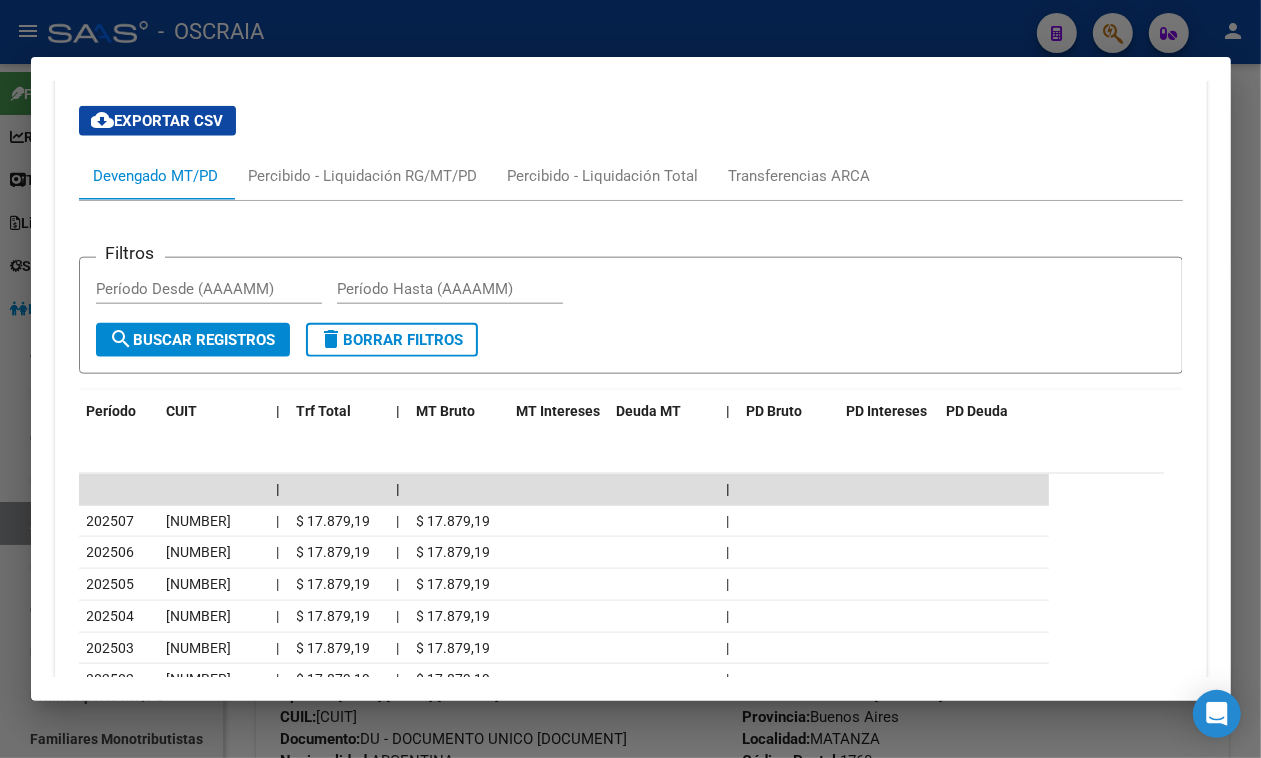 scroll, scrollTop: 1530, scrollLeft: 0, axis: vertical 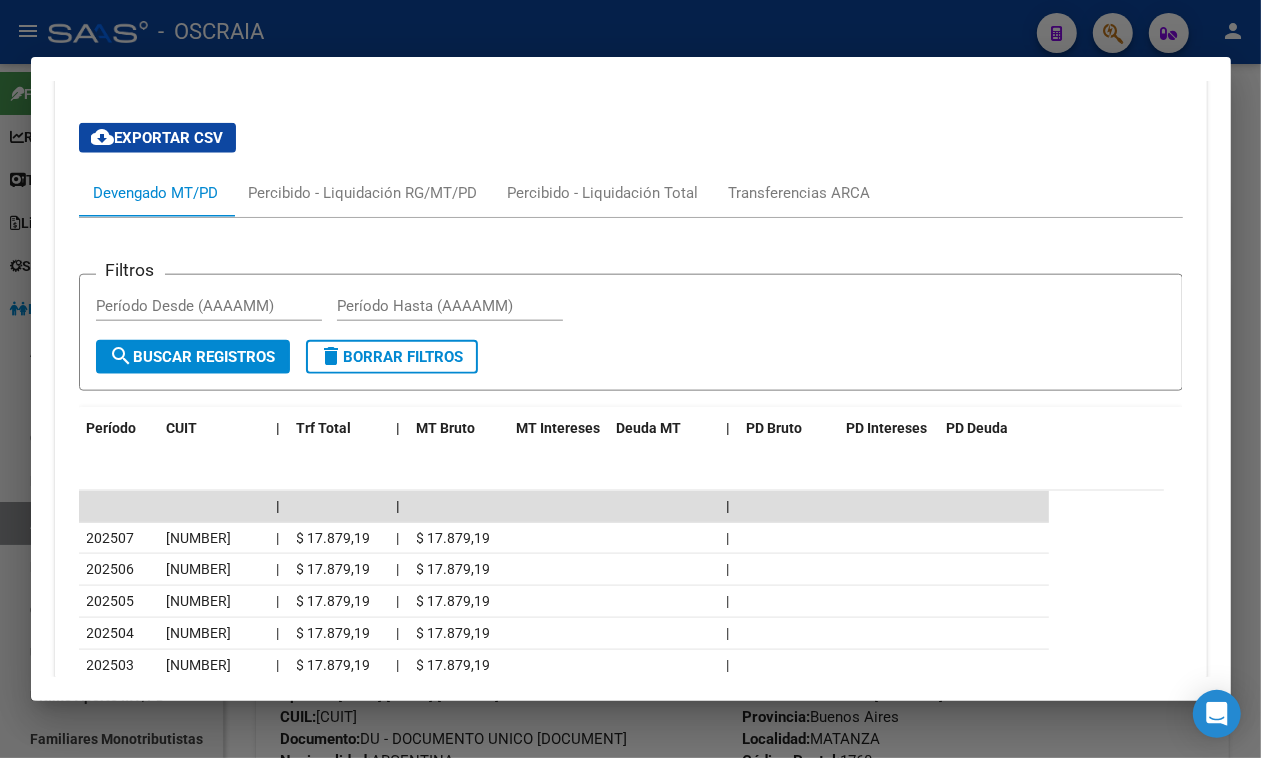 click at bounding box center (630, 379) 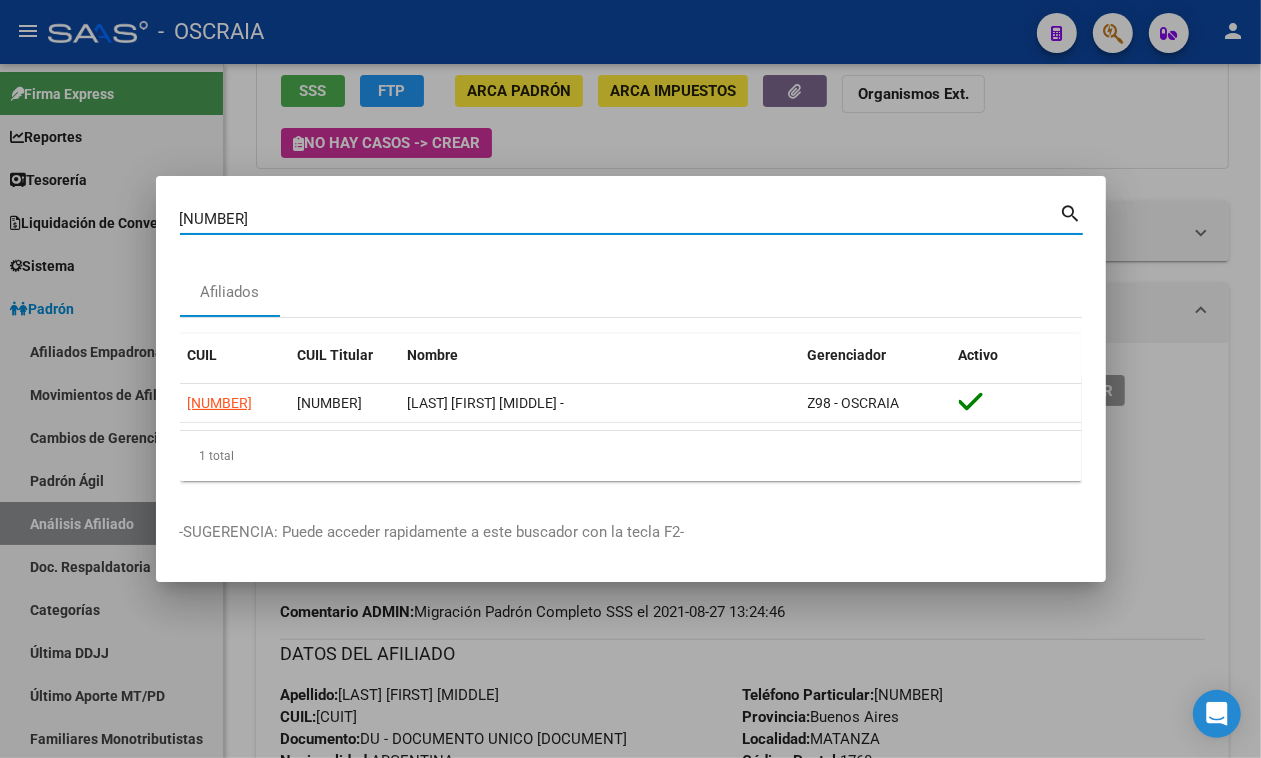 click on "[NUMBER]" at bounding box center [620, 219] 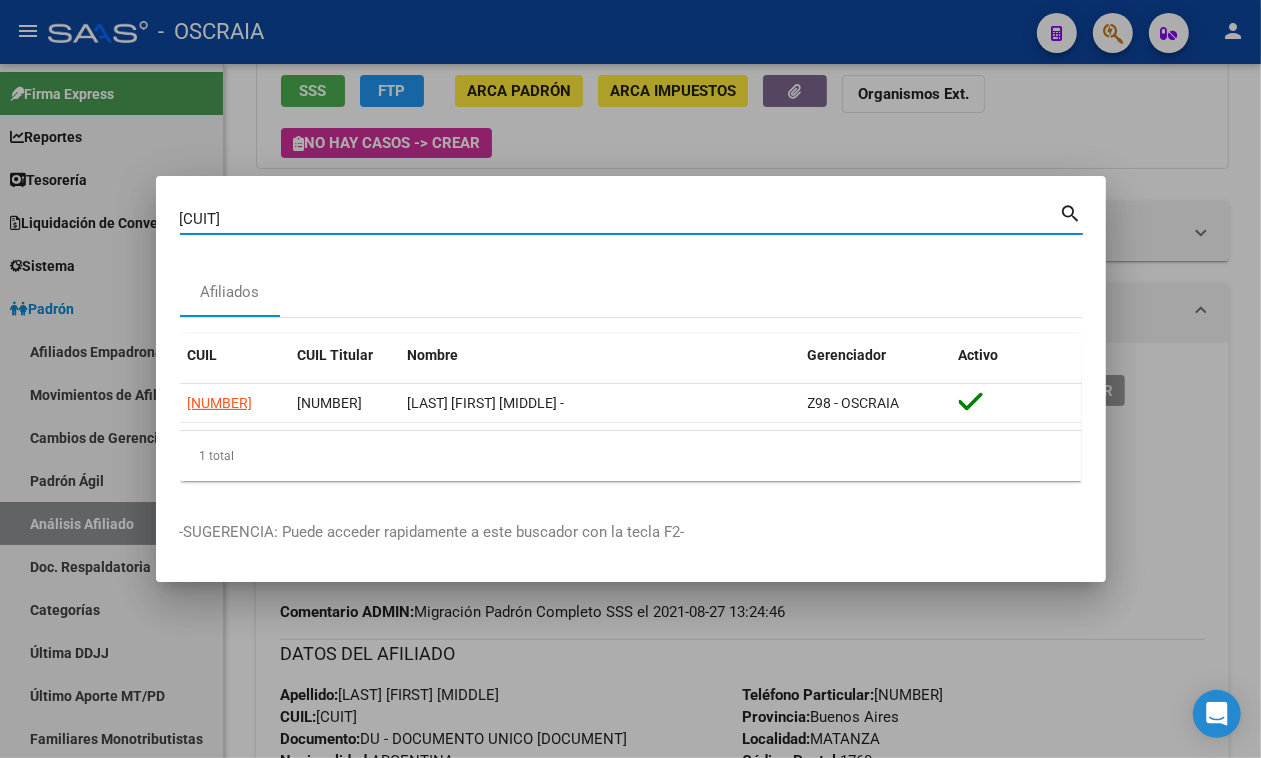 type on "[CUIL]" 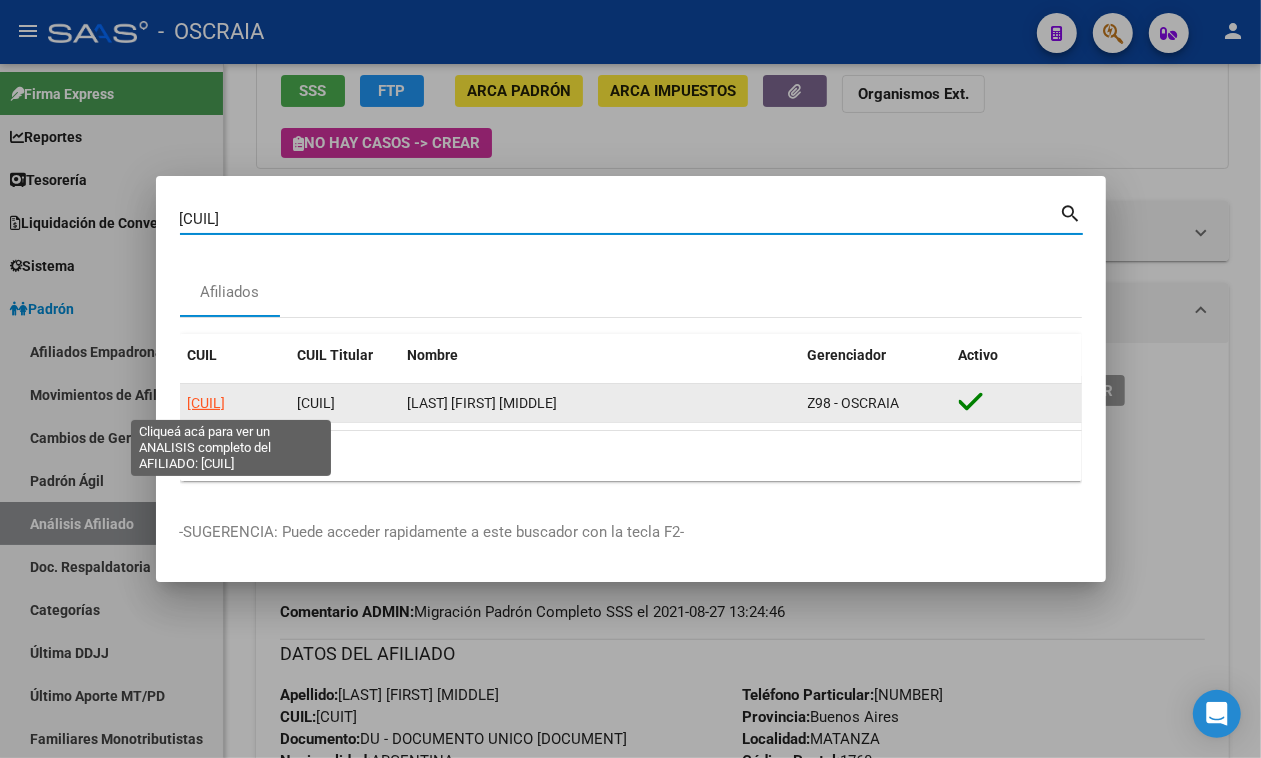 click on "[CUIL]" 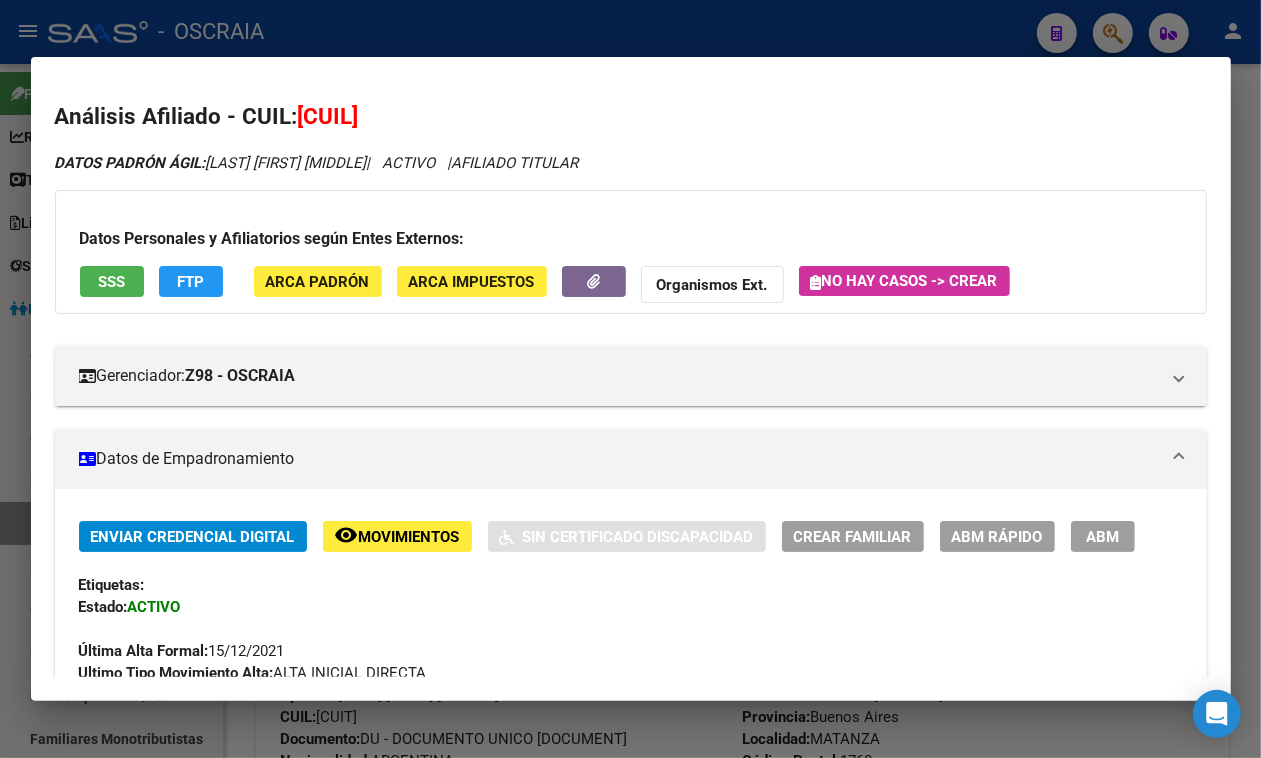 click on "[CUIL]" at bounding box center [328, 116] 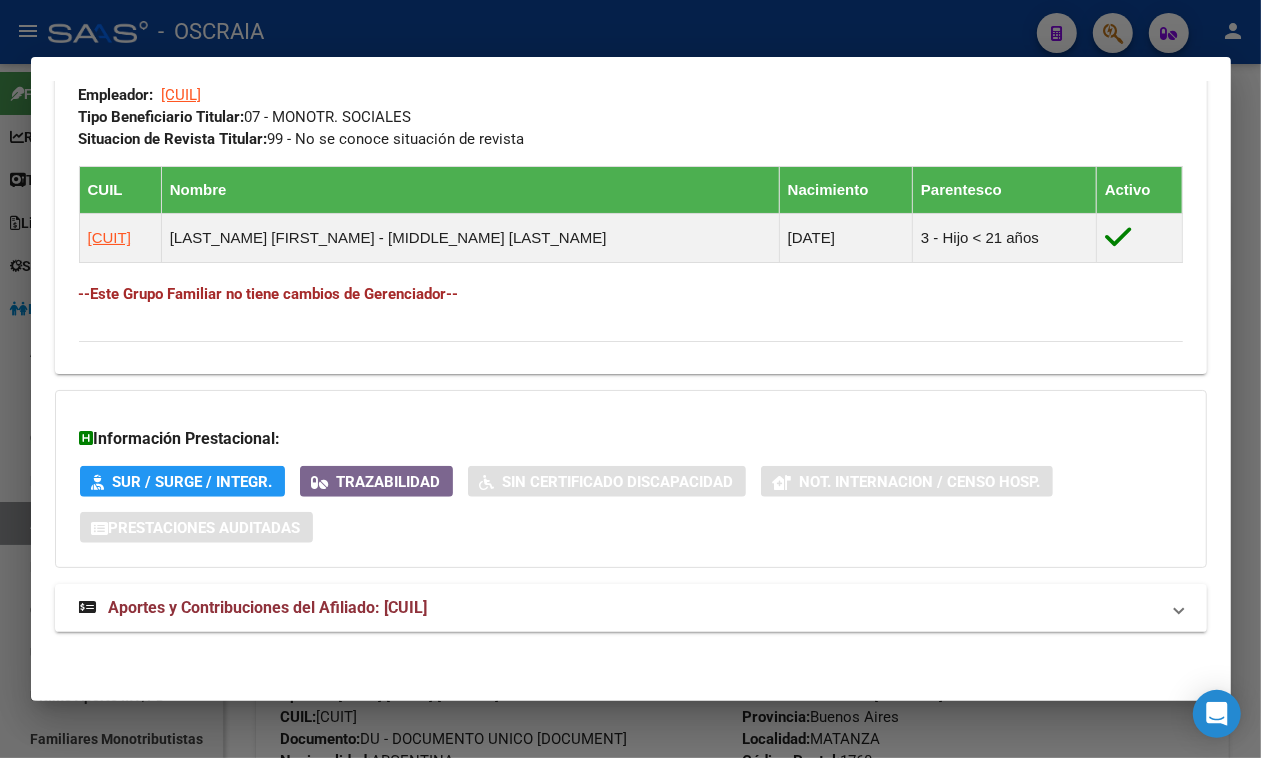 scroll, scrollTop: 1082, scrollLeft: 0, axis: vertical 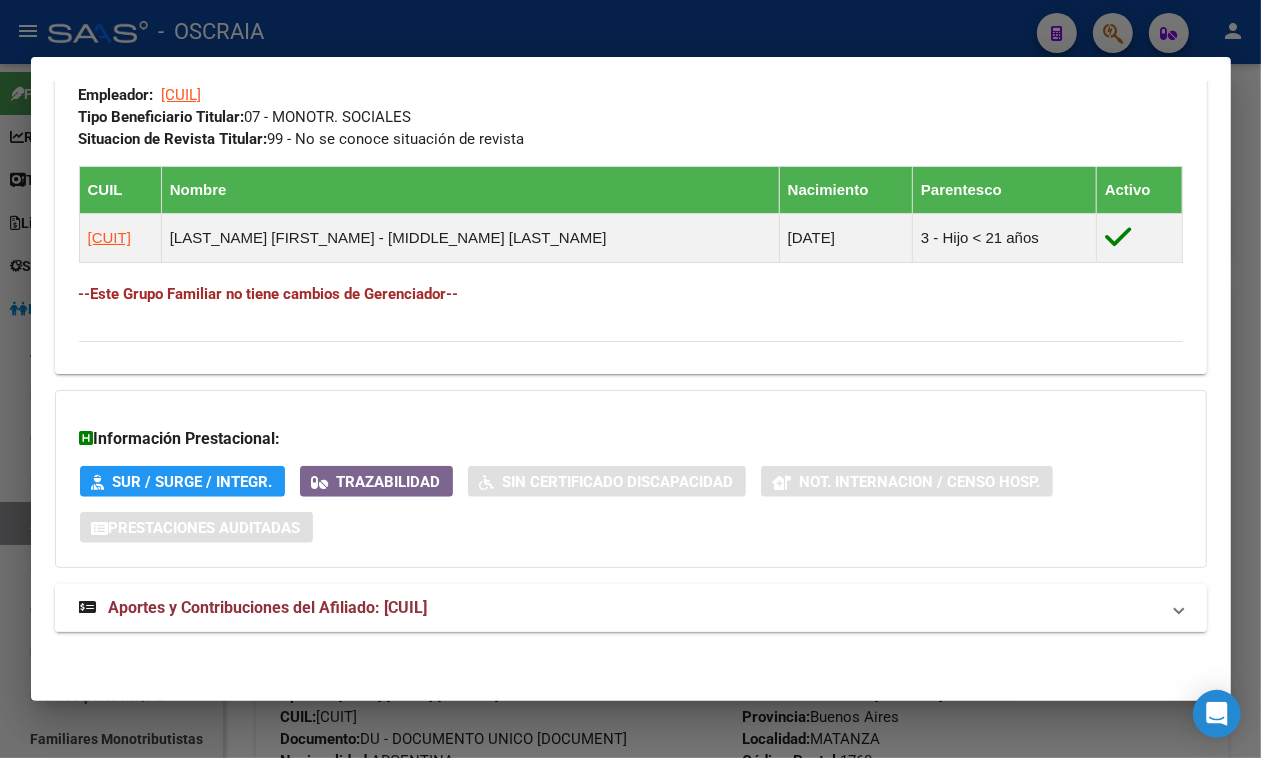 click on "Aportes y Contribuciones del Afiliado: [CUIL]" at bounding box center (631, 608) 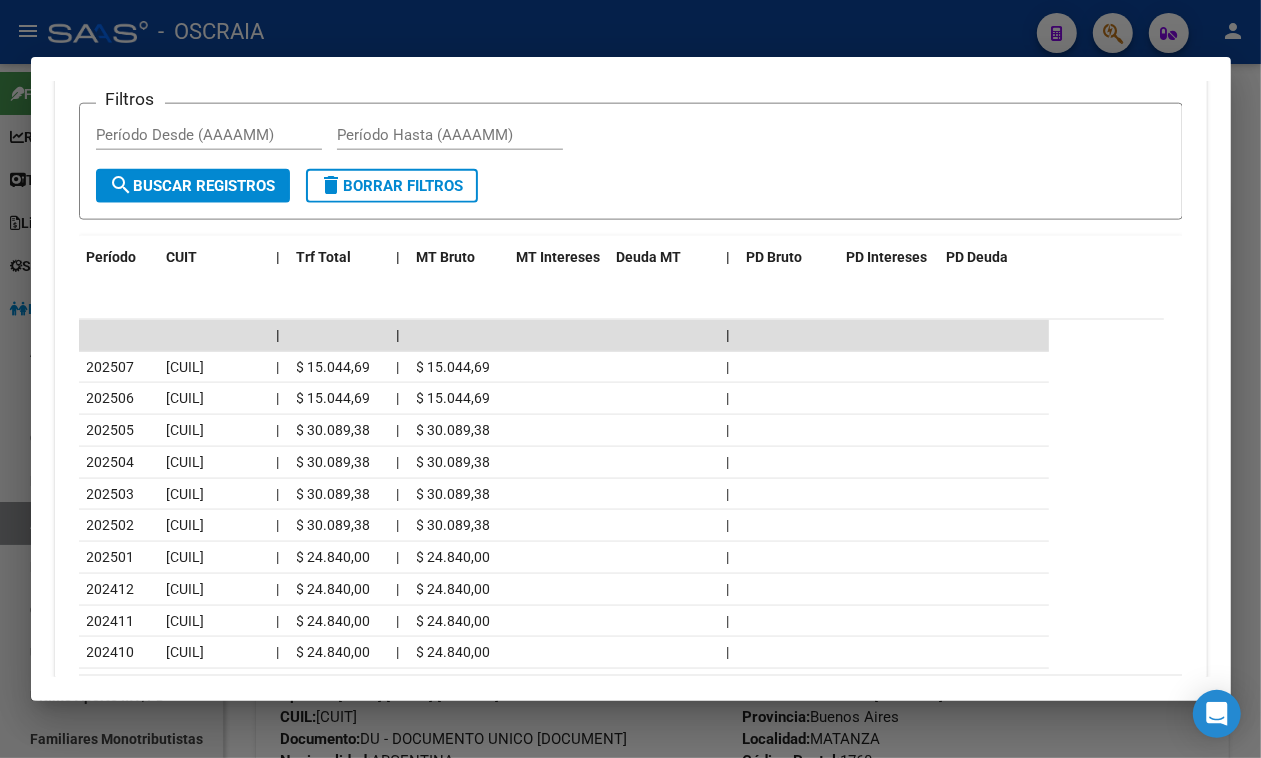 scroll, scrollTop: 0, scrollLeft: 0, axis: both 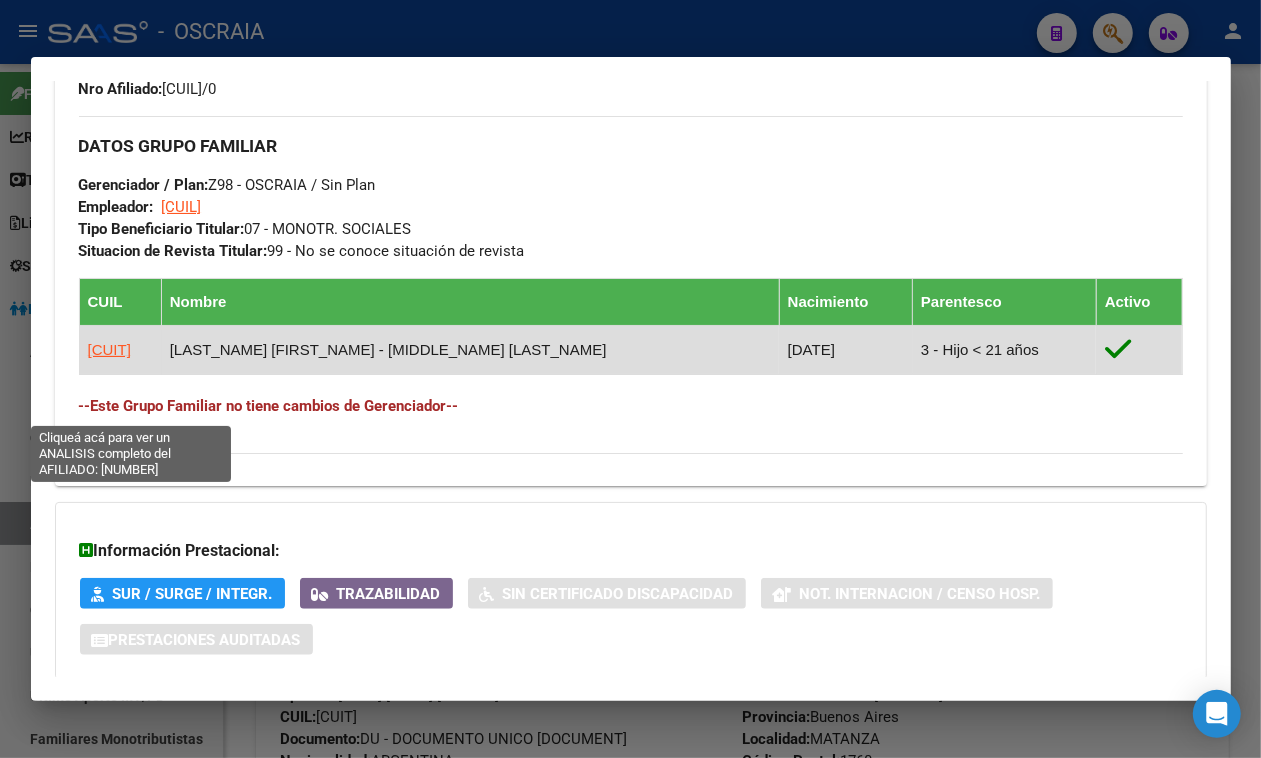 drag, startPoint x: 95, startPoint y: 412, endPoint x: 105, endPoint y: 406, distance: 11.661903 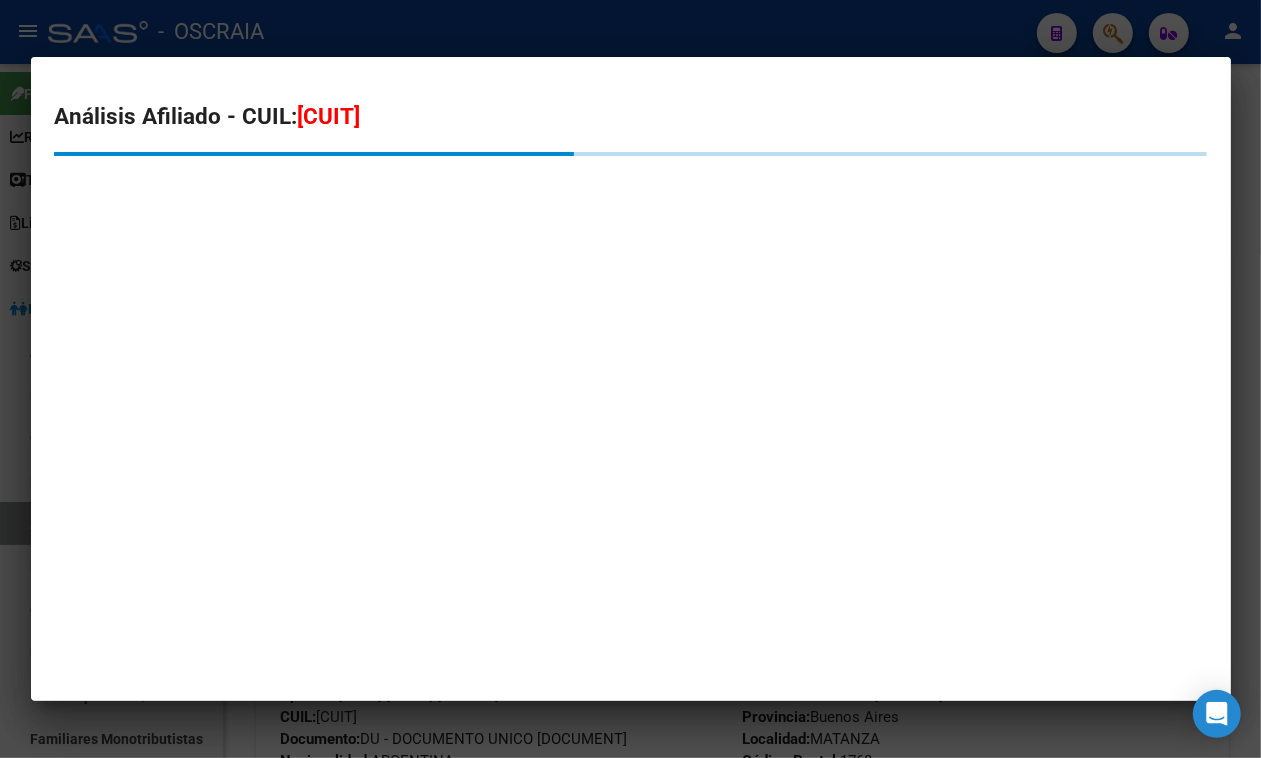 click on "[CUIT]" at bounding box center [329, 116] 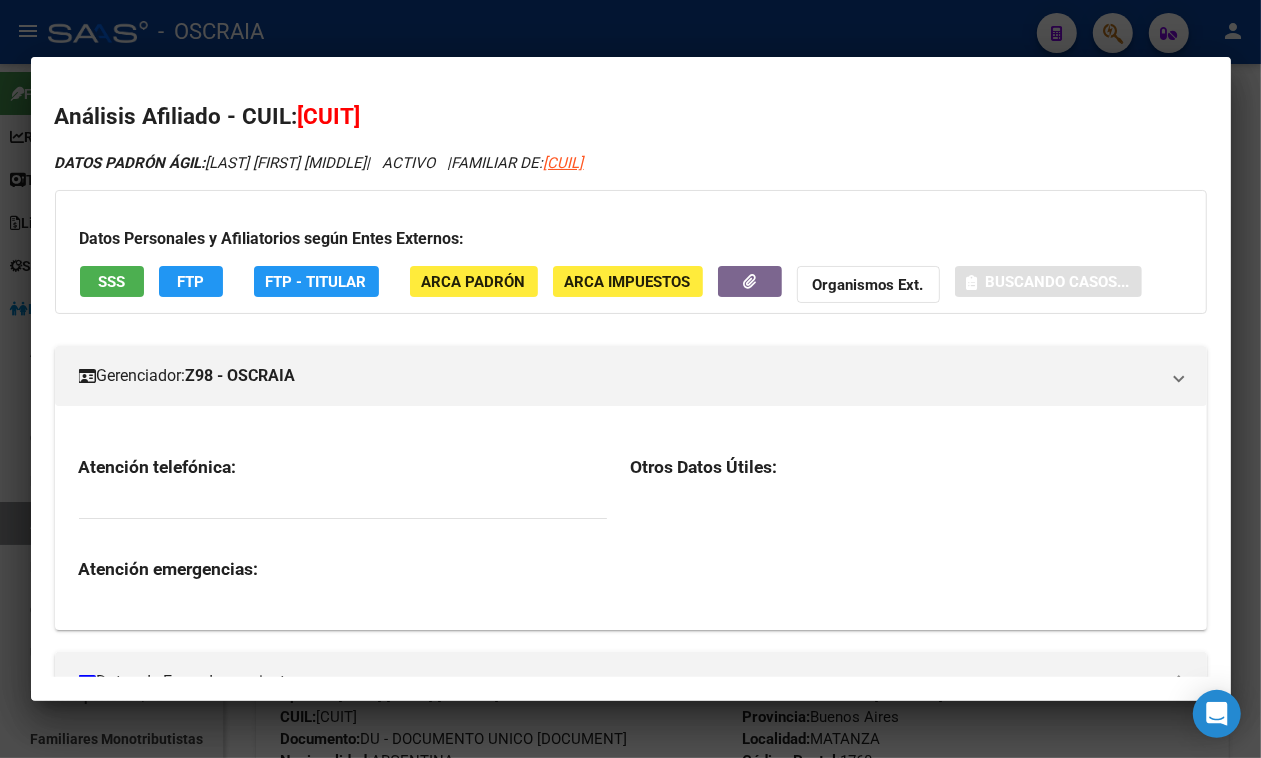 click on "[CUIT]" at bounding box center [329, 116] 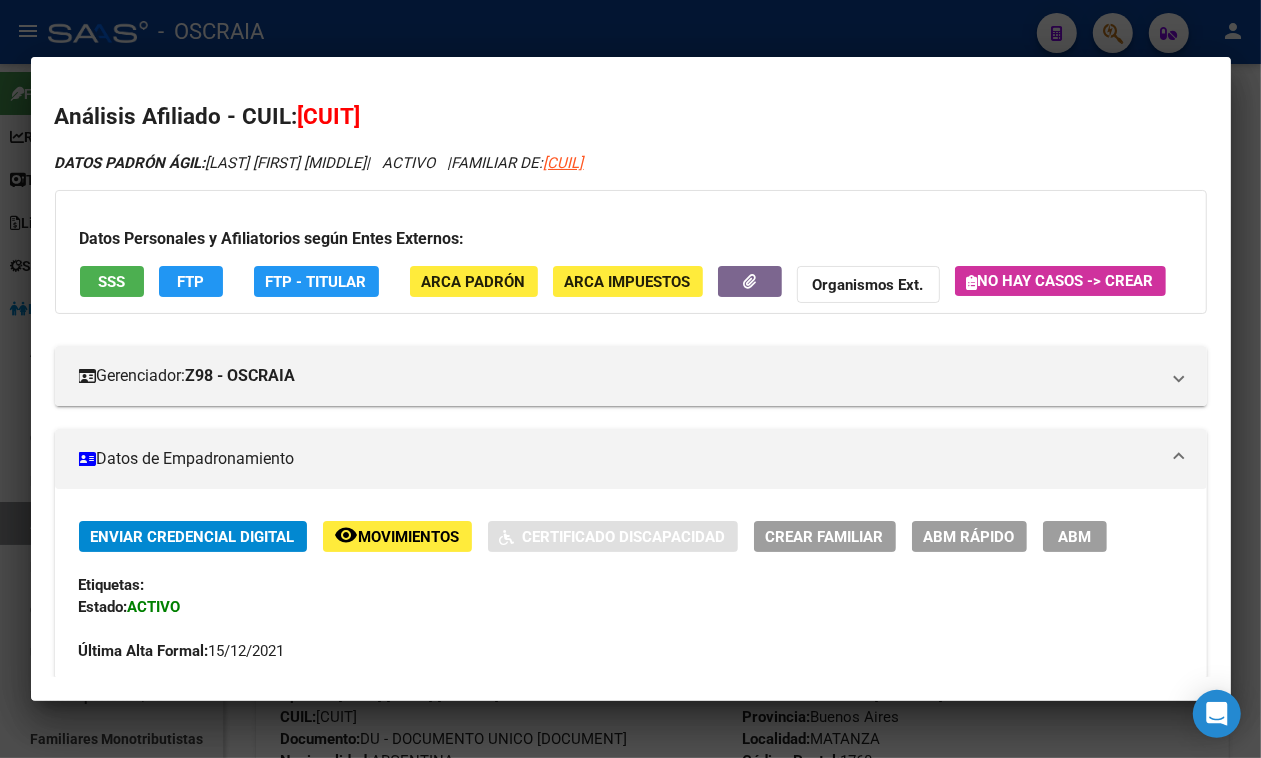 copy on "[CUIT]" 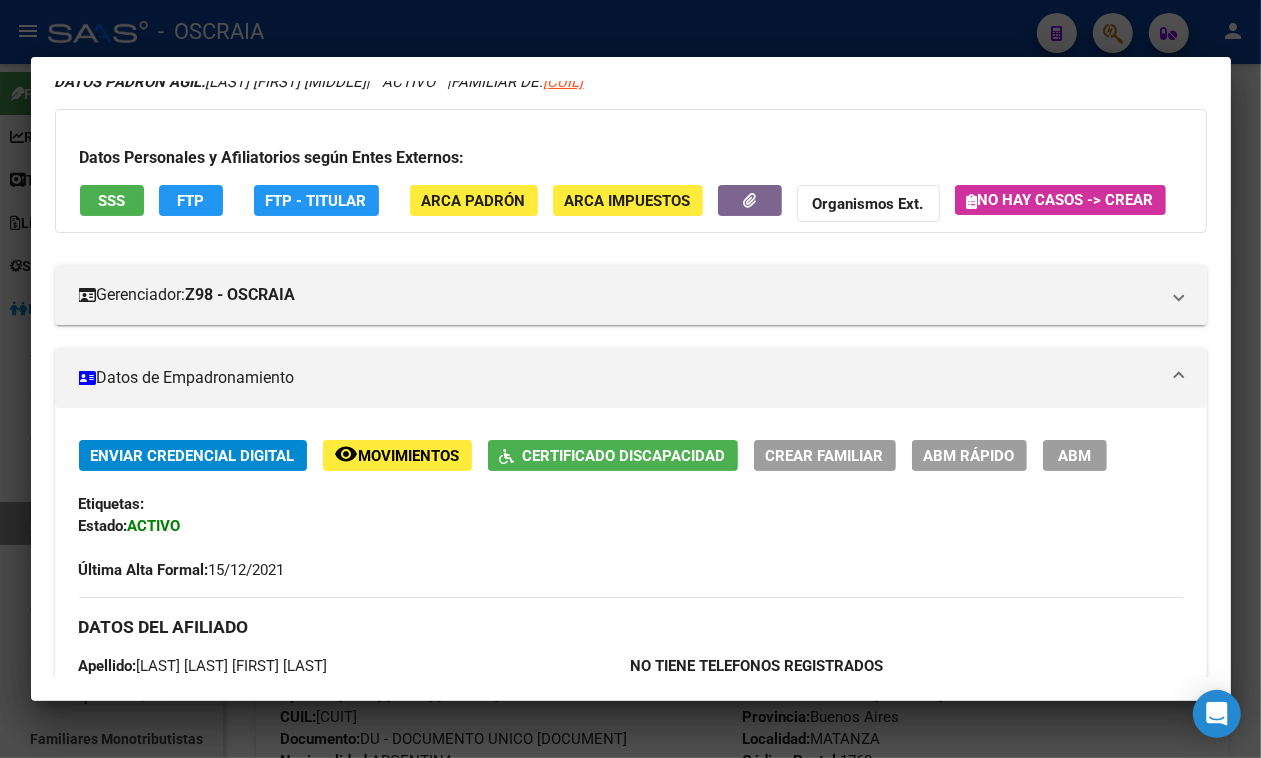 scroll, scrollTop: 125, scrollLeft: 0, axis: vertical 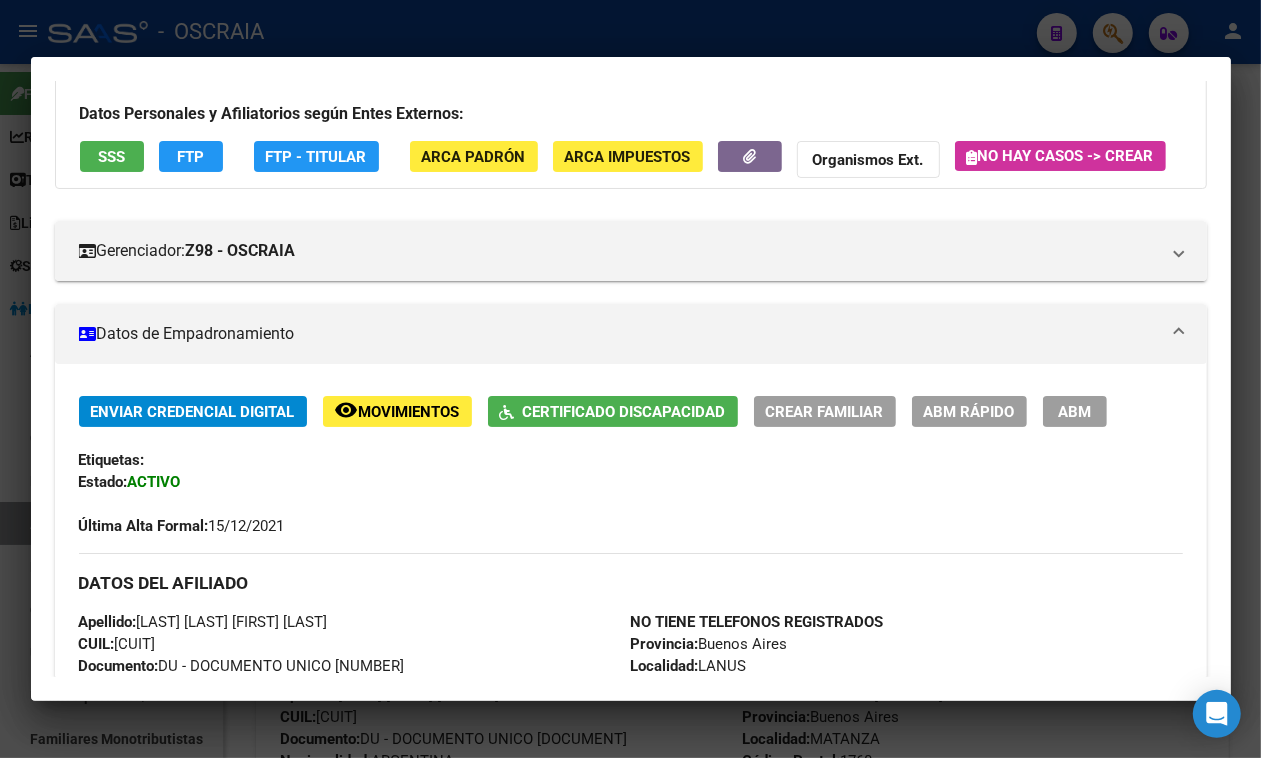 click on "SSS" at bounding box center (111, 157) 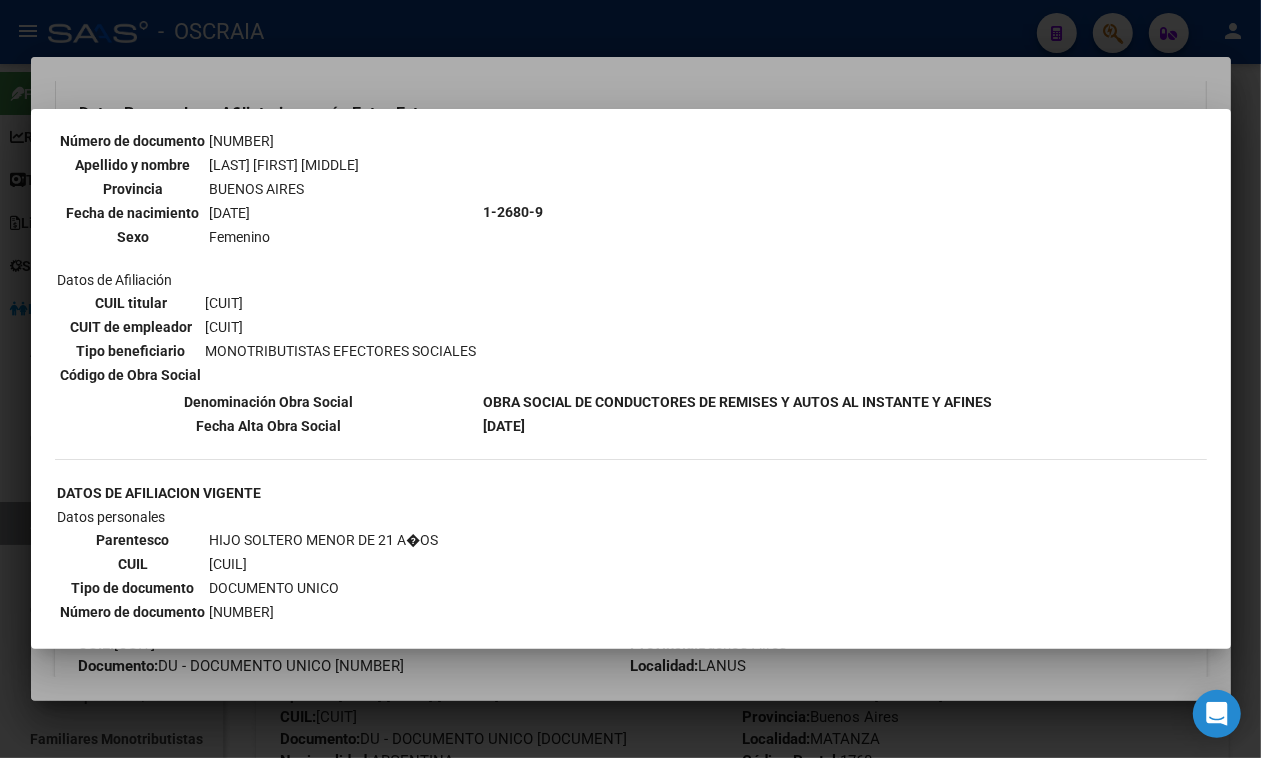 scroll, scrollTop: 496, scrollLeft: 0, axis: vertical 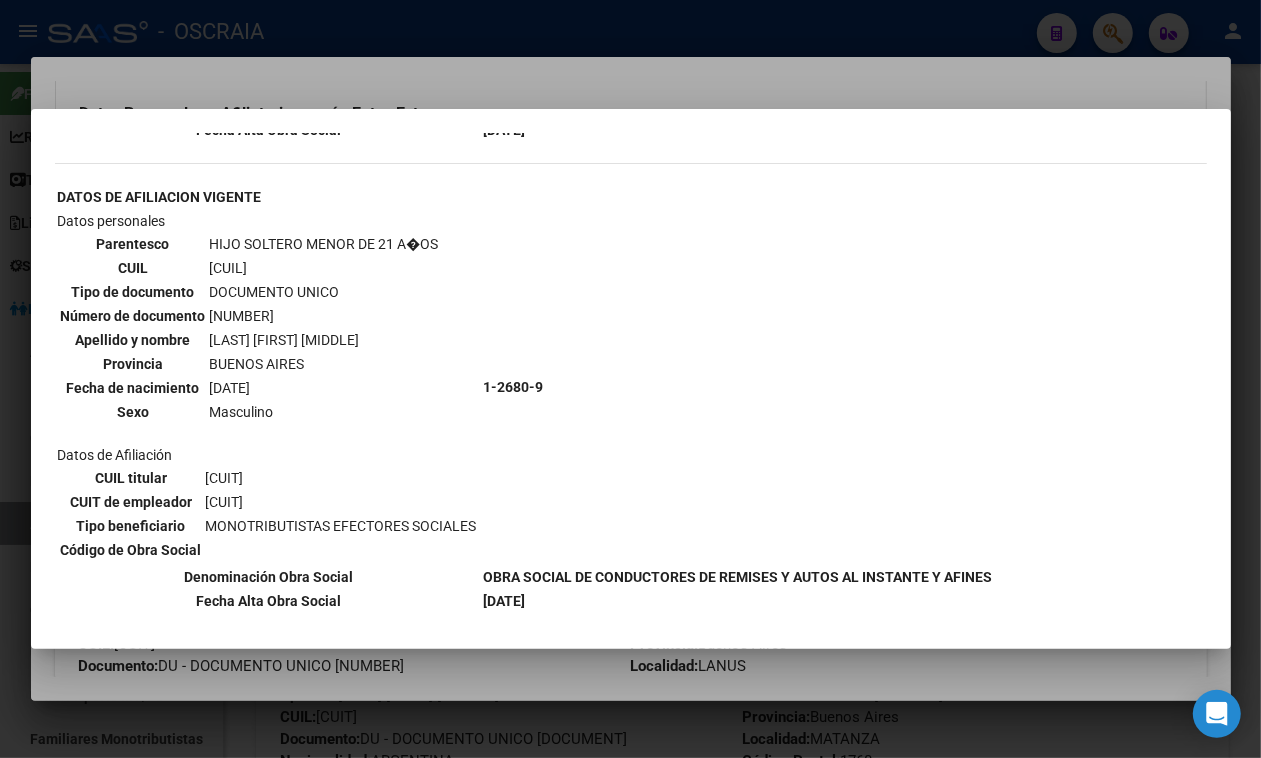 click at bounding box center (630, 379) 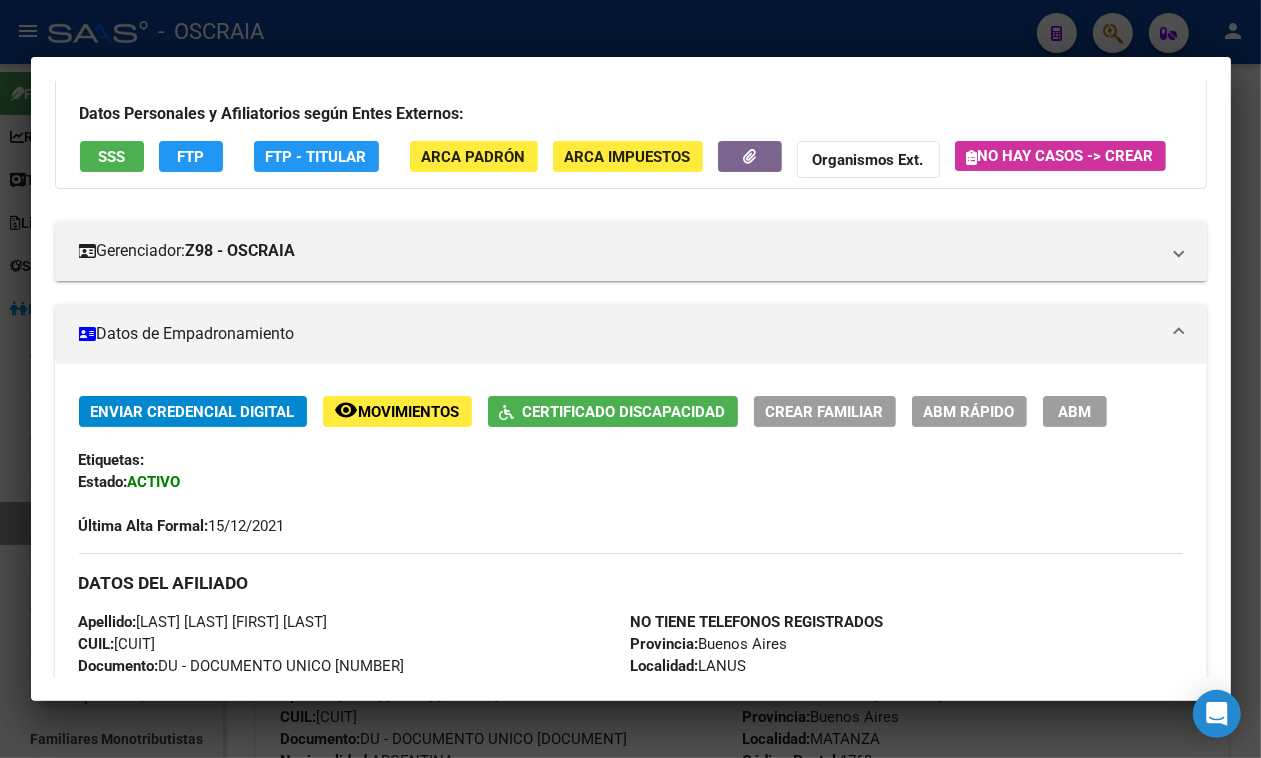 click at bounding box center (630, 379) 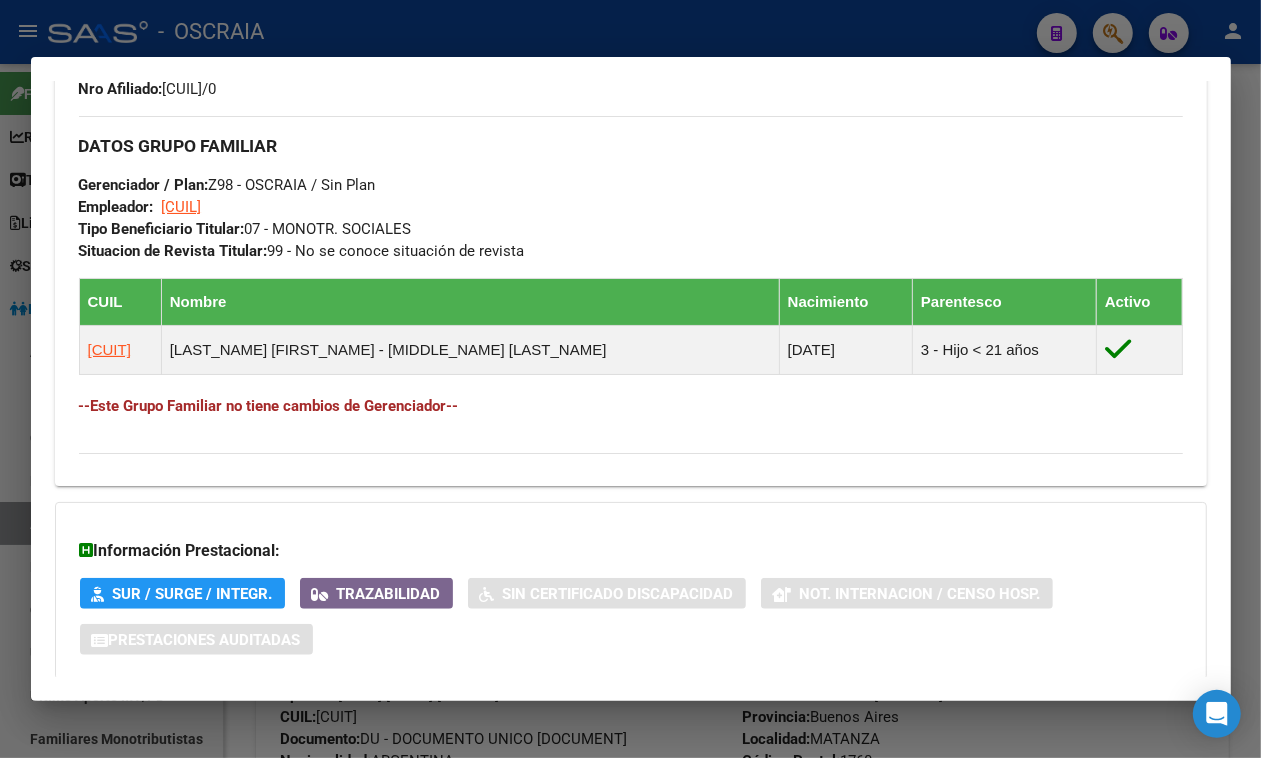 click at bounding box center [630, 379] 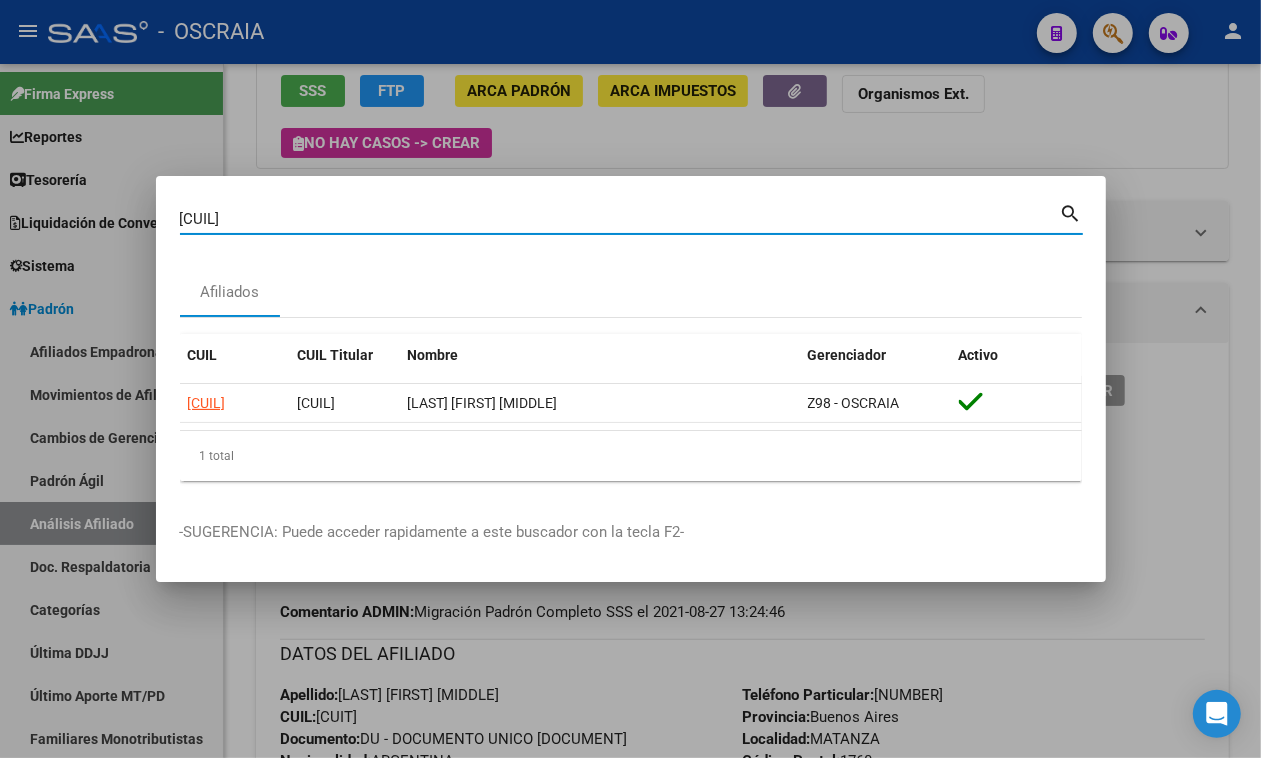 drag, startPoint x: 375, startPoint y: 218, endPoint x: 0, endPoint y: 202, distance: 375.3412 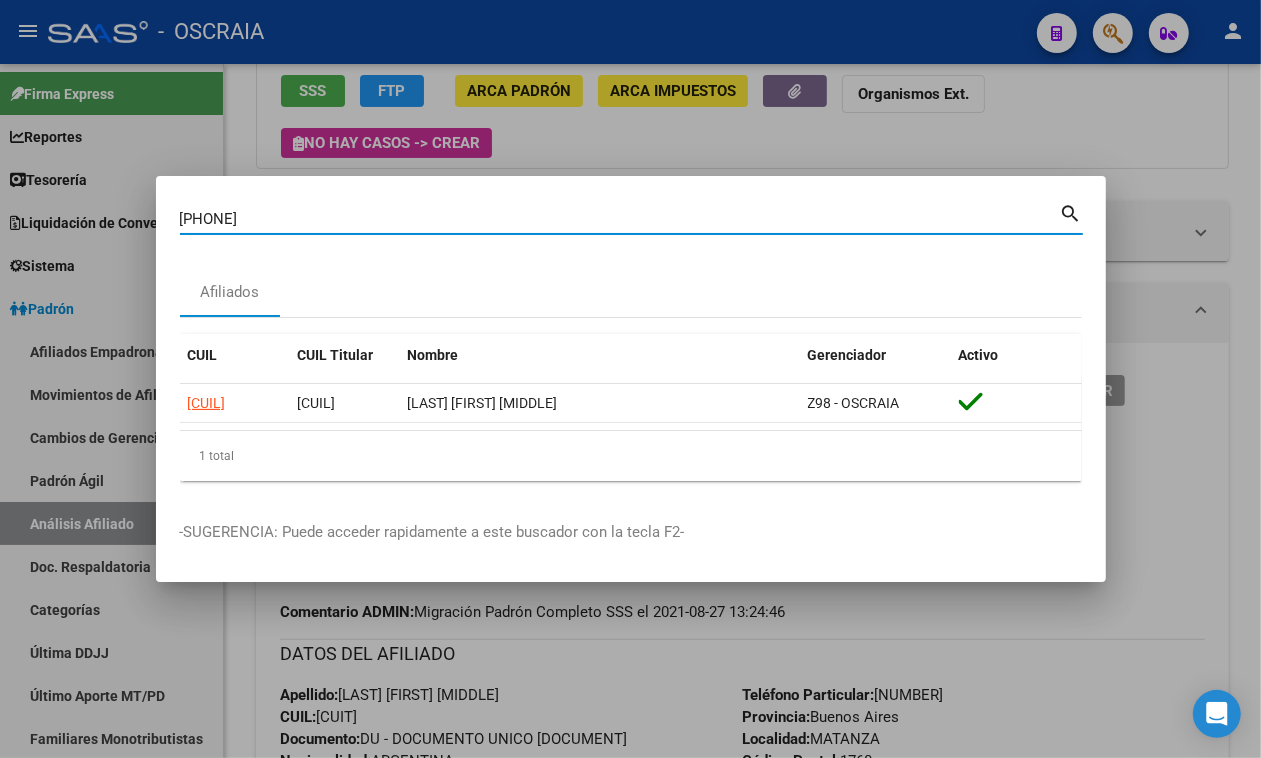 type on "[NUMBER]" 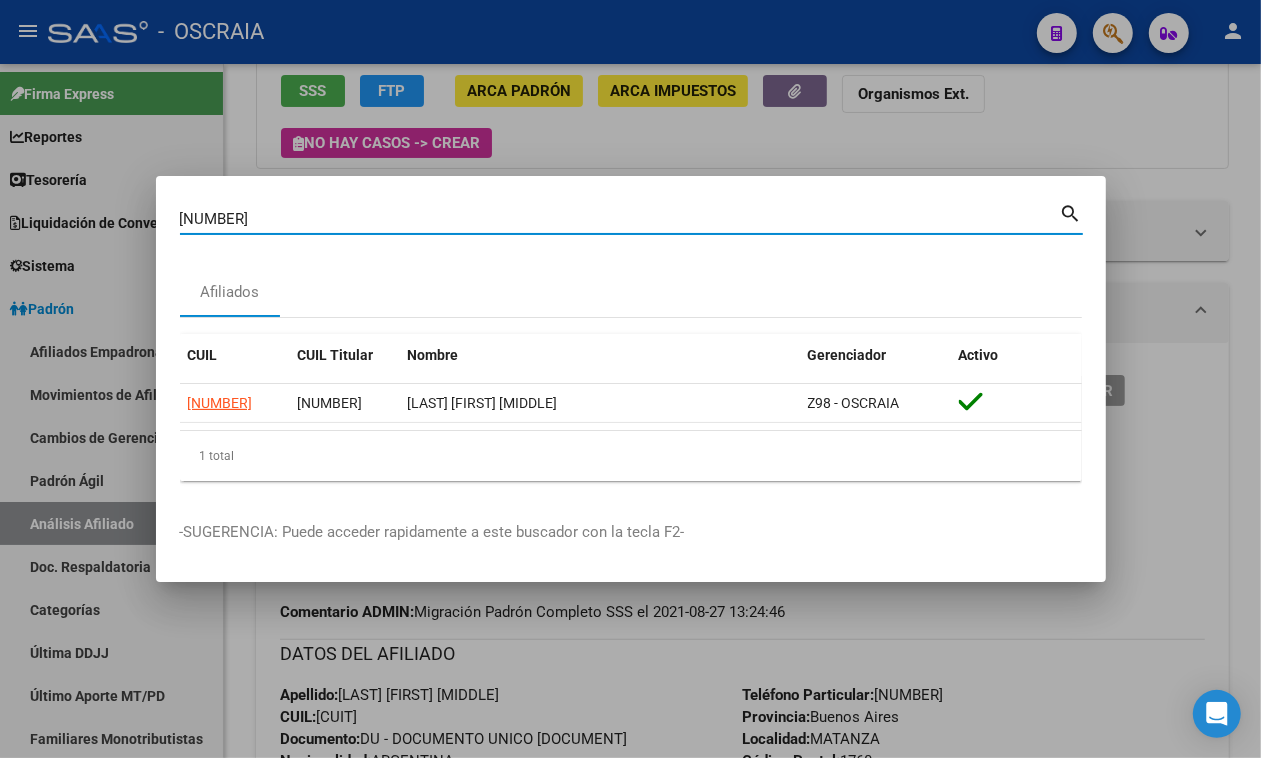 click on "CUIL CUIL Titular Nombre Gerenciador Activo" at bounding box center [631, 359] 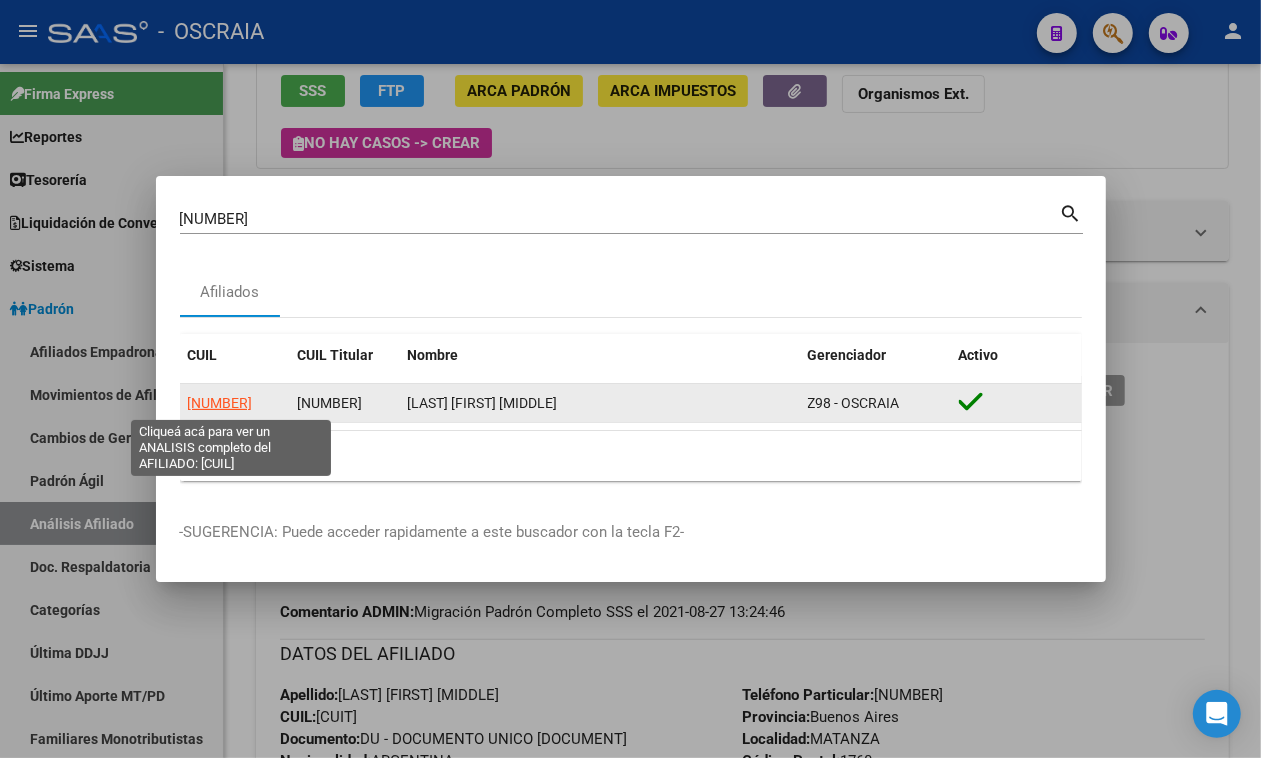 click on "[NUMBER]" 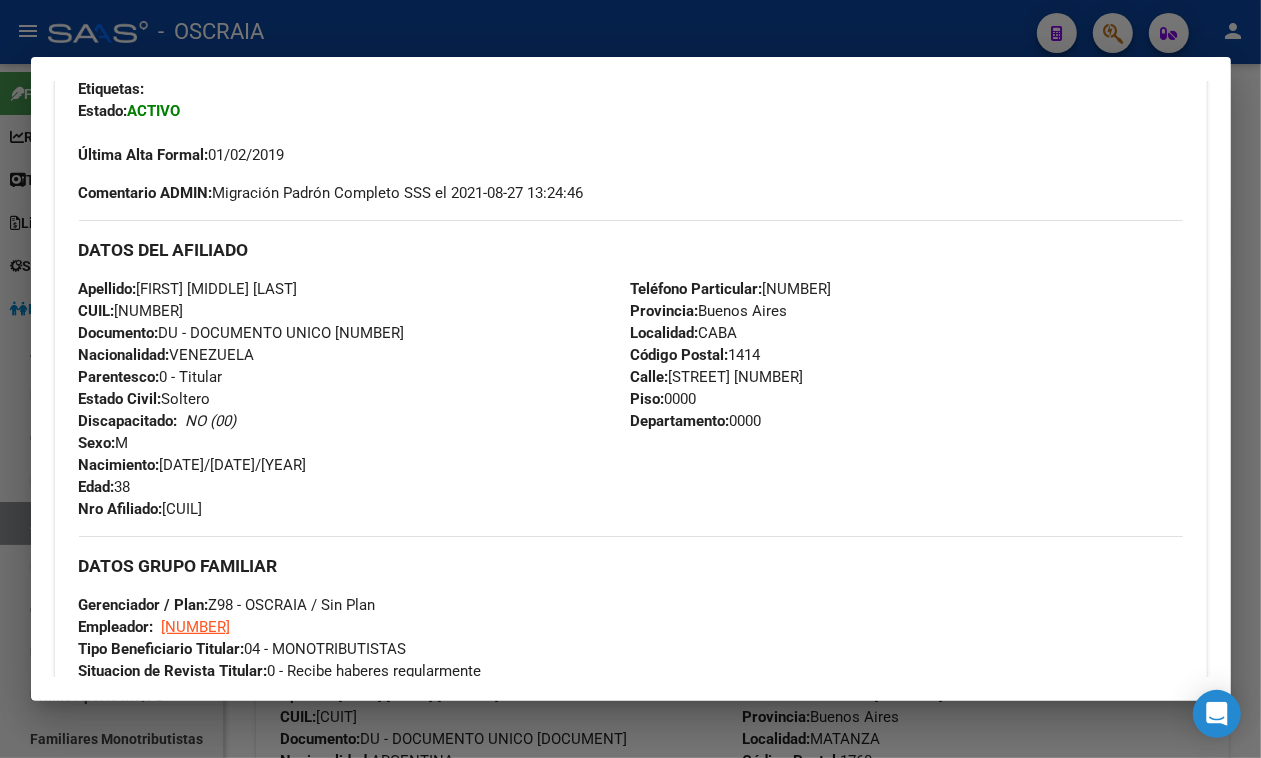 scroll, scrollTop: 500, scrollLeft: 0, axis: vertical 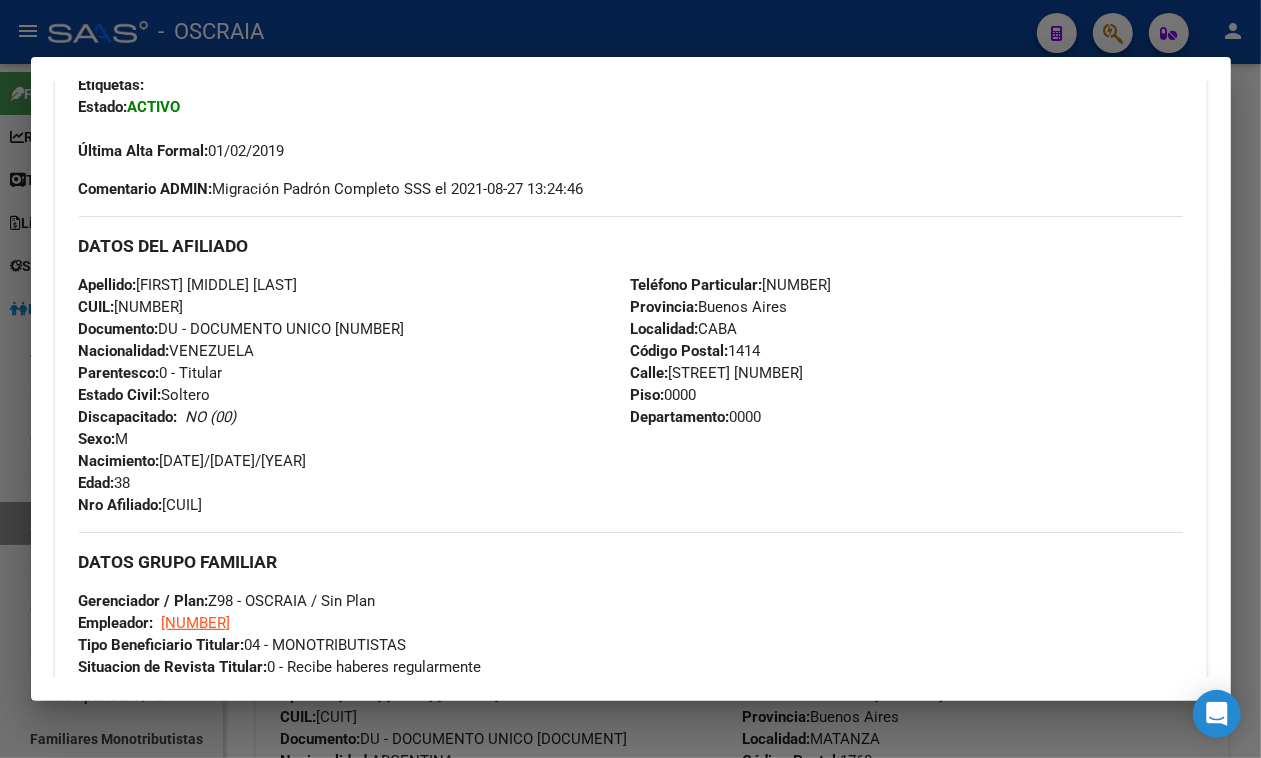 drag, startPoint x: 1205, startPoint y: 342, endPoint x: 1207, endPoint y: 373, distance: 31.06445 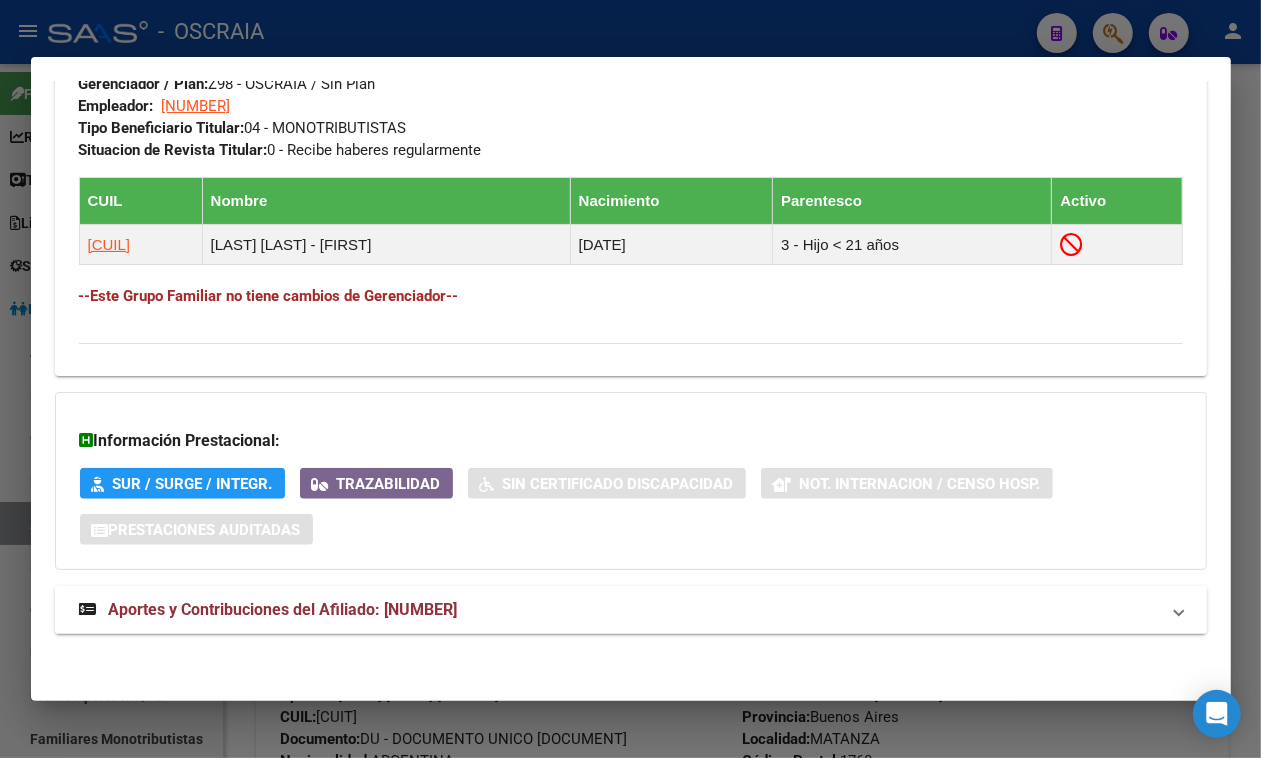 scroll, scrollTop: 1090, scrollLeft: 0, axis: vertical 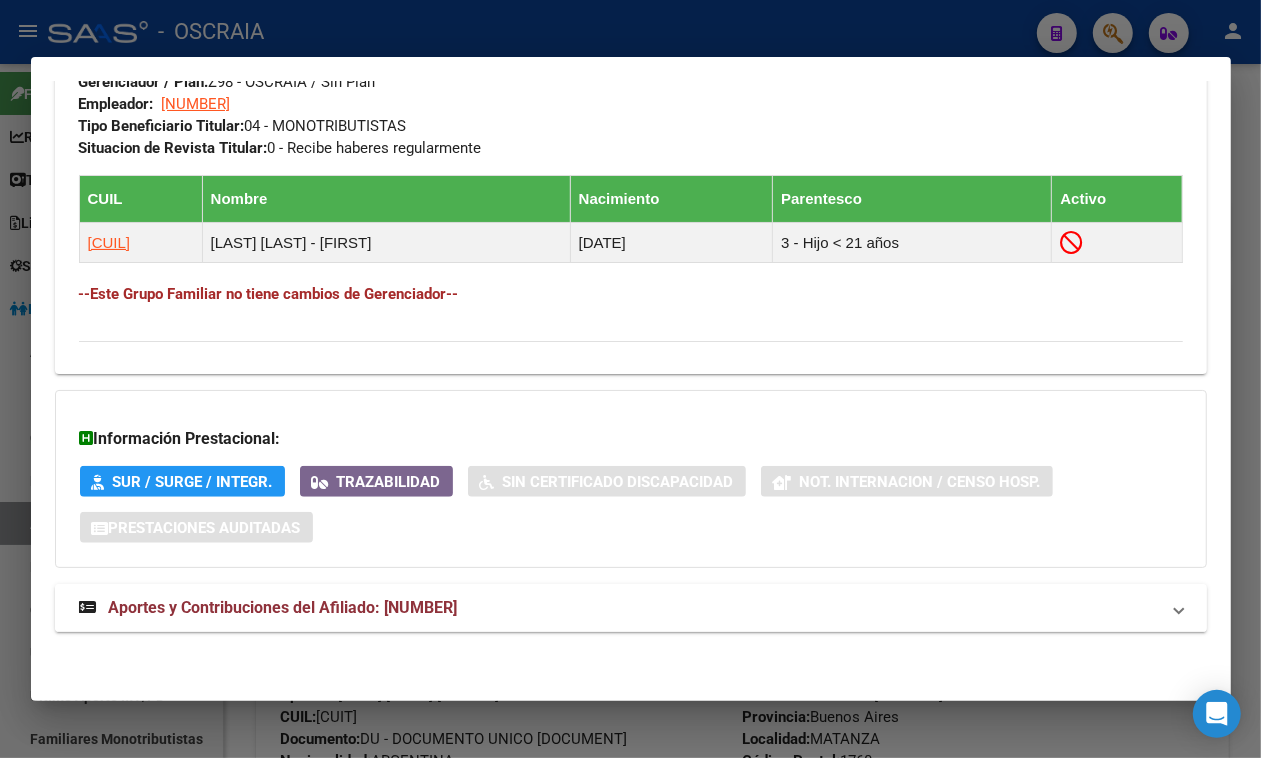 click on "Aportes y Contribuciones del Afiliado: [NUMBER]" at bounding box center (619, 608) 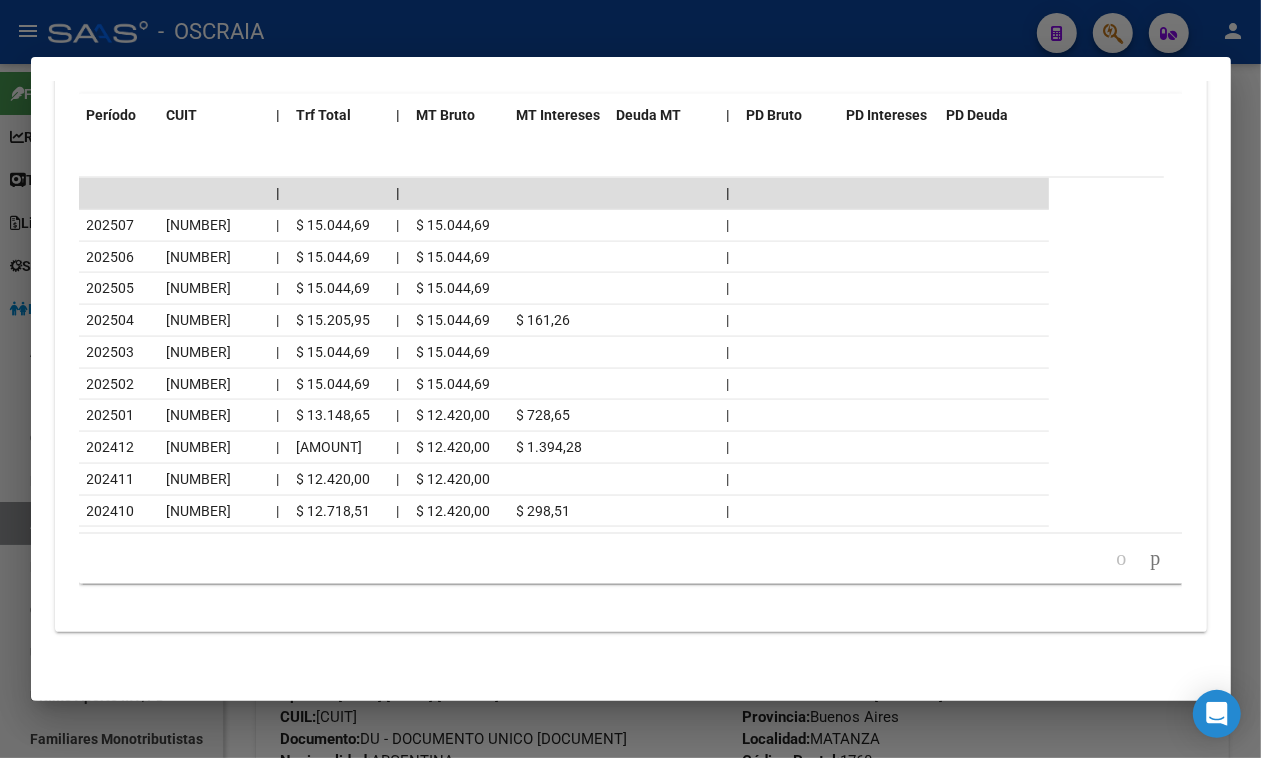 scroll, scrollTop: 1991, scrollLeft: 0, axis: vertical 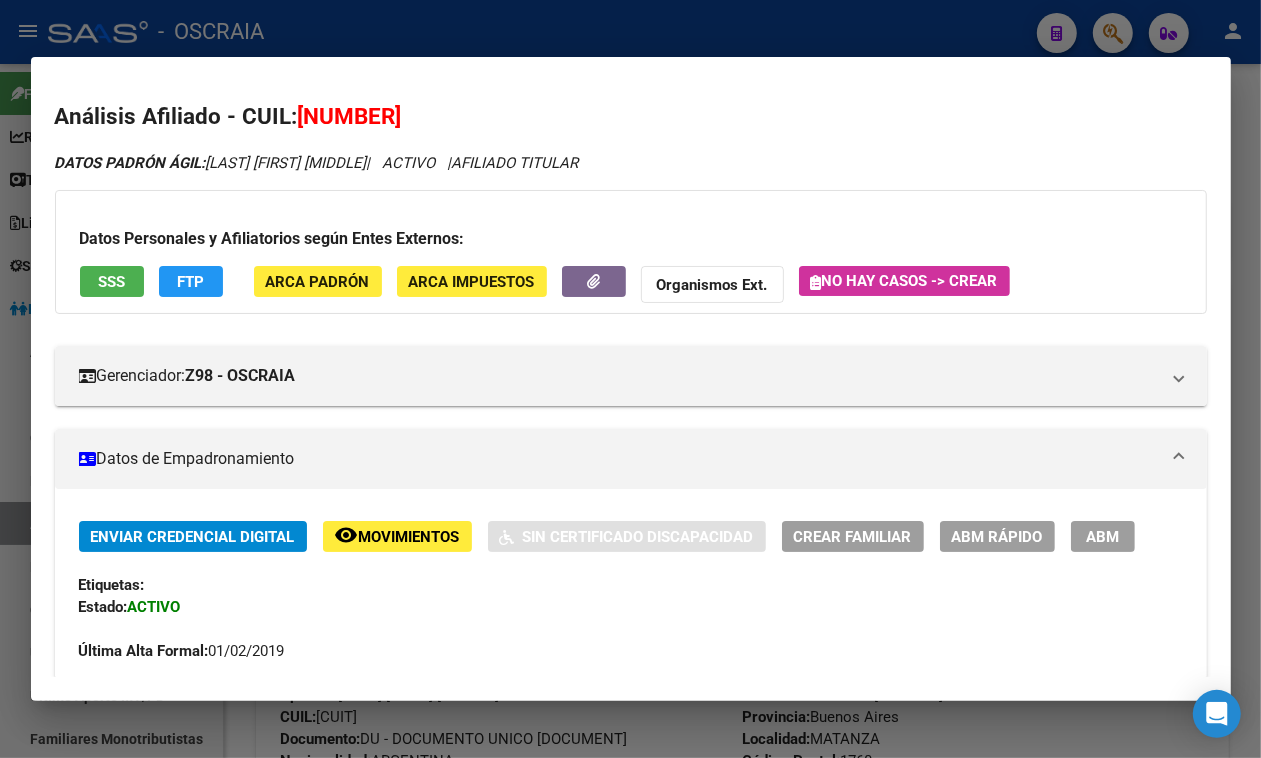 click on "[NUMBER]" at bounding box center [350, 116] 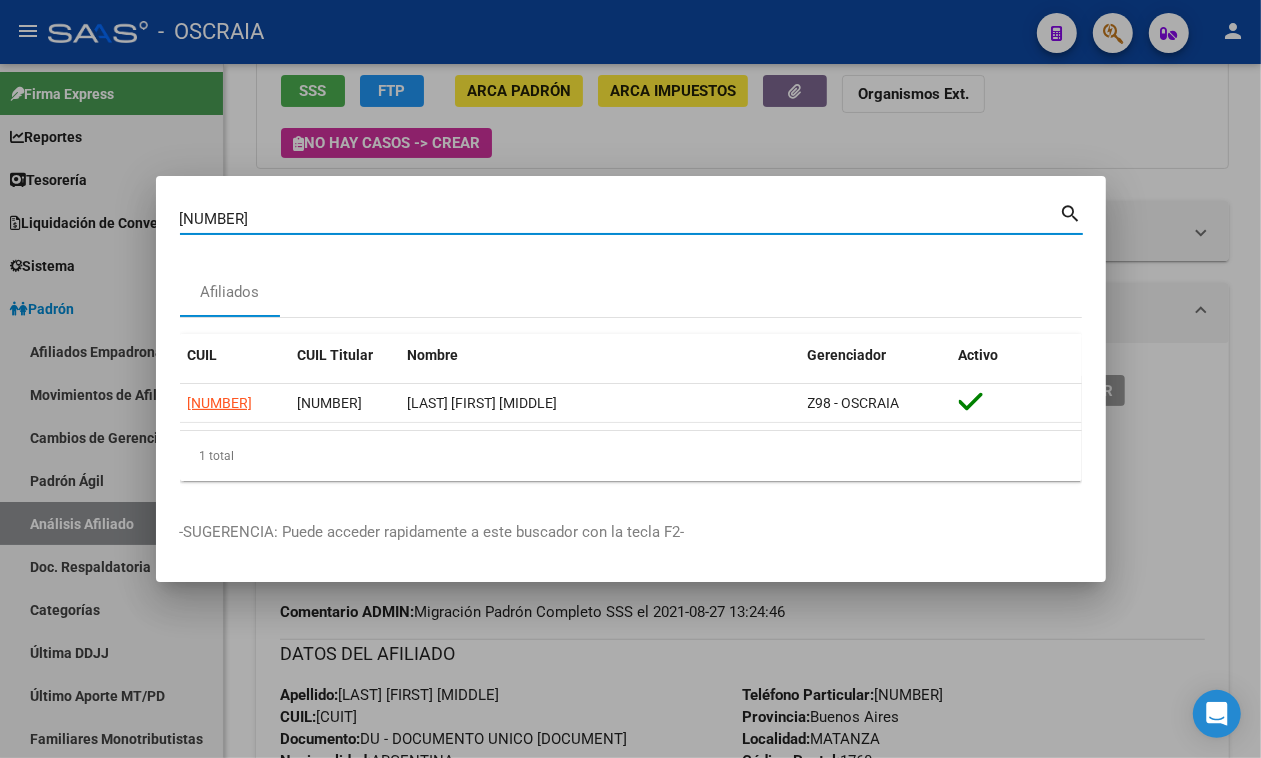 drag, startPoint x: 355, startPoint y: 225, endPoint x: 0, endPoint y: 213, distance: 355.20276 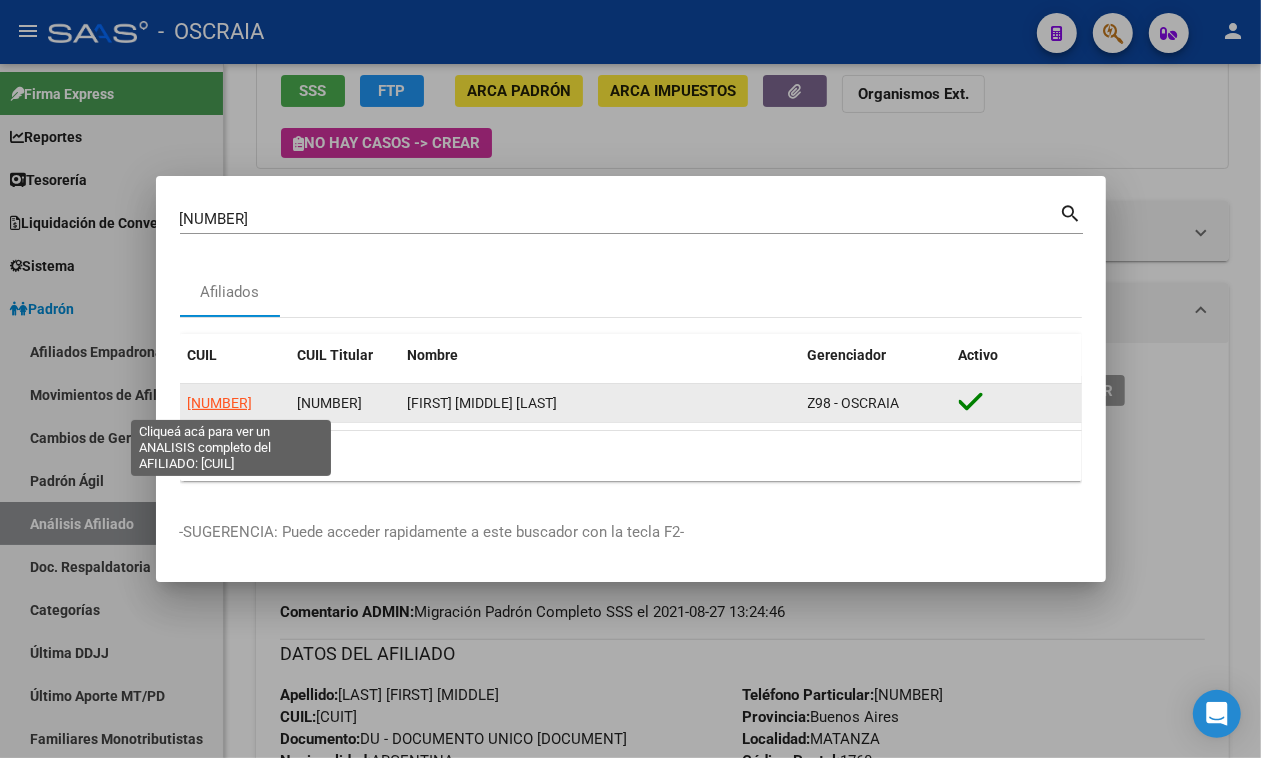 click on "[NUMBER]" 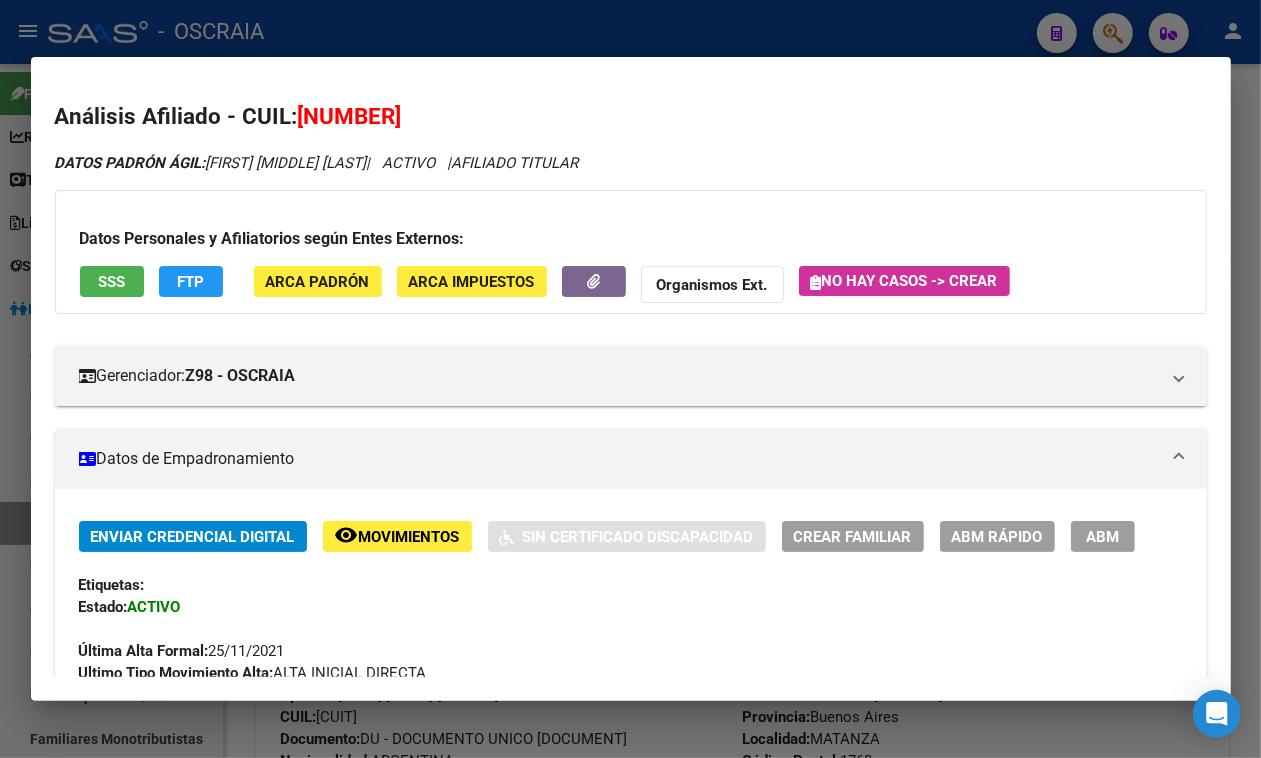scroll, scrollTop: 1010, scrollLeft: 0, axis: vertical 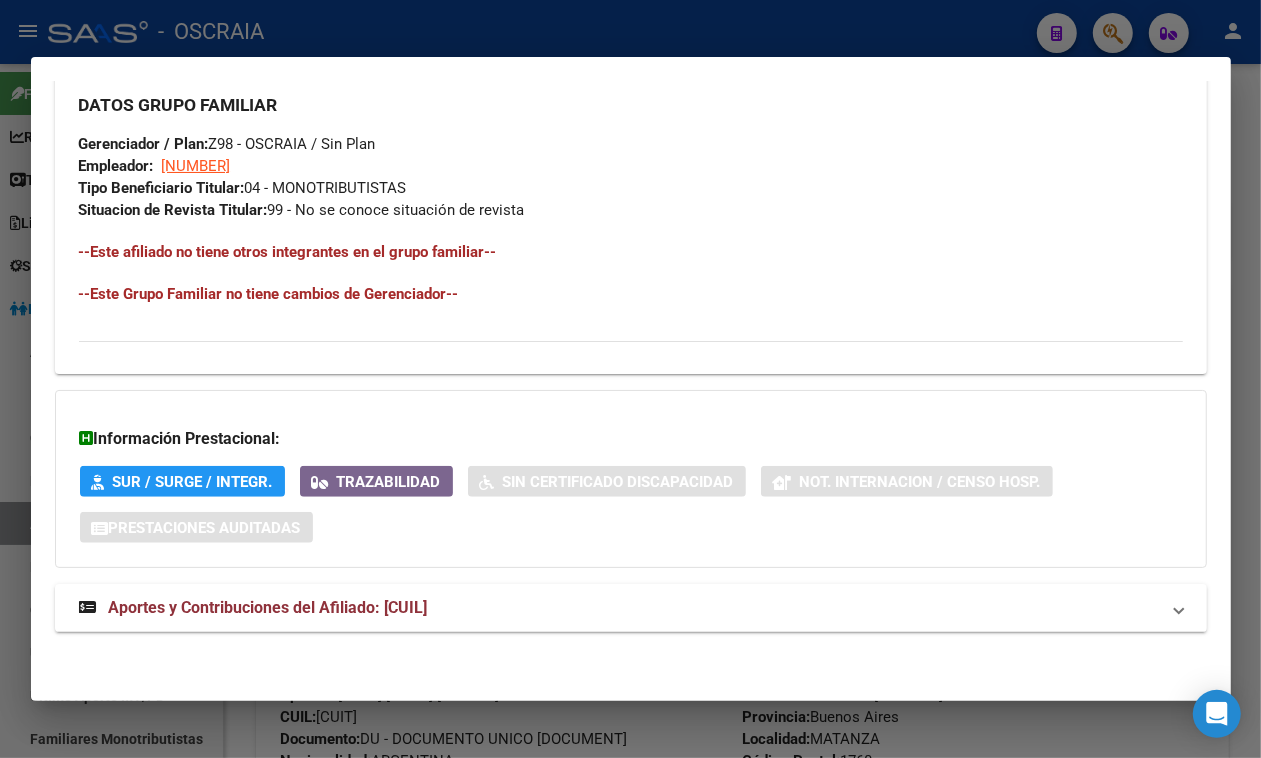 click on "DATOS PADRÓN ÁGIL:  [LAST] [FIRST] [MIDDLE]     |   ACTIVO   |     AFILIADO TITULAR  Datos Personales y Afiliatorios según Entes Externos: SSS FTP ARCA Padrón ARCA Impuestos Organismos Ext.   No hay casos -> Crear
Gerenciador:      Z98 - OSCRAIA Atención telefónica: Atención emergencias: Otros Datos Útiles:    Datos de Empadronamiento  Enviar Credencial Digital remove_red_eye Movimientos    Sin Certificado Discapacidad Crear Familiar ABM Rápido ABM Etiquetas: Estado: ACTIVO Última Alta Formal:  25/11/2021 Ultimo Tipo Movimiento Alta:  ALTA INICIAL DIRECTA DATOS DEL AFILIADO Apellido:  [FIRST] [MIDDLE] [LAST] CUIL:  [CUIL] Documento:  DU - DOCUMENTO UNICO [DOCUMENT]  Nacionalidad:  ARGENTINA Parentesco:  0 - Titular Estado Civil:  Soltero Discapacitado:    NO (00) Sexo:  M Nacimiento:  03/06/1970 Edad:  55  Nro Afiliado:  [CUIL]/0 NO TIENE TELEFONOS REGISTRADOS Provincia:  Buenos Aires Localidad:  LOMAS DEL MIRADOR Código Postal:  [POSTAL_CODE] Calle:  - - DATOS GRUPO FAMILIAR Empleador:" at bounding box center [631, -67] 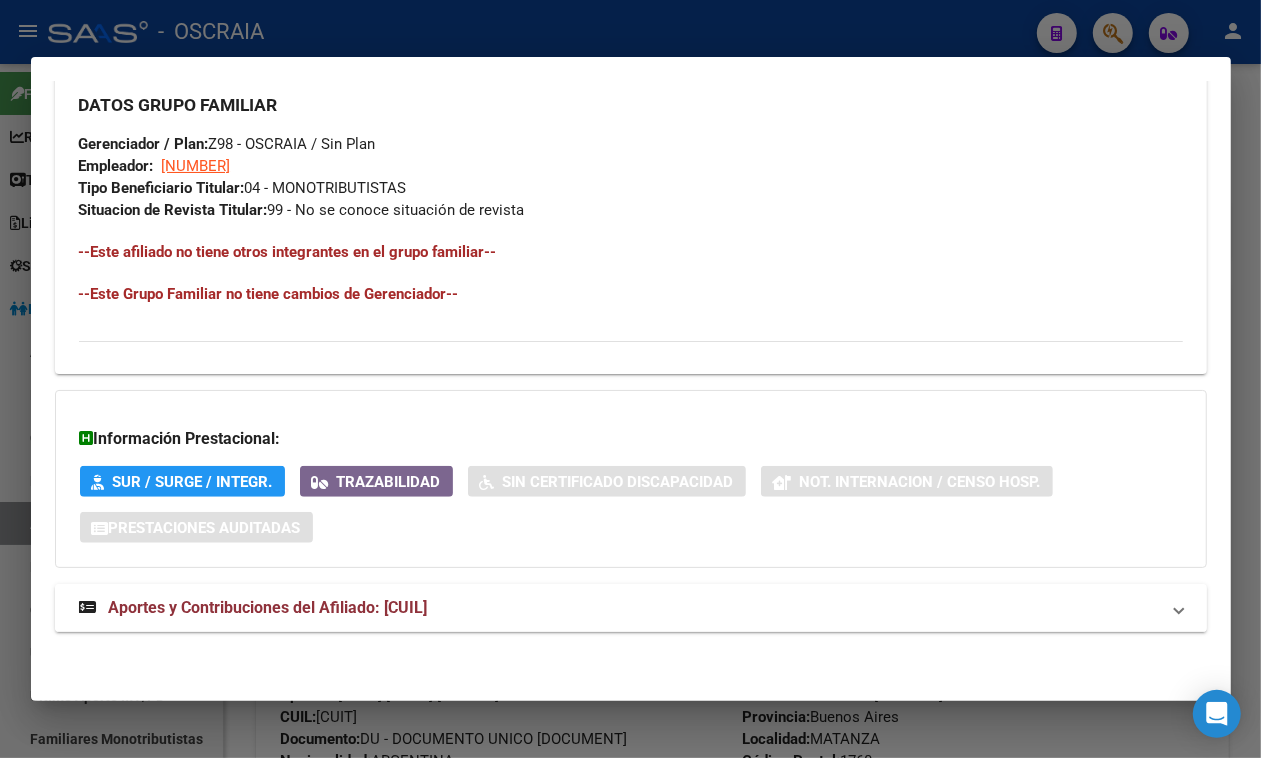 drag, startPoint x: 996, startPoint y: 612, endPoint x: 1002, endPoint y: 603, distance: 10.816654 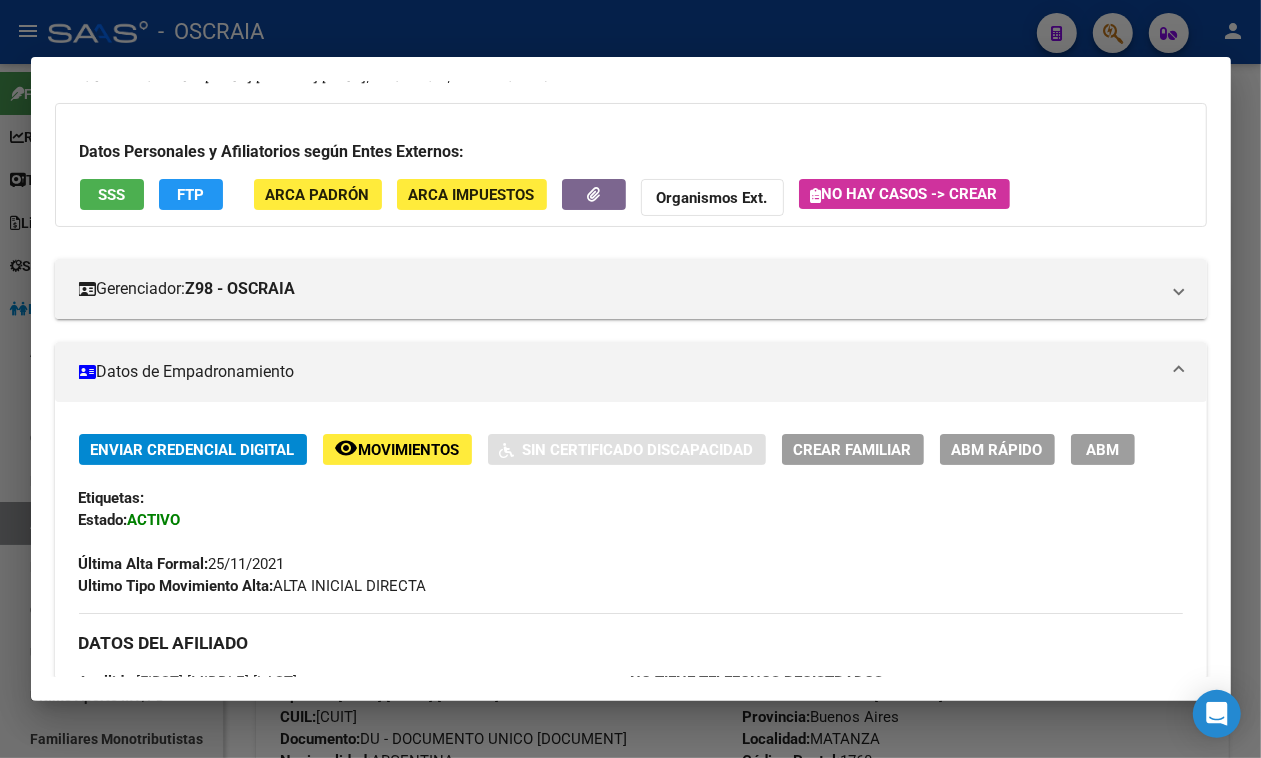 scroll, scrollTop: 0, scrollLeft: 0, axis: both 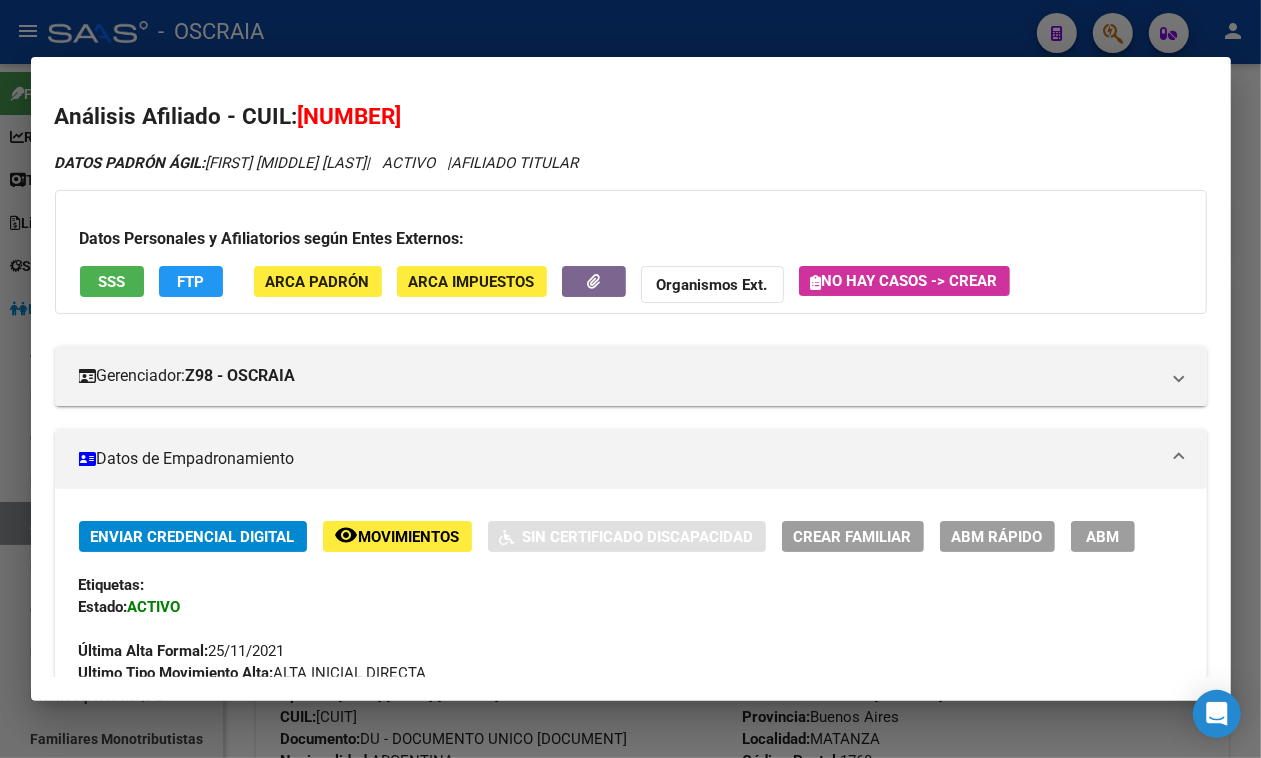 click on "[NUMBER]" at bounding box center [350, 116] 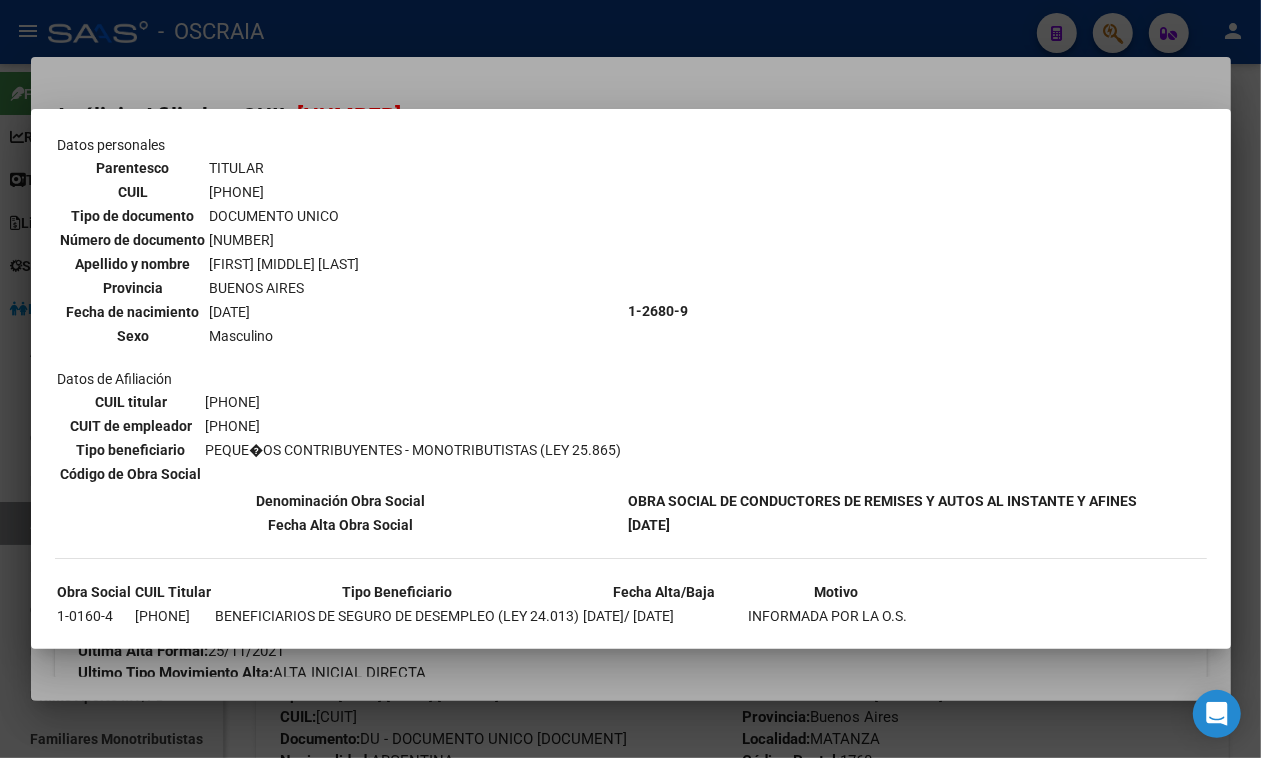 scroll, scrollTop: 73, scrollLeft: 0, axis: vertical 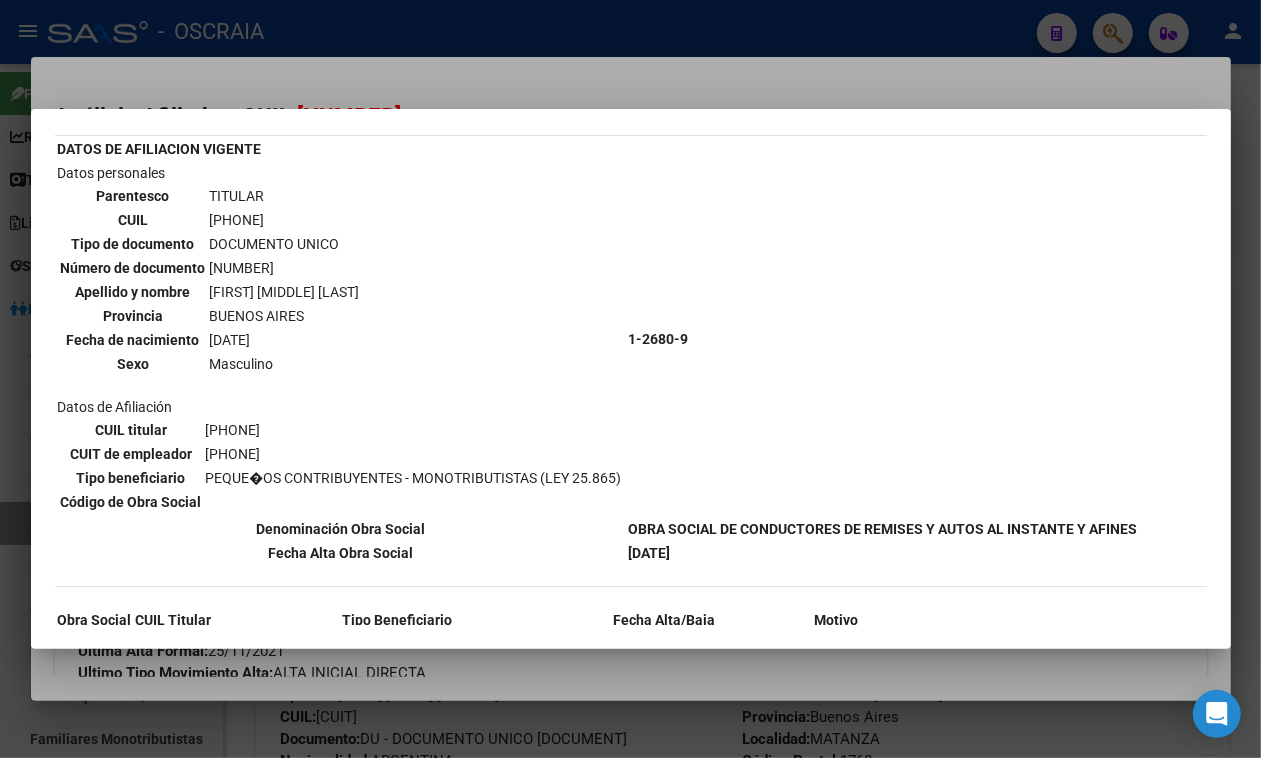 click at bounding box center [630, 379] 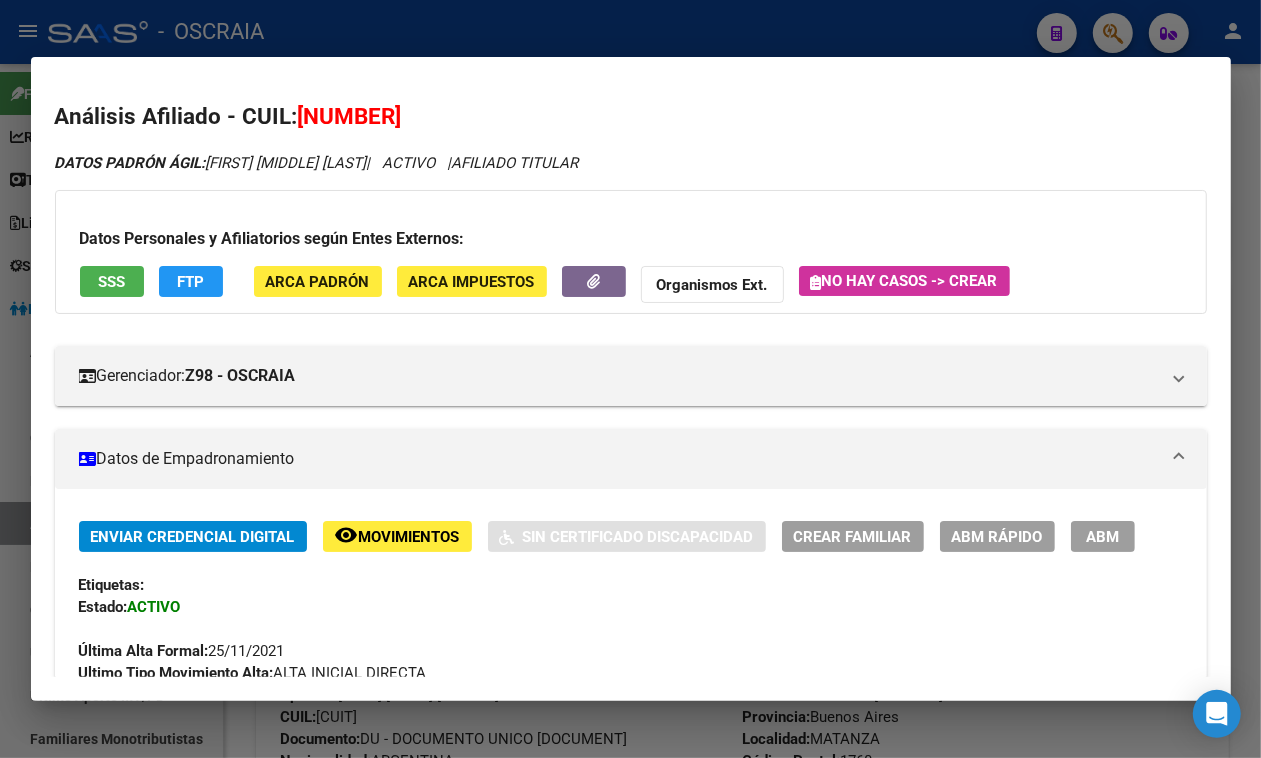 click at bounding box center (630, 379) 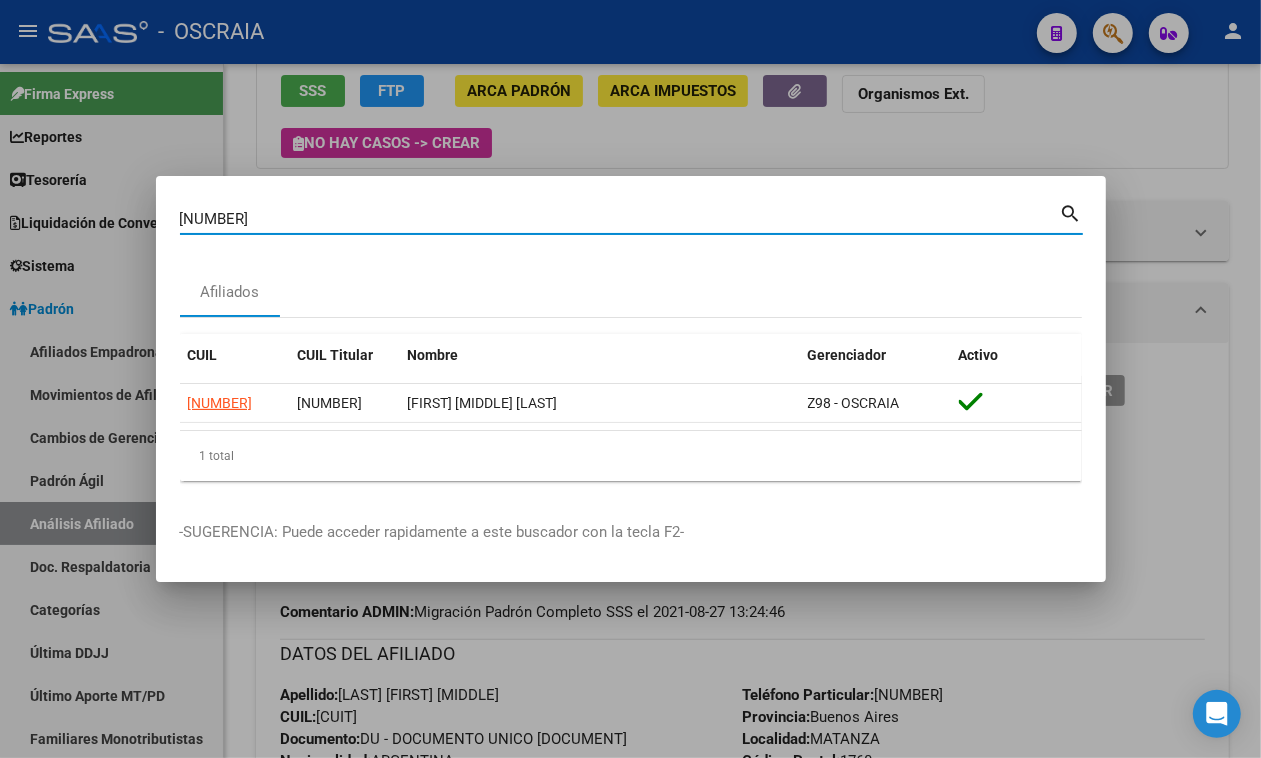 drag, startPoint x: 395, startPoint y: 220, endPoint x: 0, endPoint y: 212, distance: 395.081 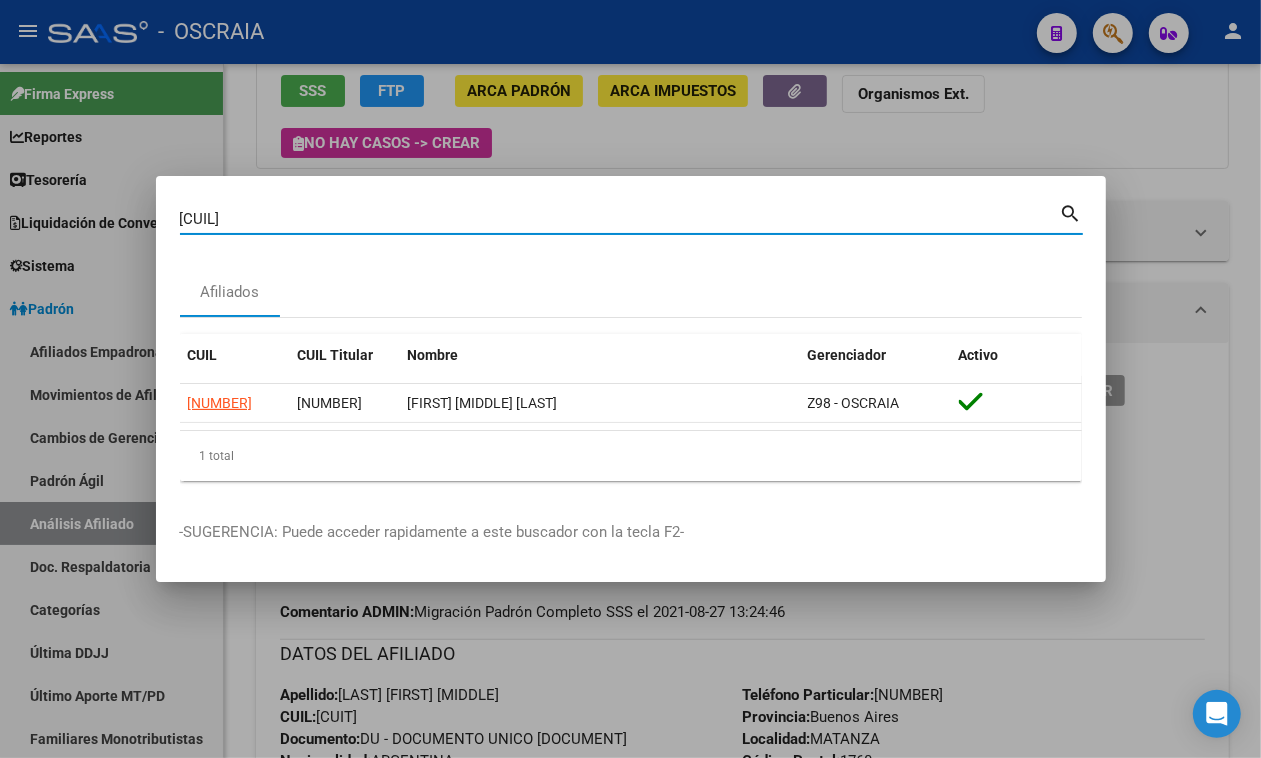 type on "[CUIL]" 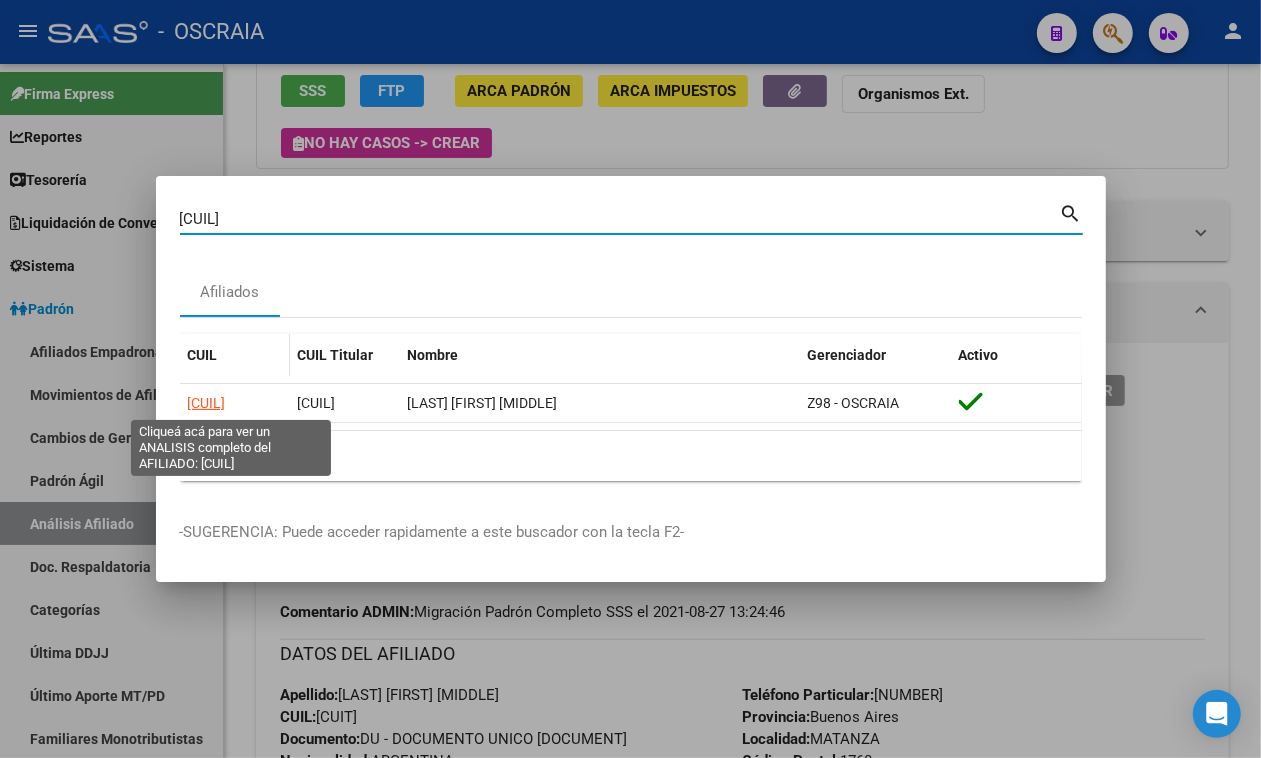 click on "[CUIL]" 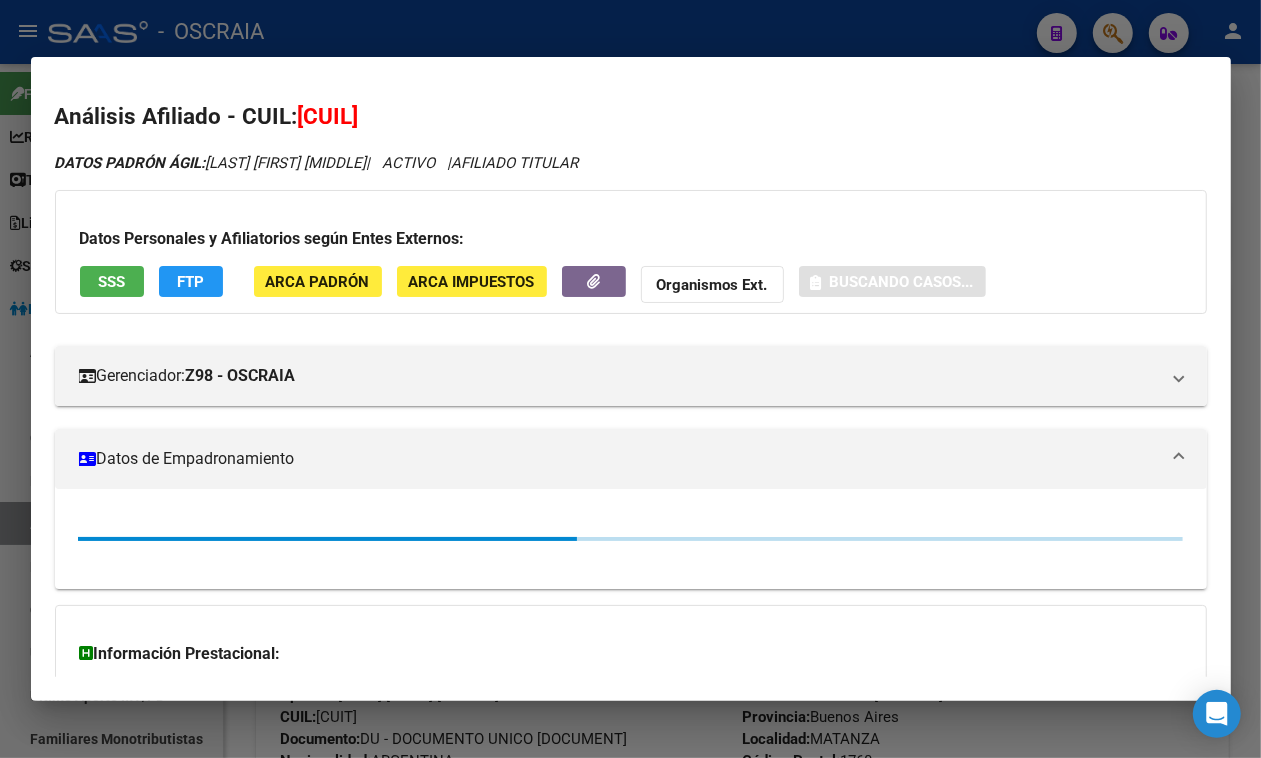 click on "Análisis Afiliado - CUIL:  [CUIL]" at bounding box center [631, 117] 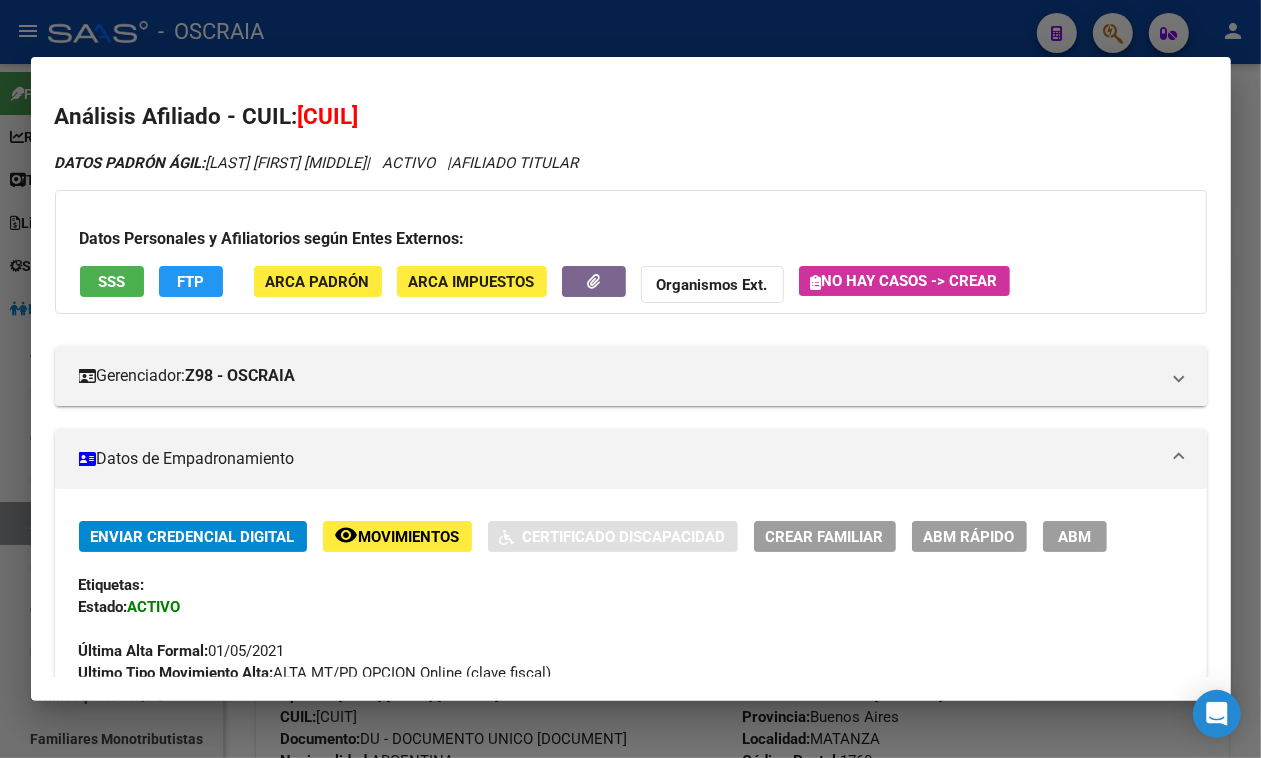 click on "[CUIL]" at bounding box center (328, 116) 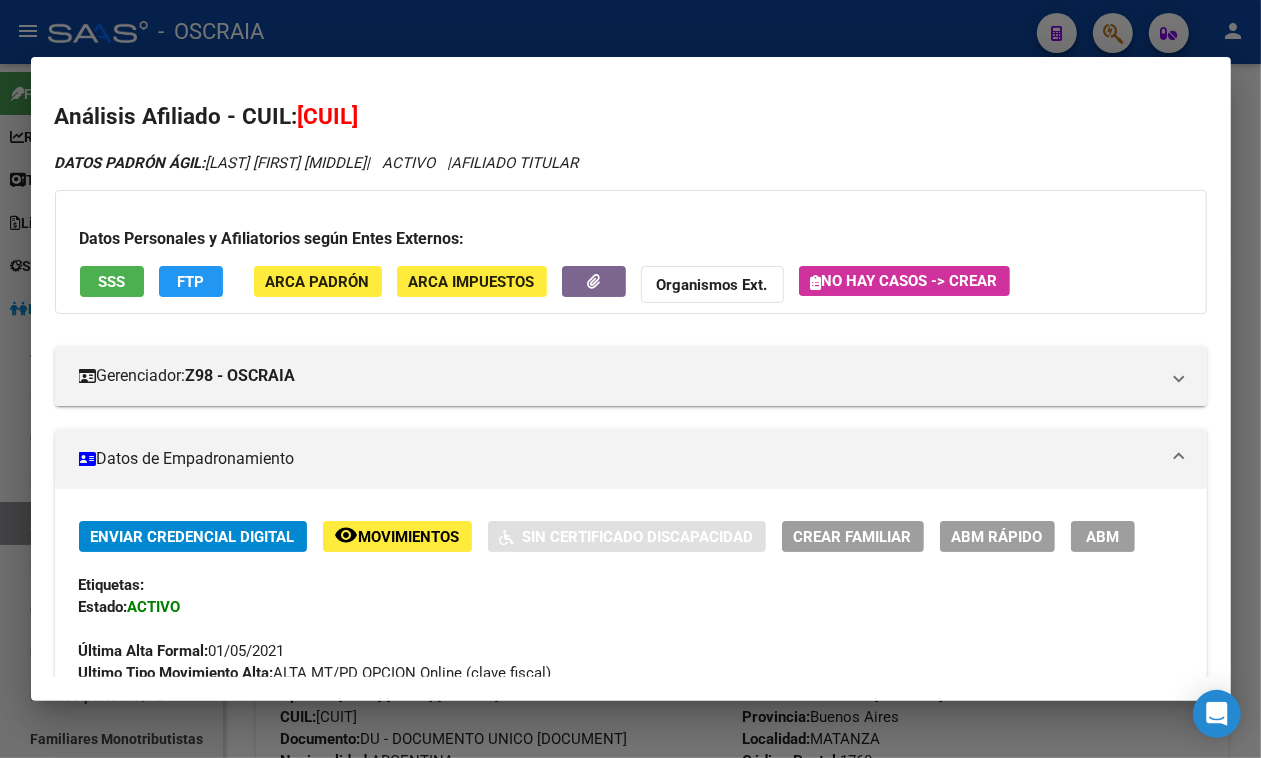 copy on "[CUIL]" 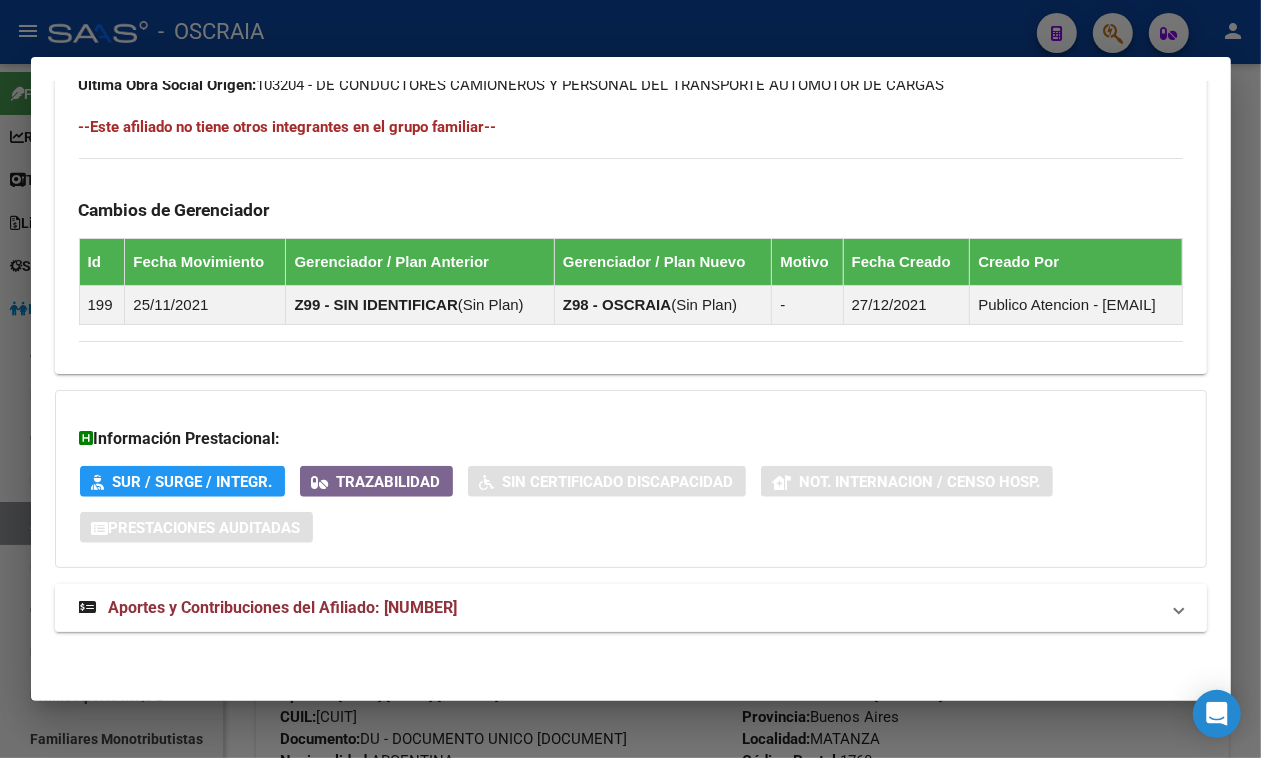 click on "Aportes y Contribuciones del Afiliado: [NUMBER]" at bounding box center [619, 608] 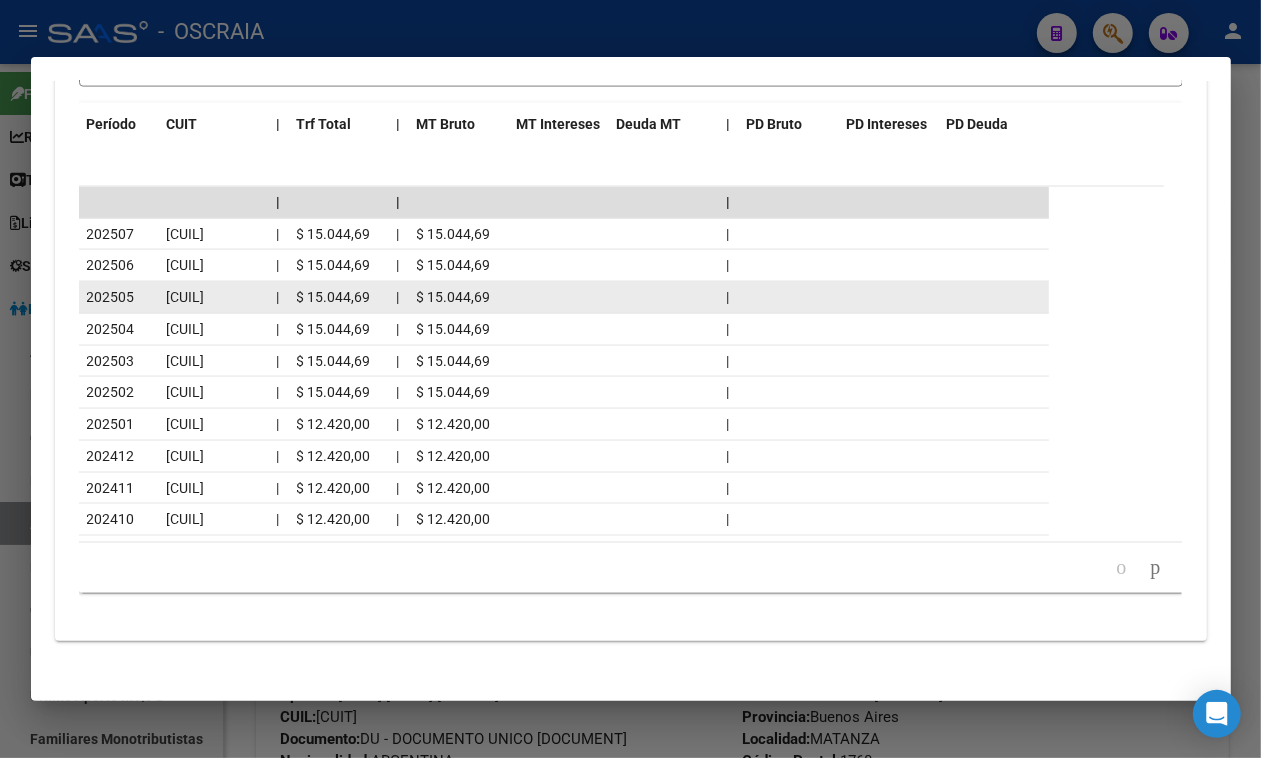 scroll, scrollTop: 1982, scrollLeft: 0, axis: vertical 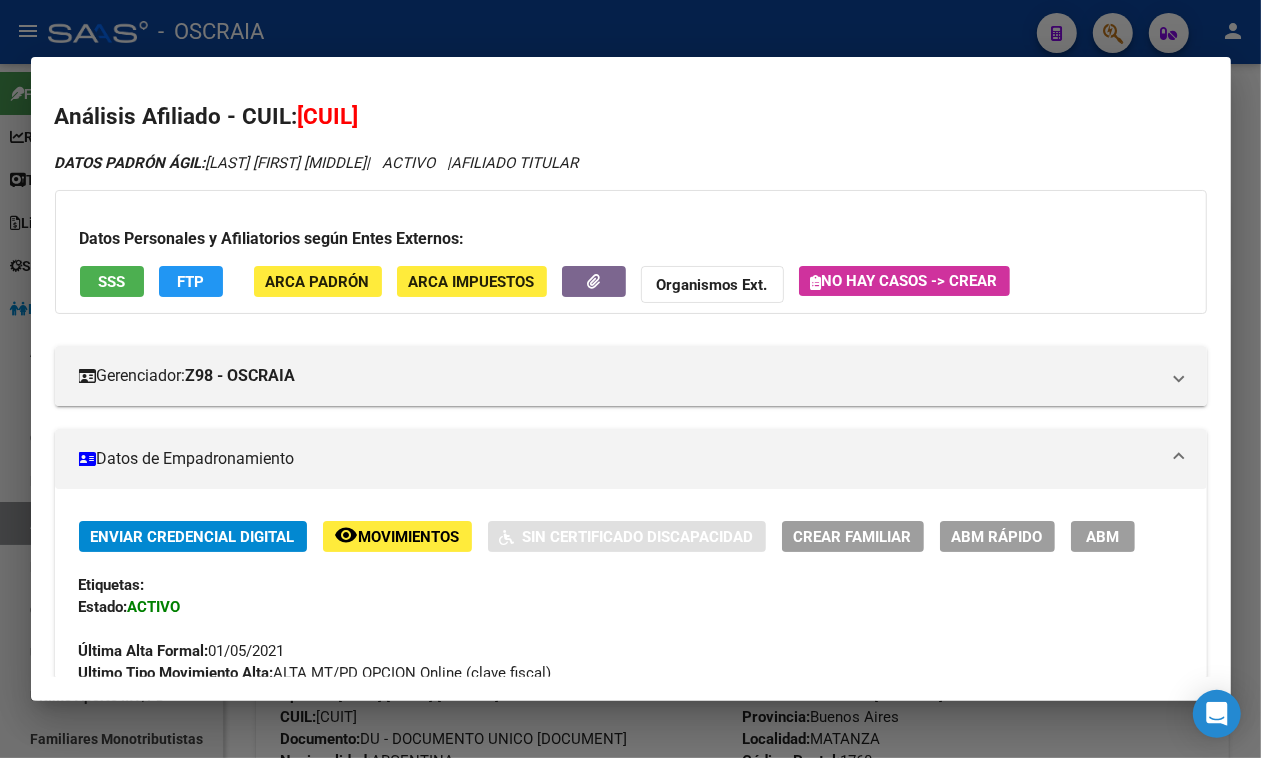 click on "[CUIL]" at bounding box center (328, 116) 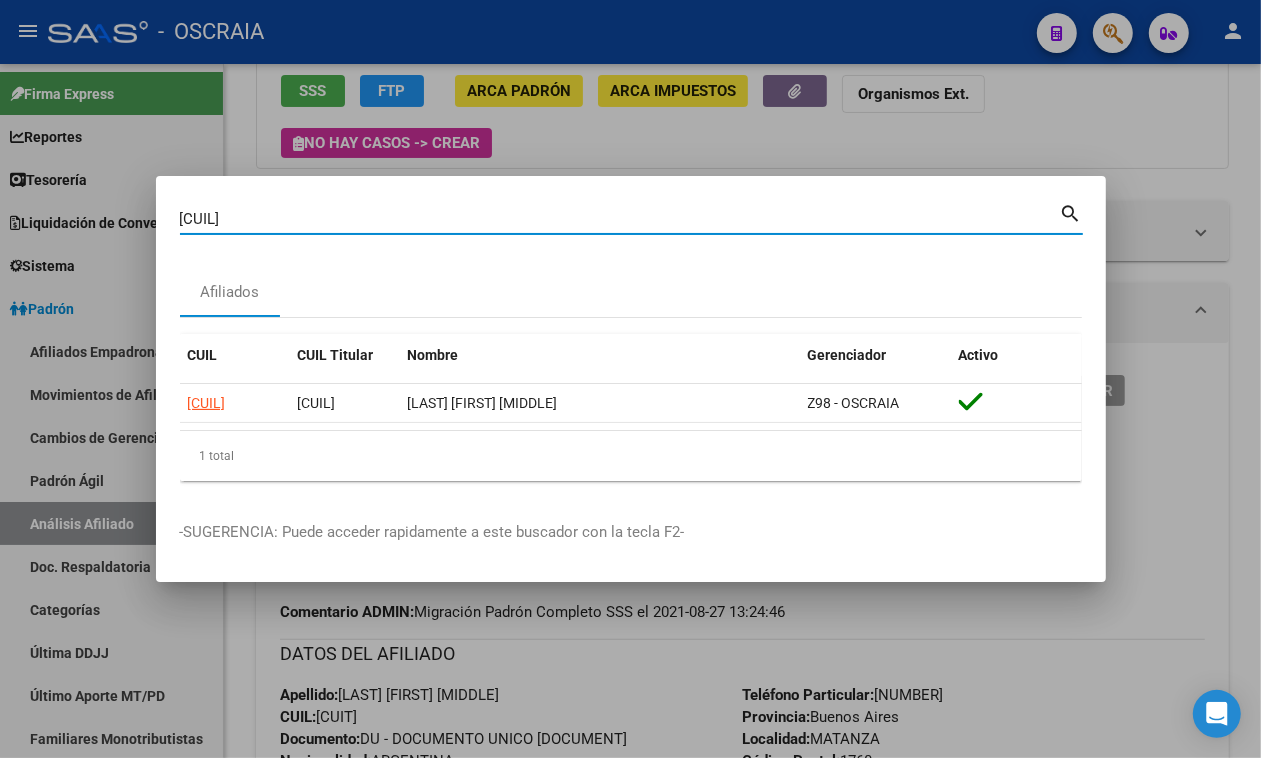 click on "[CUIL]" at bounding box center (620, 219) 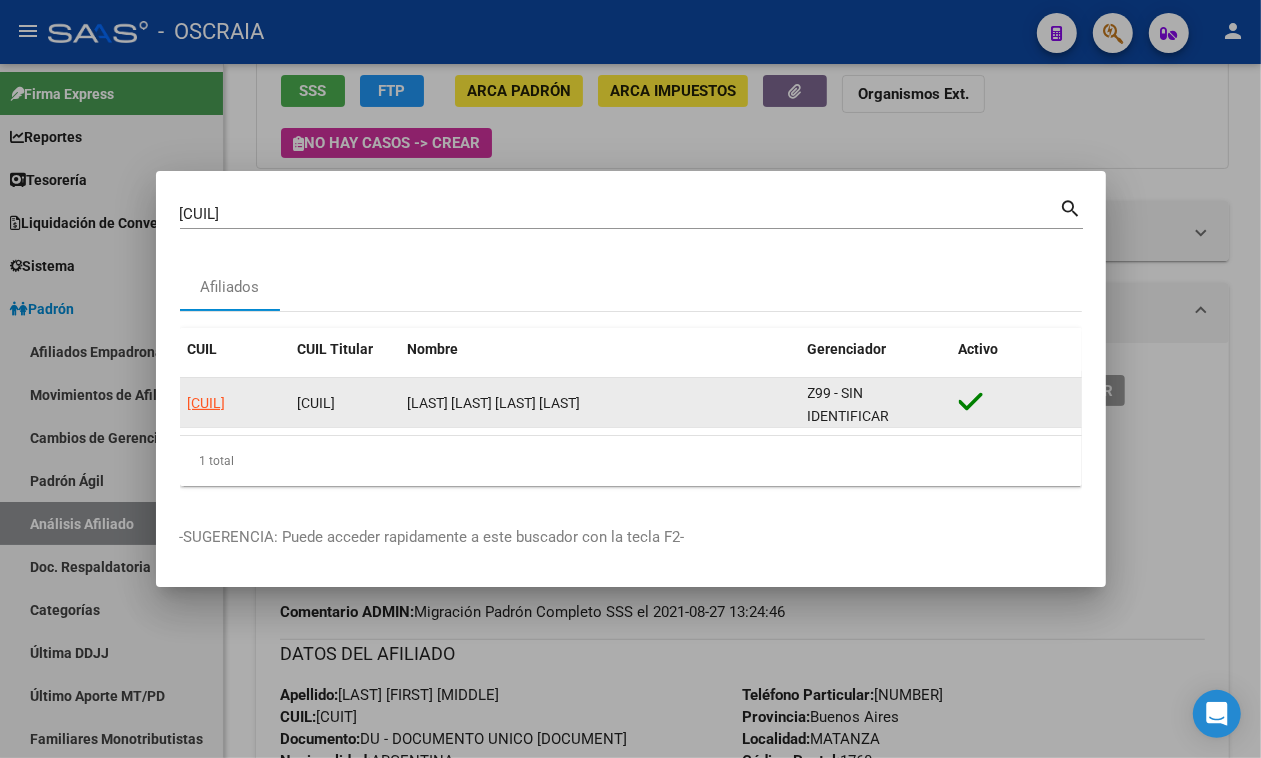 drag, startPoint x: 190, startPoint y: 426, endPoint x: 205, endPoint y: 402, distance: 28.301943 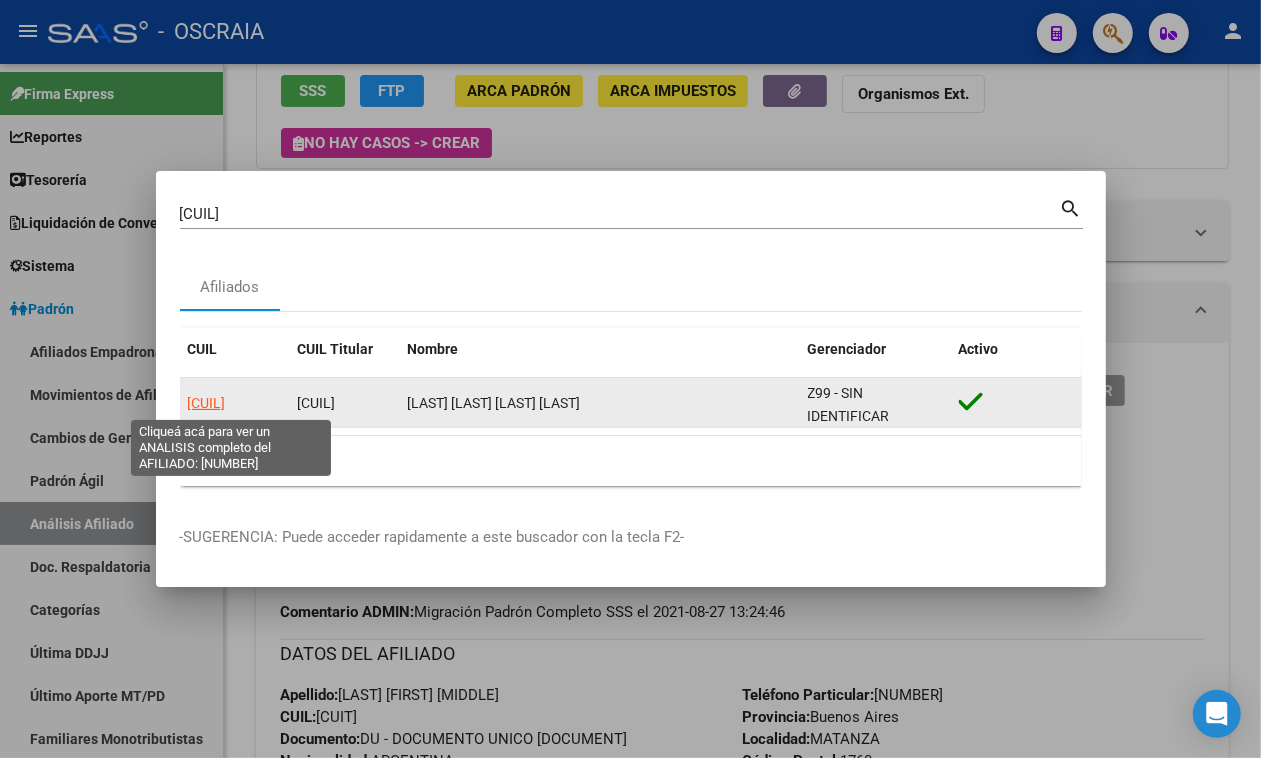 click on "[CUIL]" 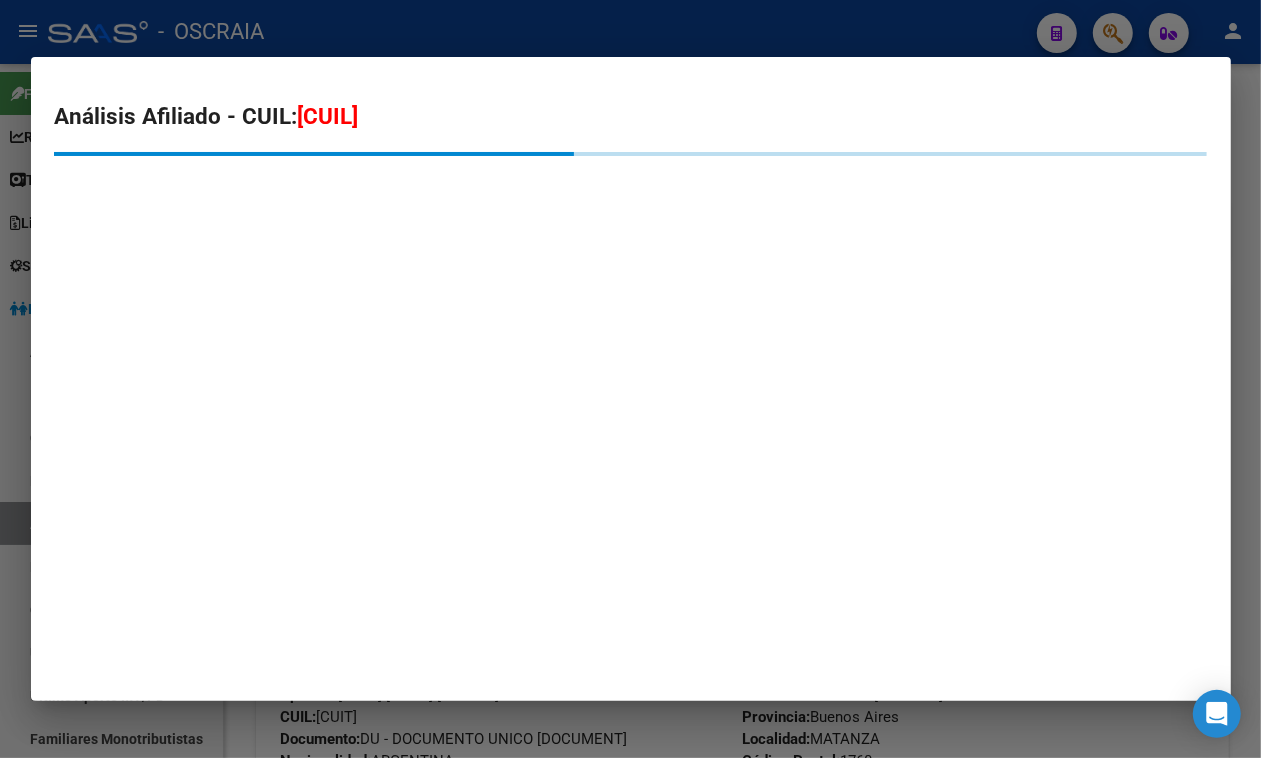 click on "[CUIL]" at bounding box center (328, 116) 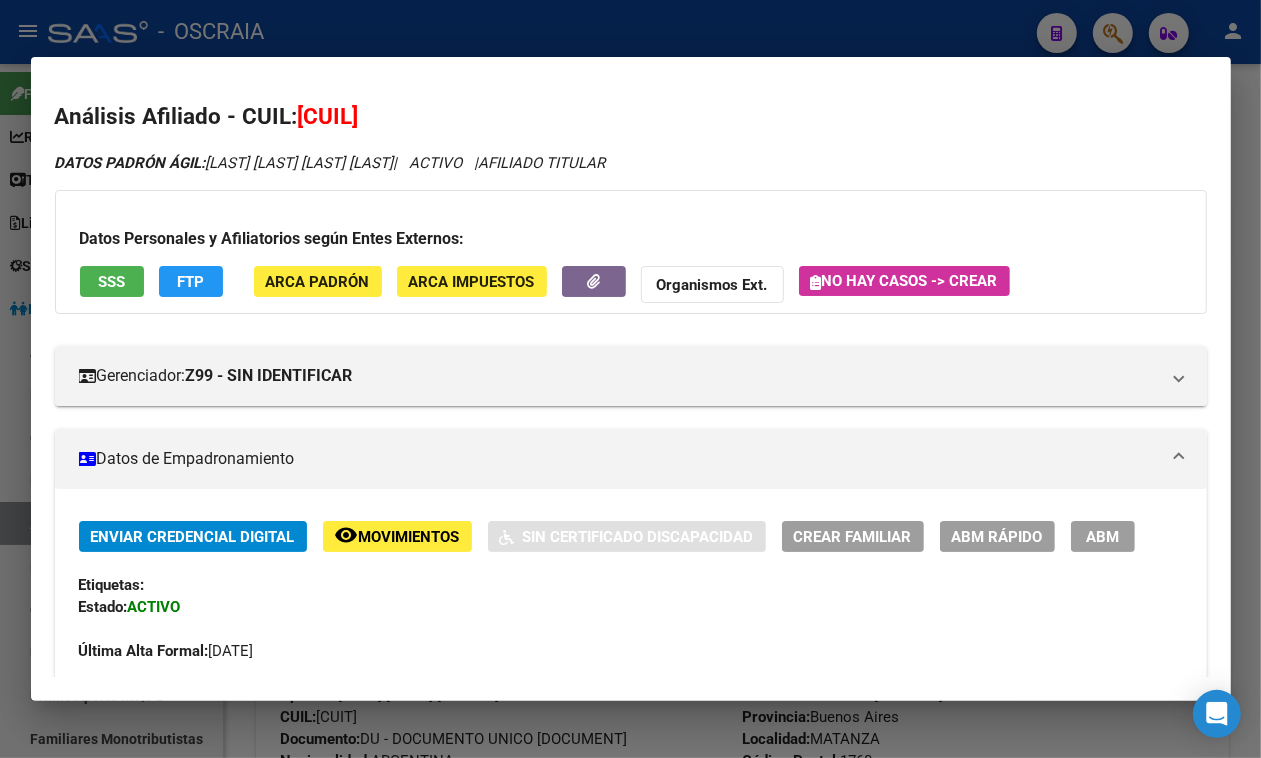 click on "Datos Personales y Afiliatorios según Entes Externos: SSS FTP ARCA Padrón ARCA Impuestos Organismos Ext.   No hay casos -> Crear" at bounding box center (631, 252) 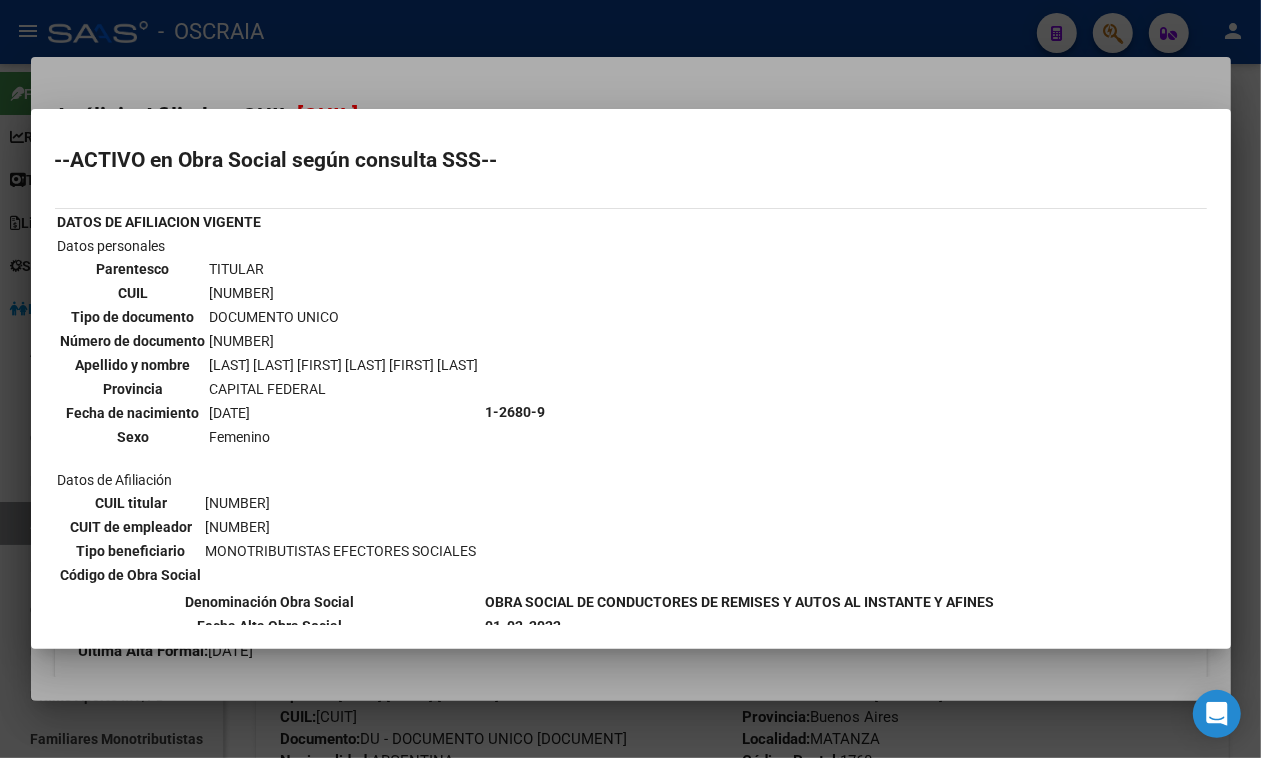 scroll, scrollTop: 128, scrollLeft: 0, axis: vertical 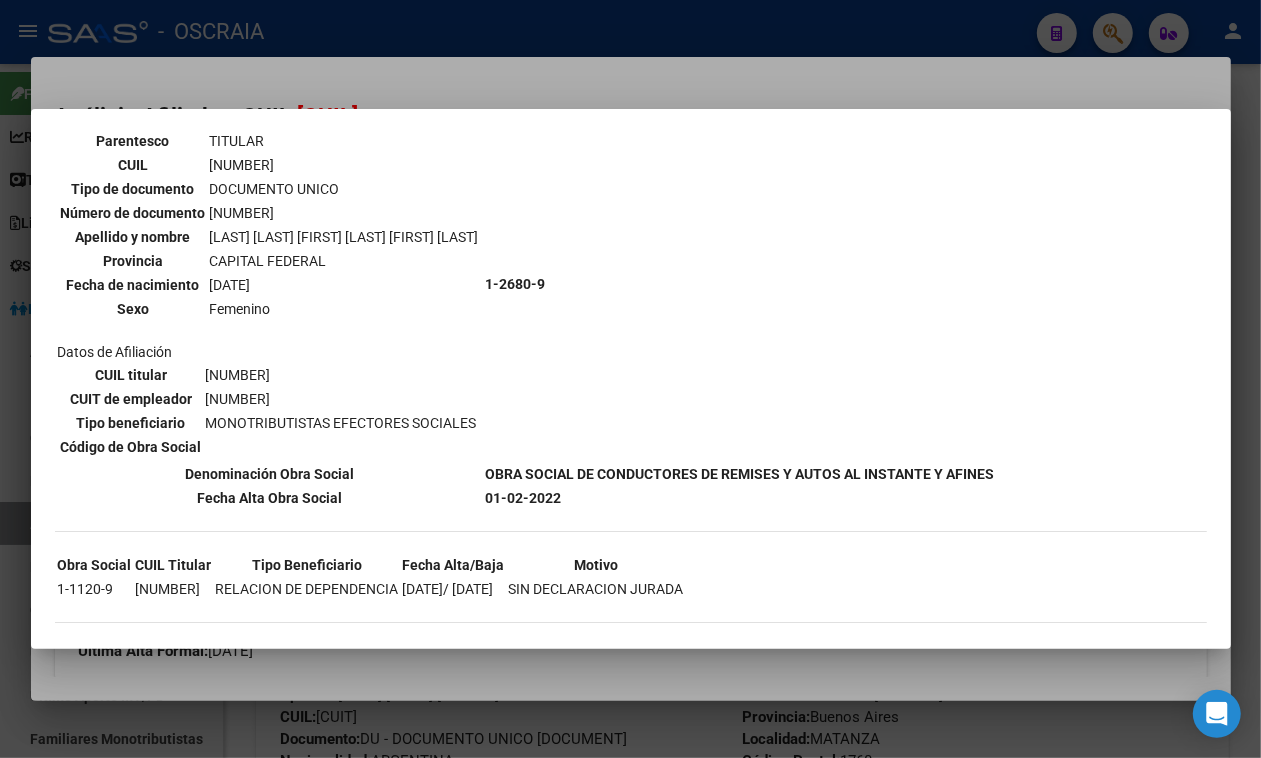 click at bounding box center [630, 379] 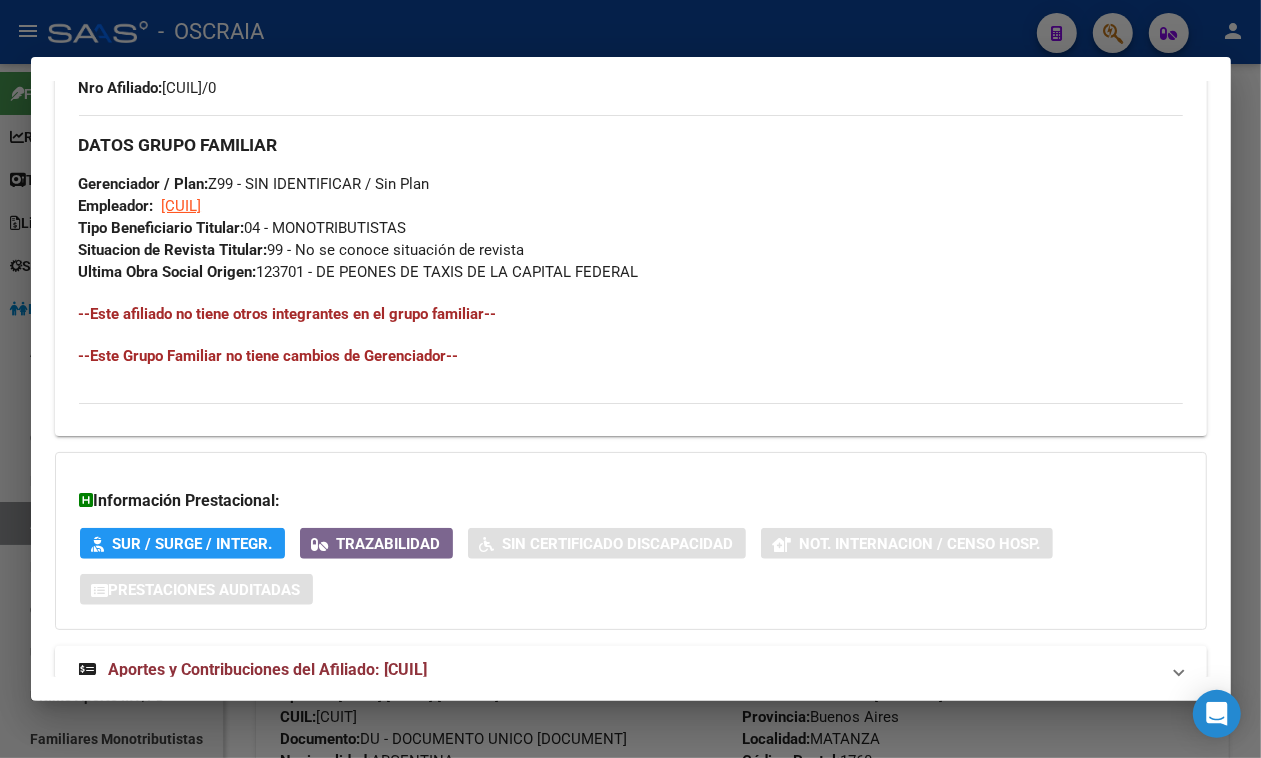 scroll, scrollTop: 1047, scrollLeft: 0, axis: vertical 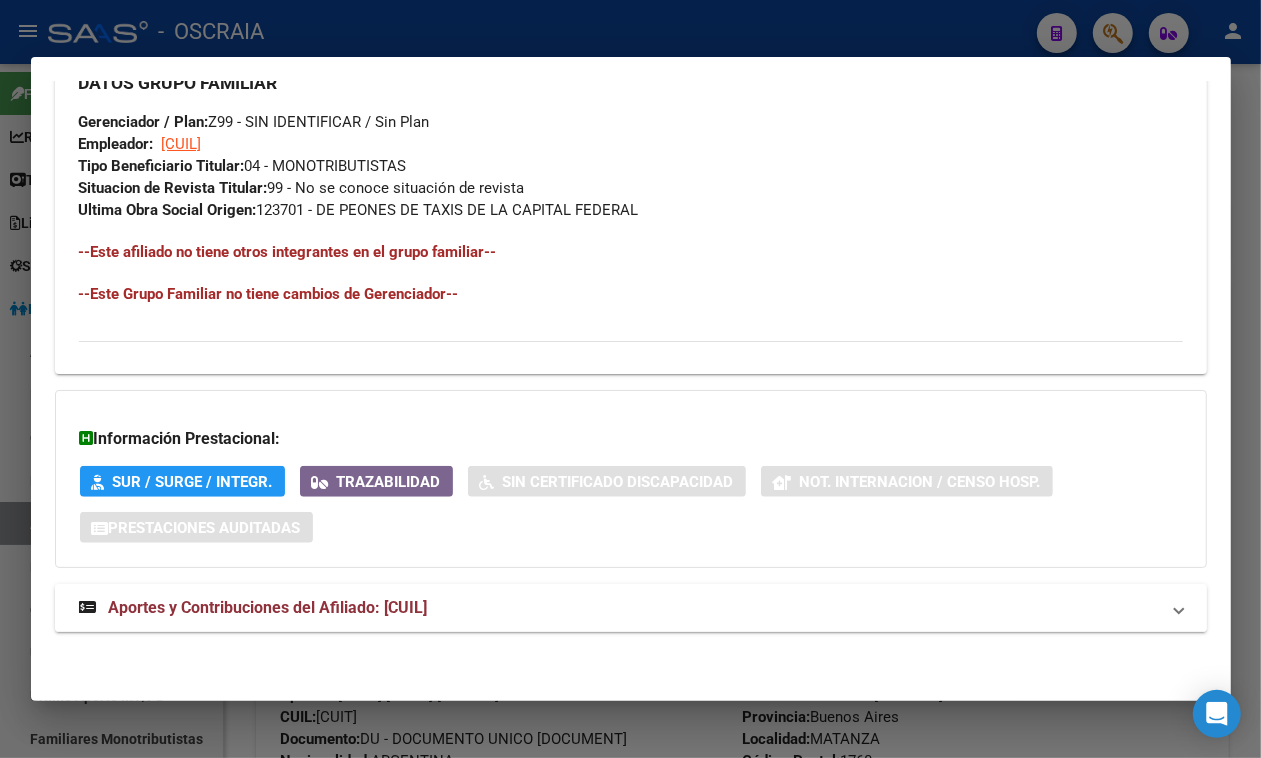 click on "Aportes y Contribuciones del Afiliado: [CUIL]" at bounding box center (631, 608) 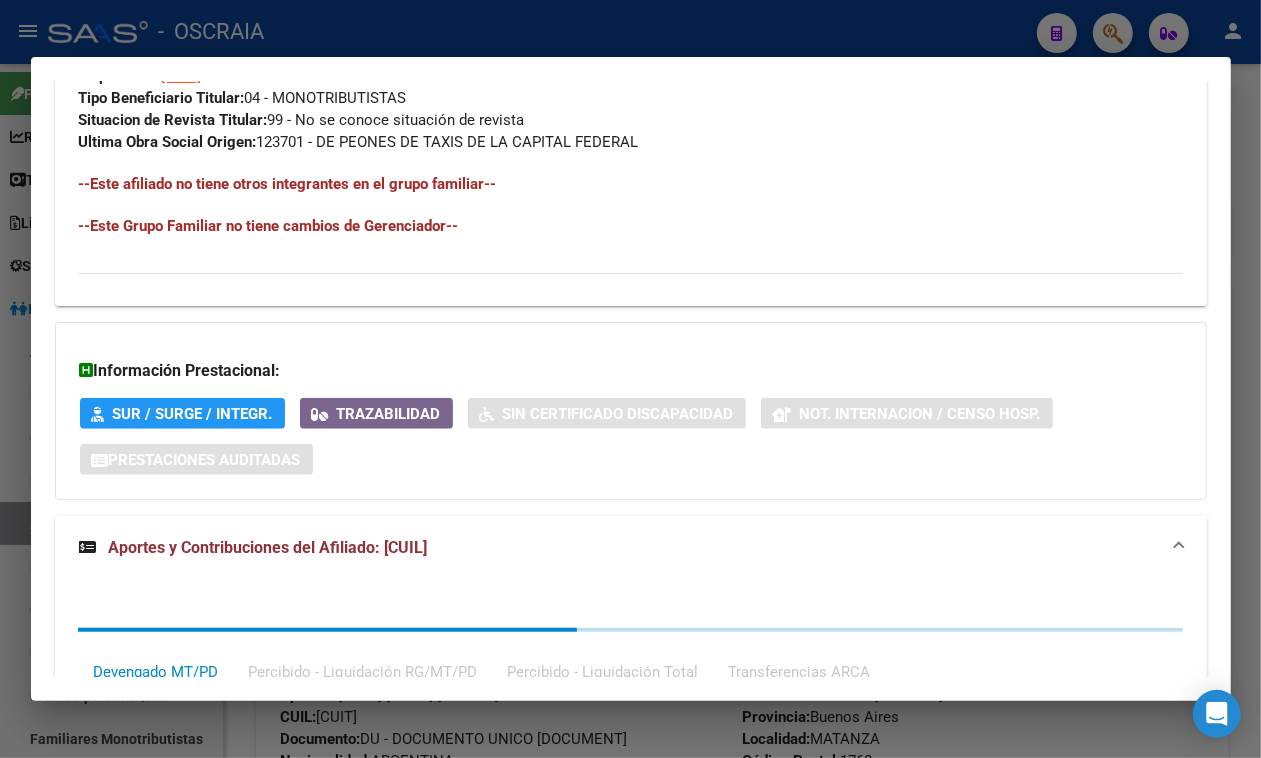 scroll, scrollTop: 1562, scrollLeft: 0, axis: vertical 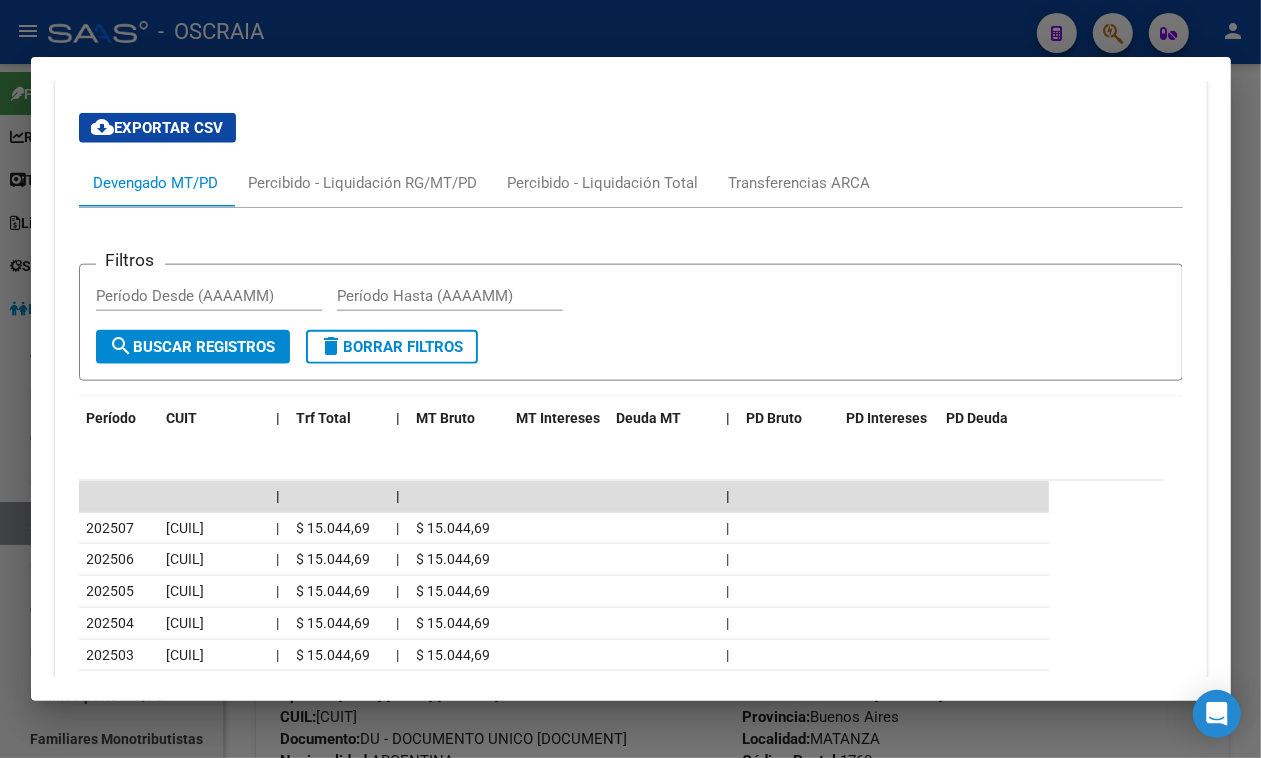 click at bounding box center [630, 379] 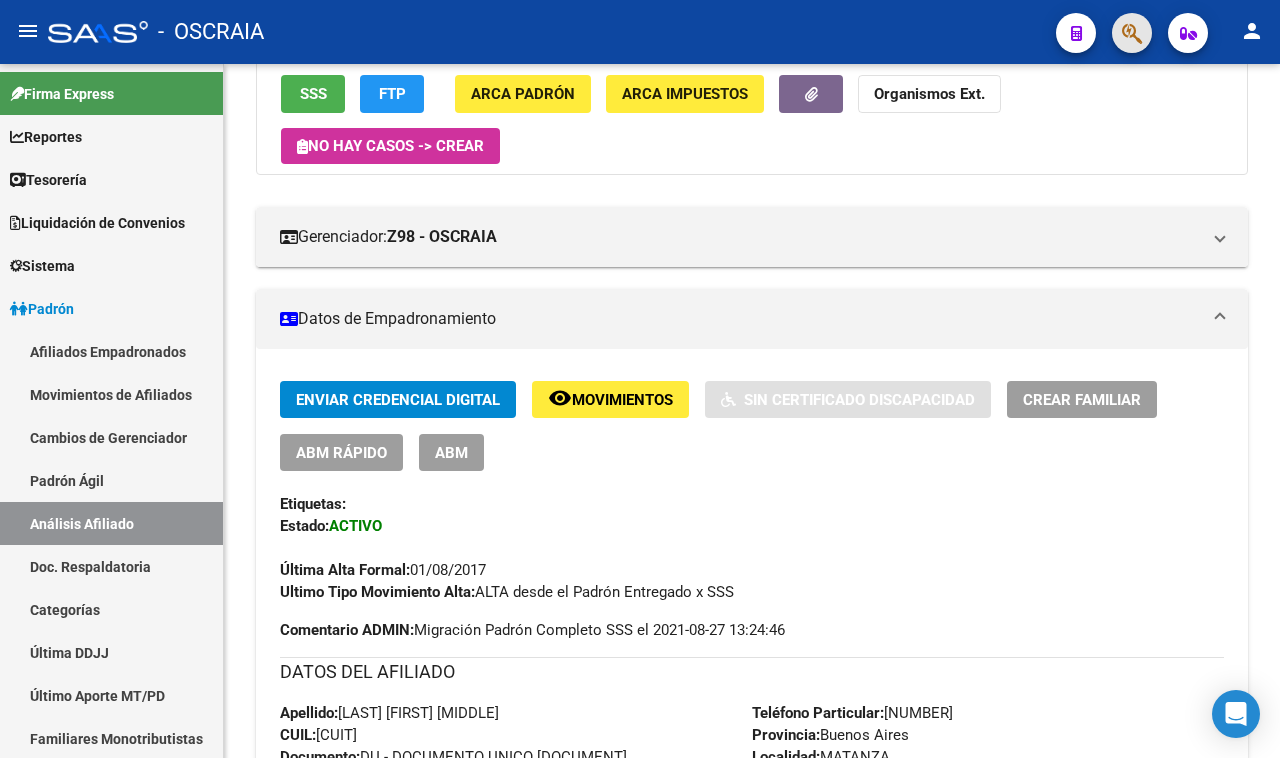 click 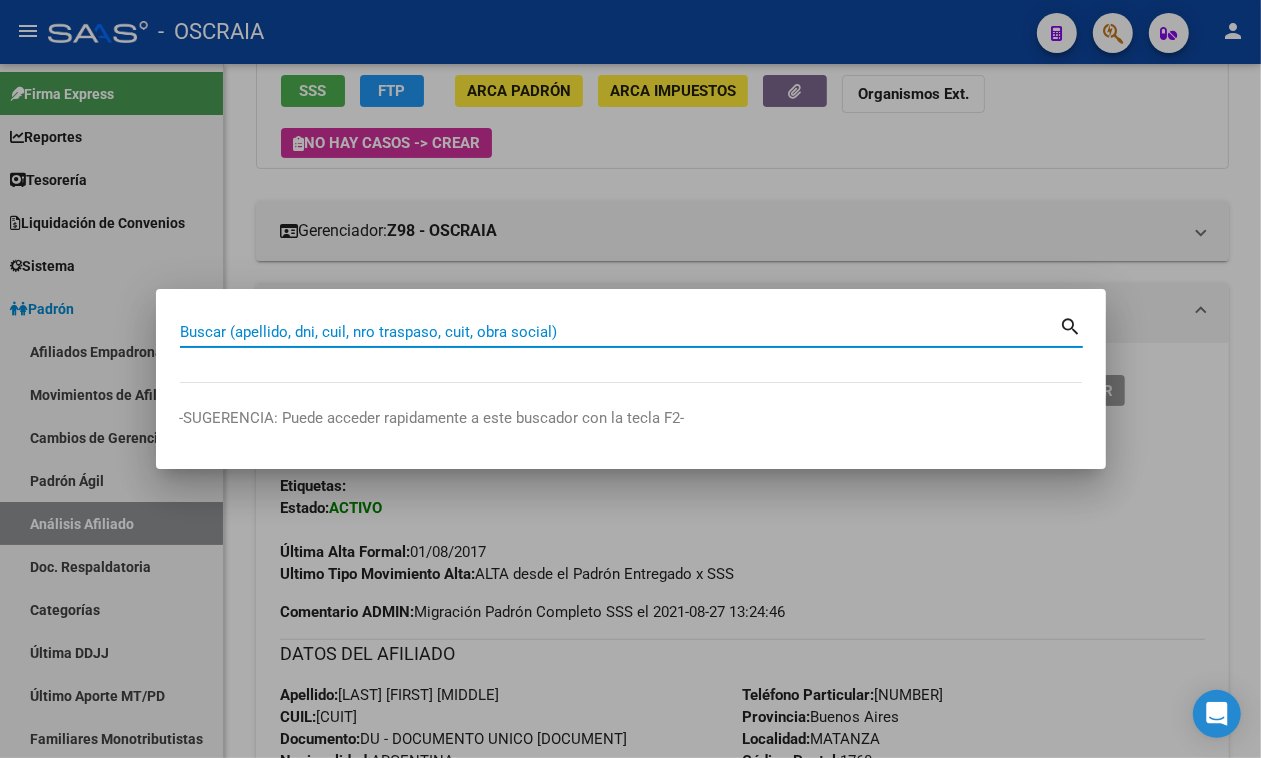 paste on "[PHONE]" 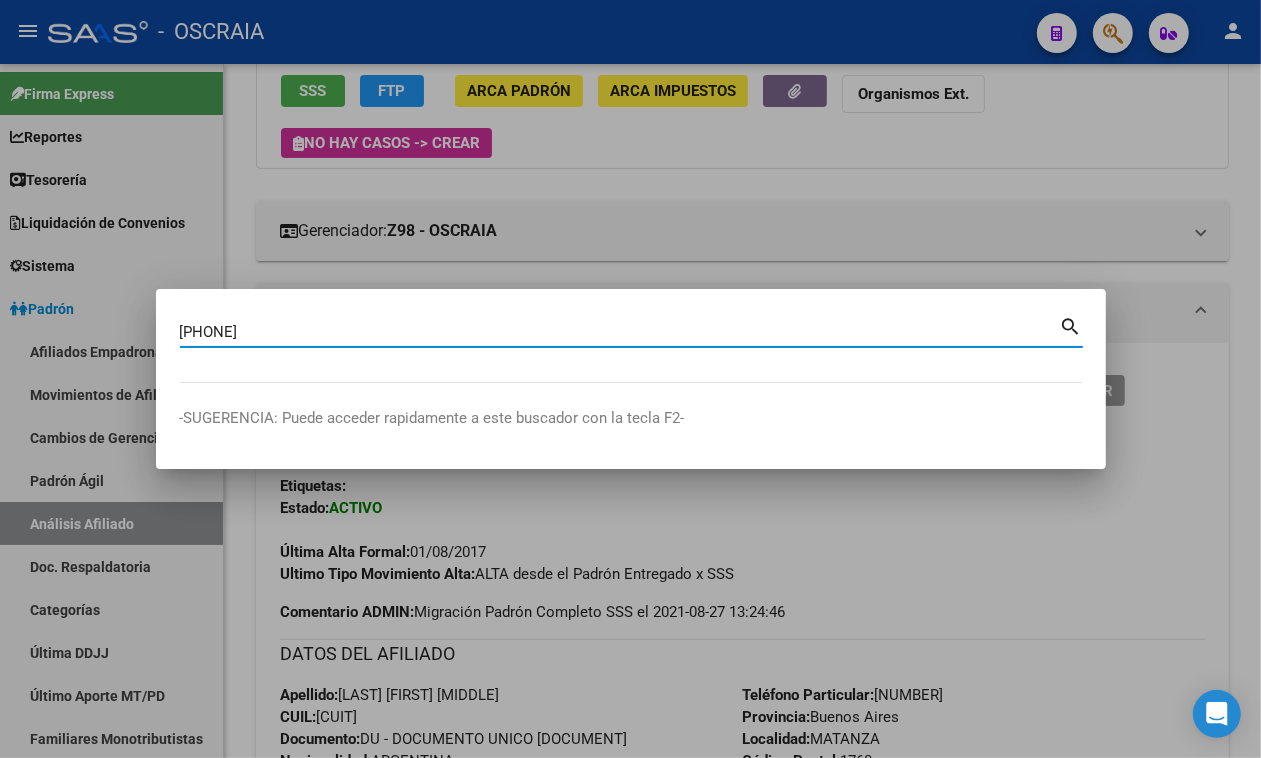 type on "[NUMBER]" 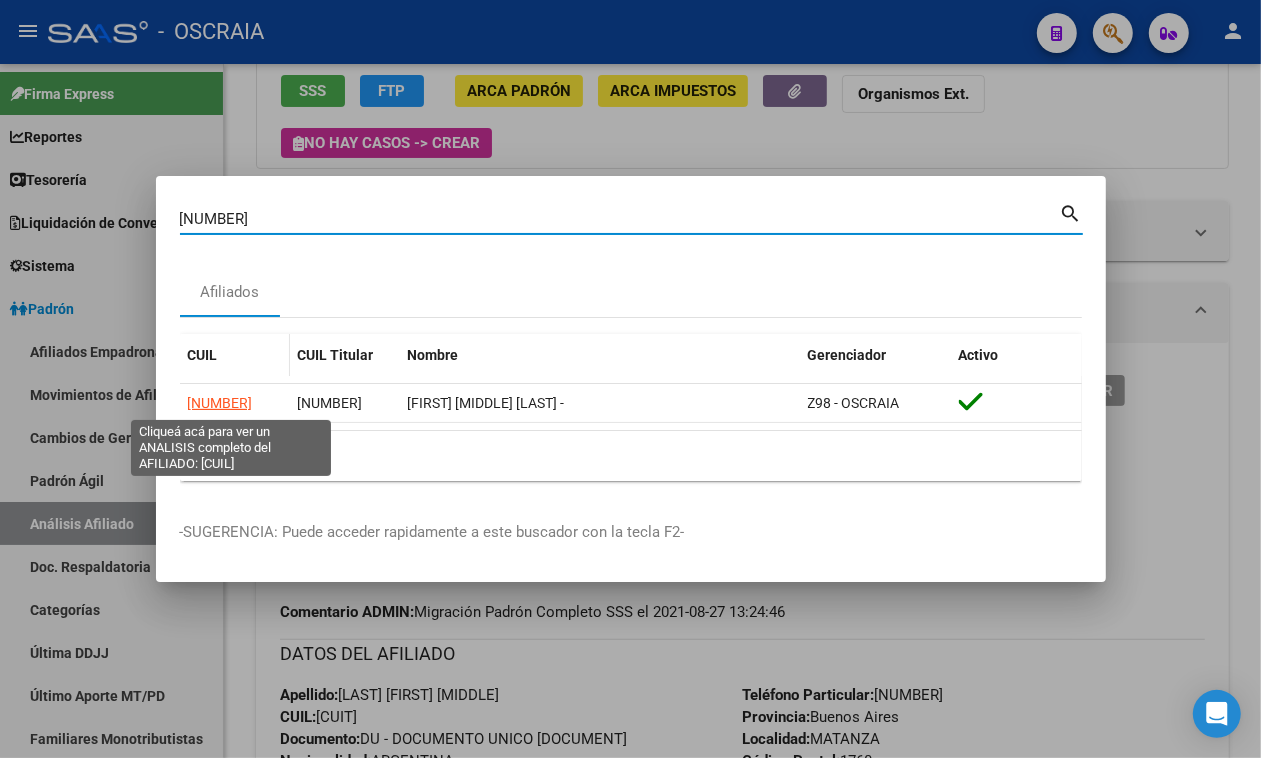 click on "[NUMBER]" 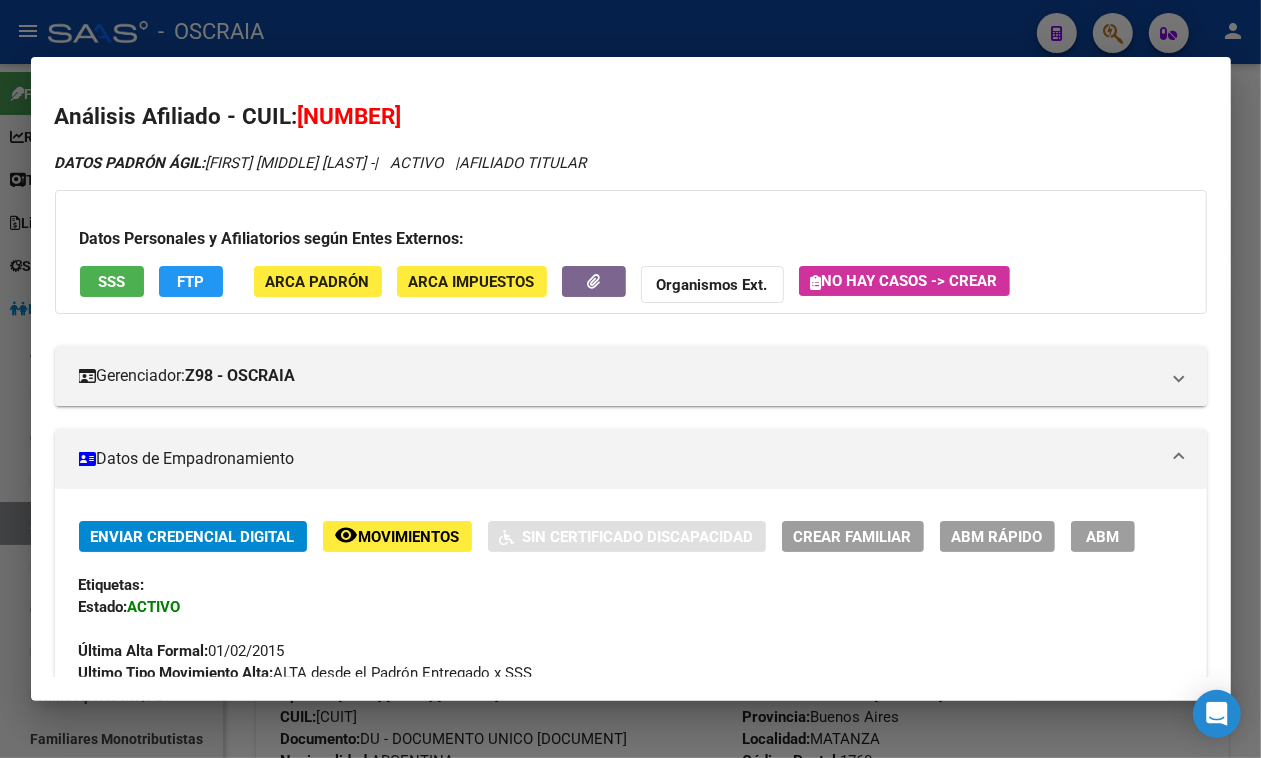 click on "[NUMBER]" at bounding box center [350, 116] 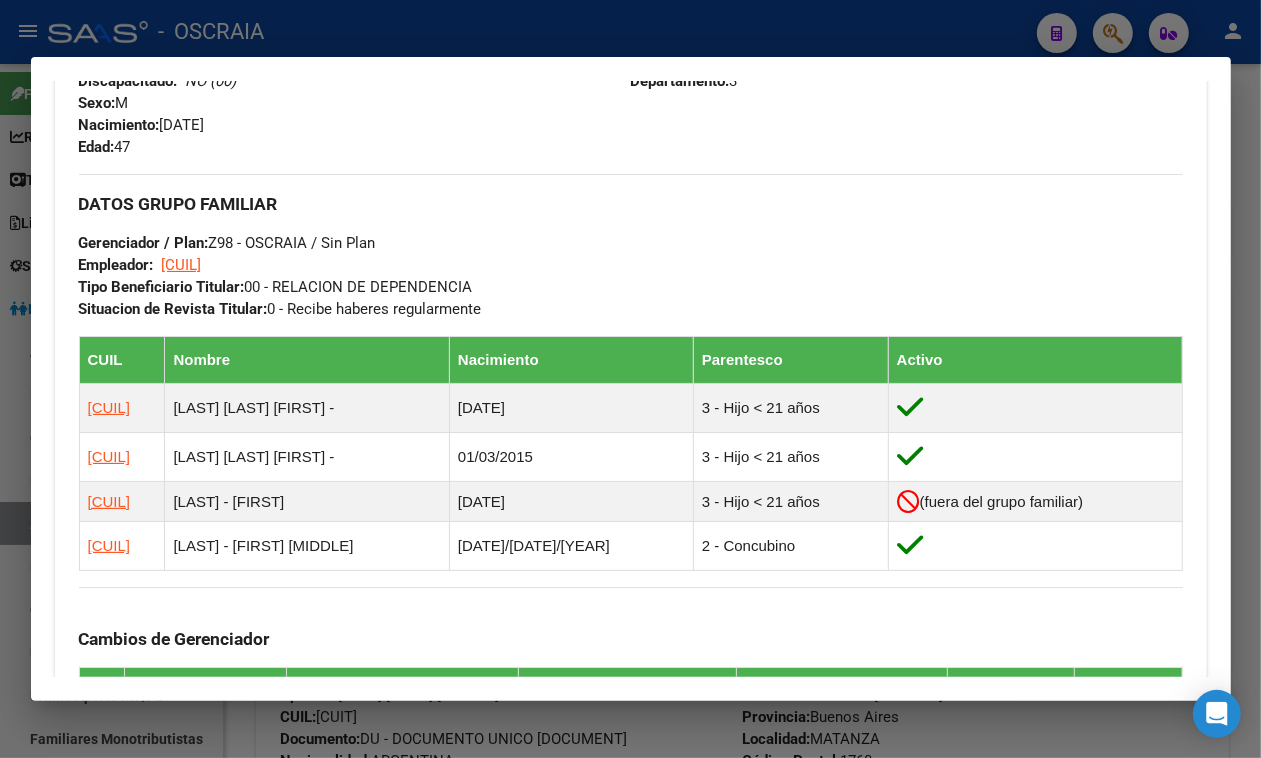 scroll, scrollTop: 908, scrollLeft: 0, axis: vertical 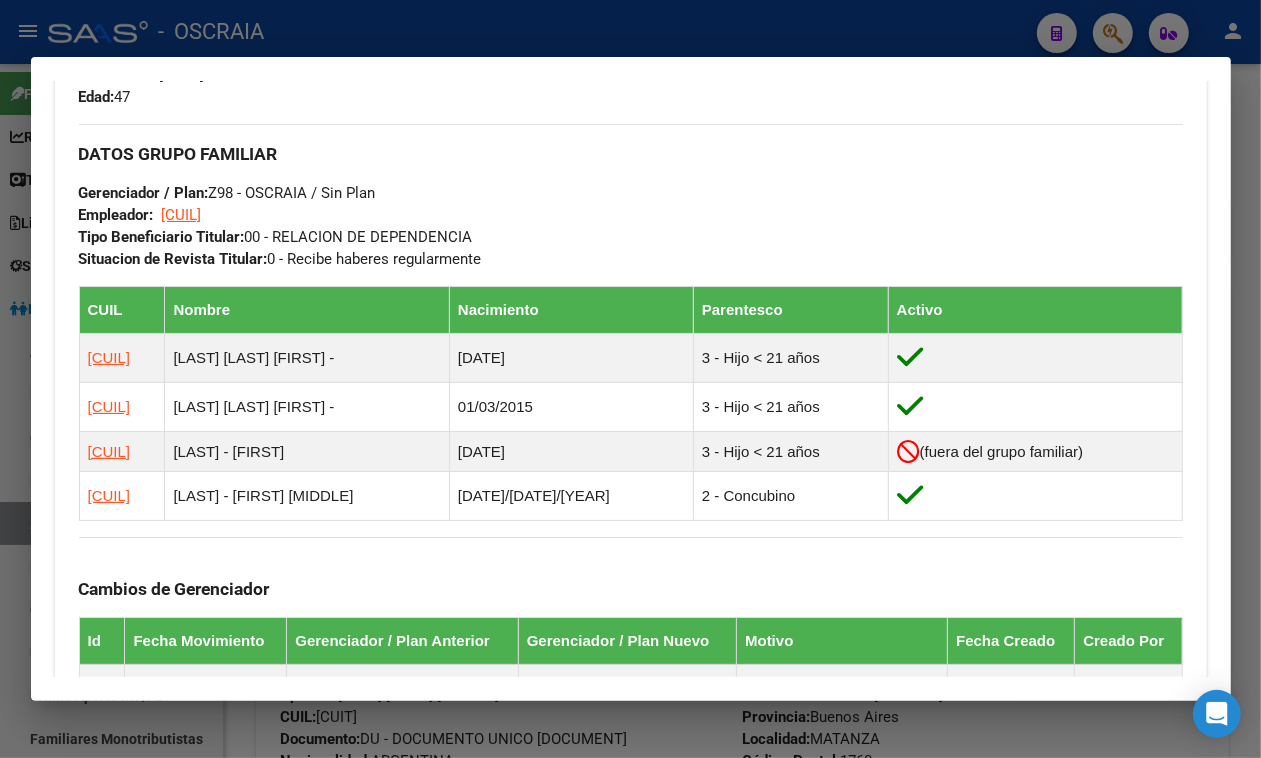 click at bounding box center (630, 379) 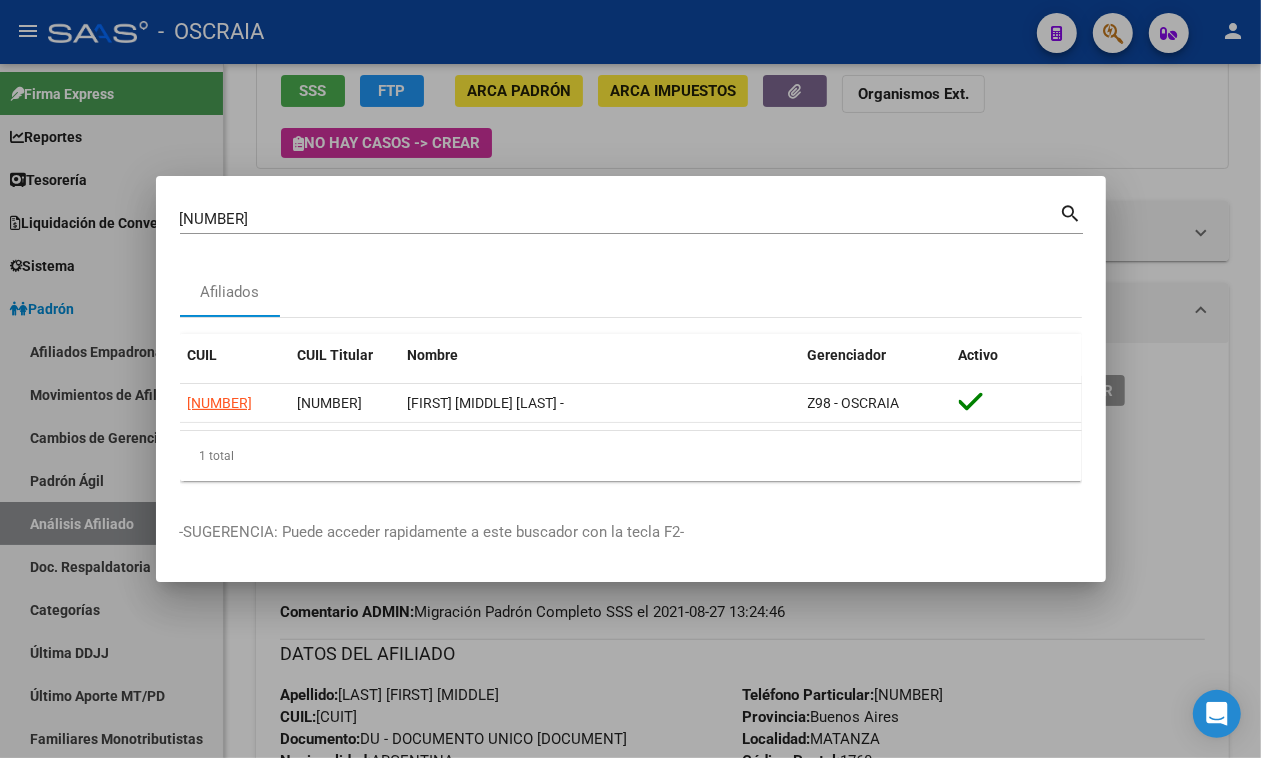 click on "[NUMBER] Buscar (apellido, dni, cuil, nro traspaso, cuit, obra social)" at bounding box center [620, 219] 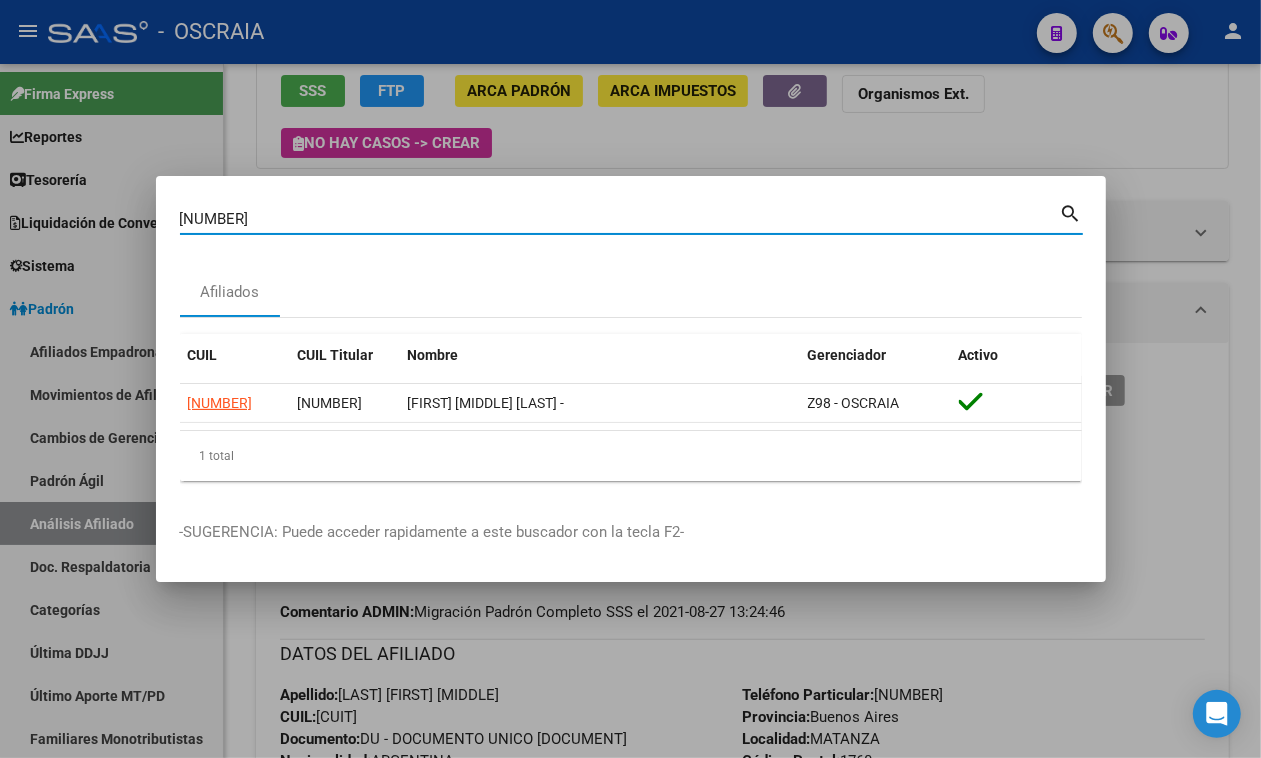 drag, startPoint x: 652, startPoint y: 210, endPoint x: 0, endPoint y: 212, distance: 652.00305 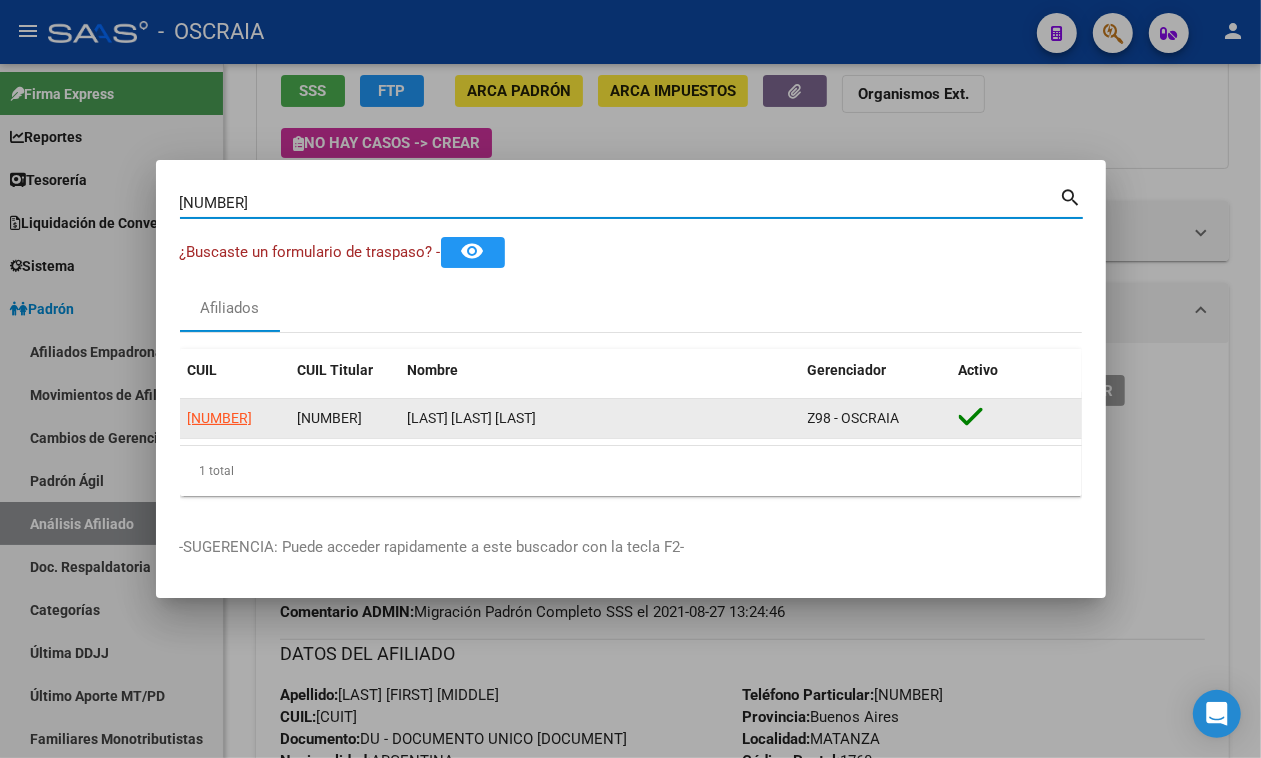 click on "[NUMBER]" 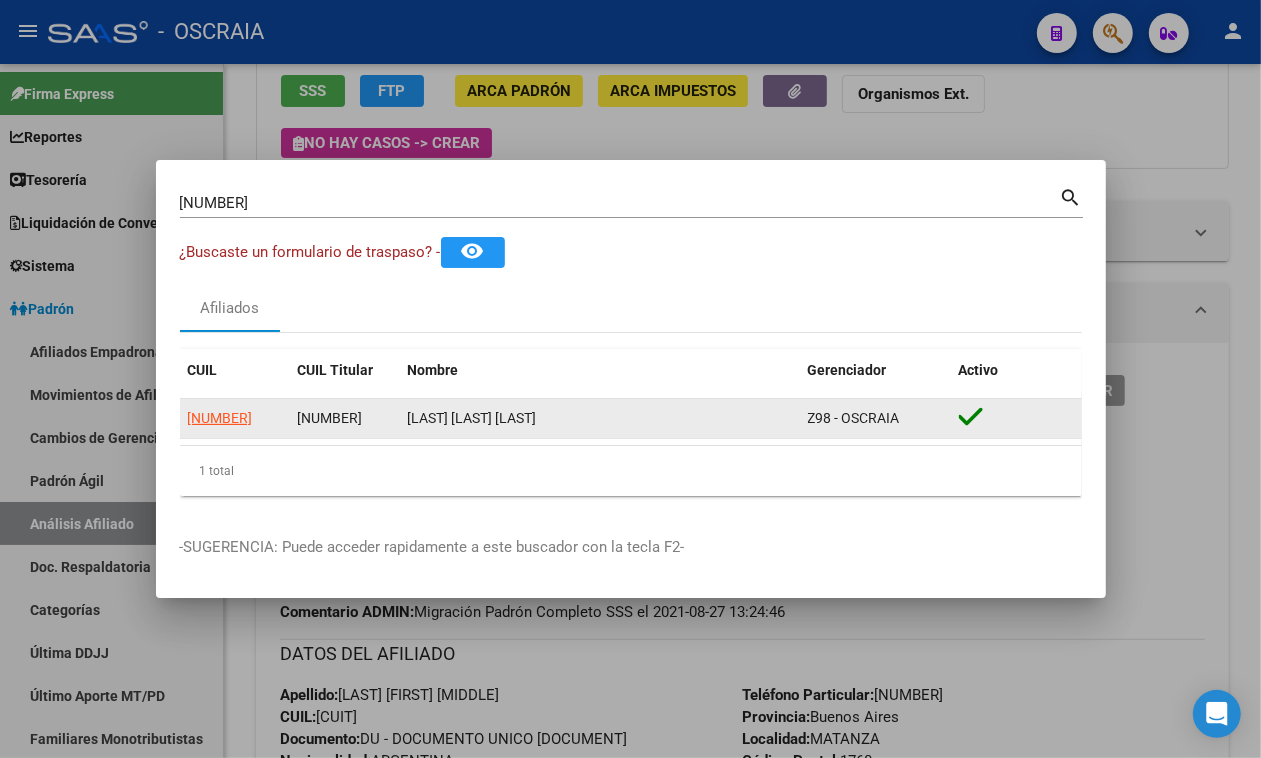 click on "[NUMBER]" 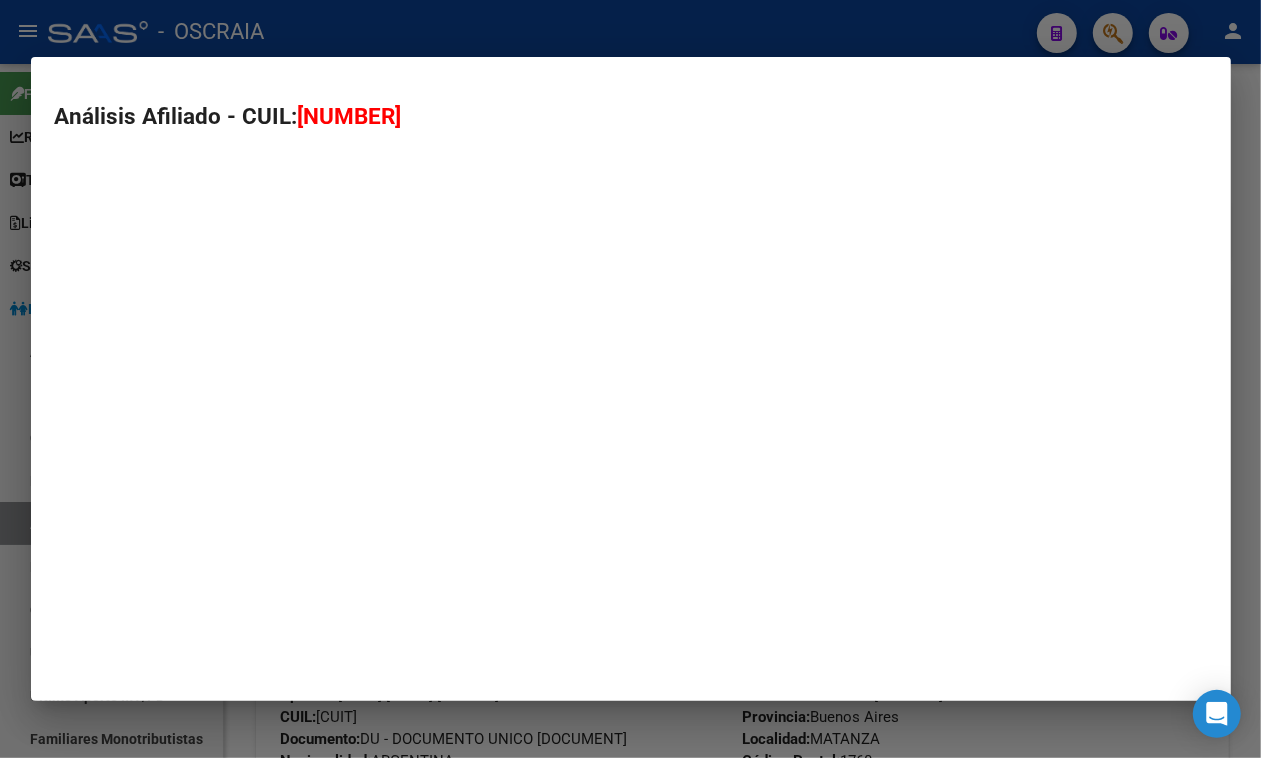click on "Análisis Afiliado - CUIL:  [CUIL]" at bounding box center (631, 379) 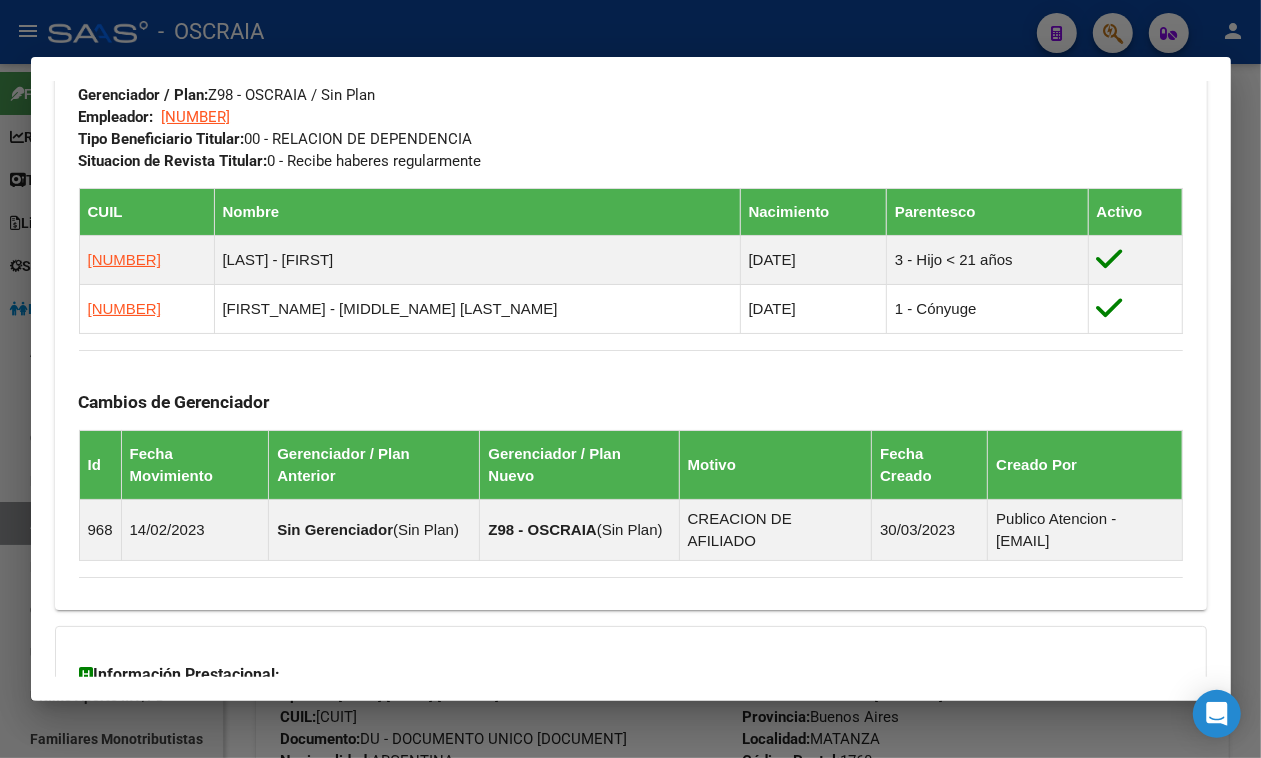 scroll, scrollTop: 1020, scrollLeft: 0, axis: vertical 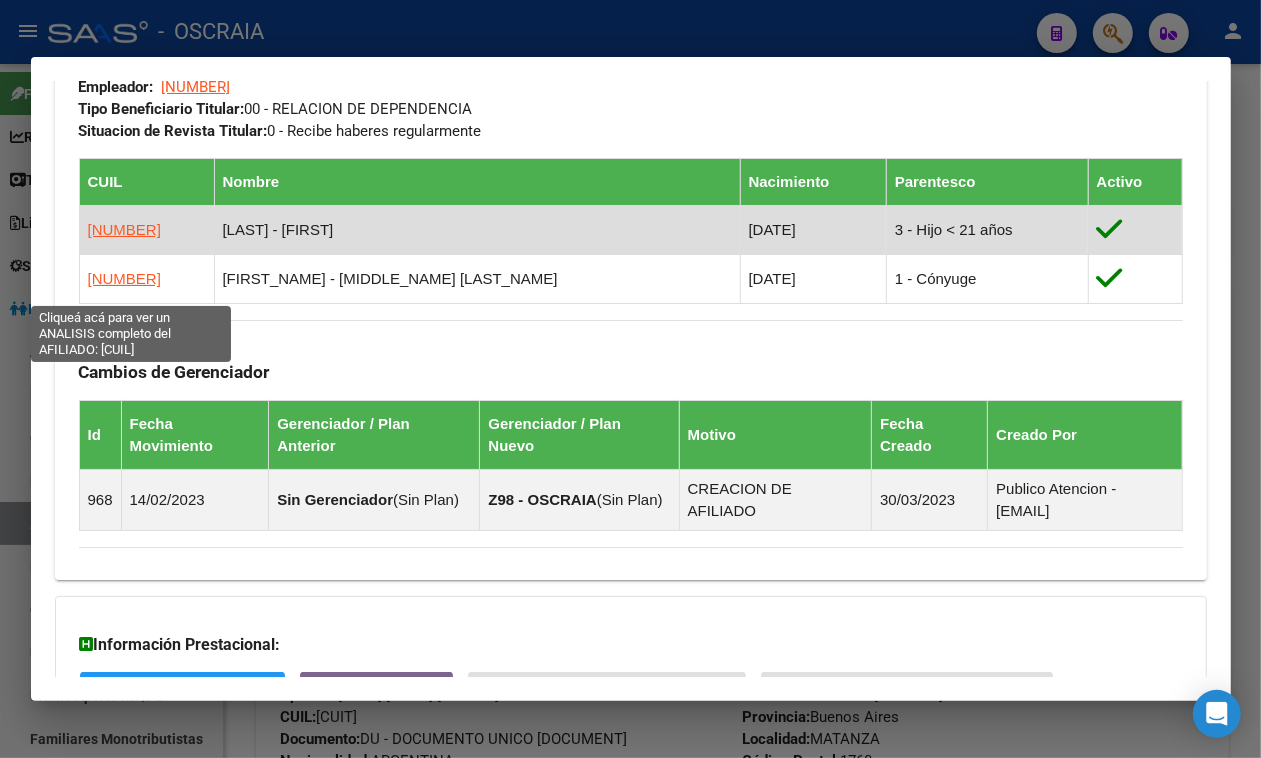 click on "[NUMBER]" at bounding box center (124, 229) 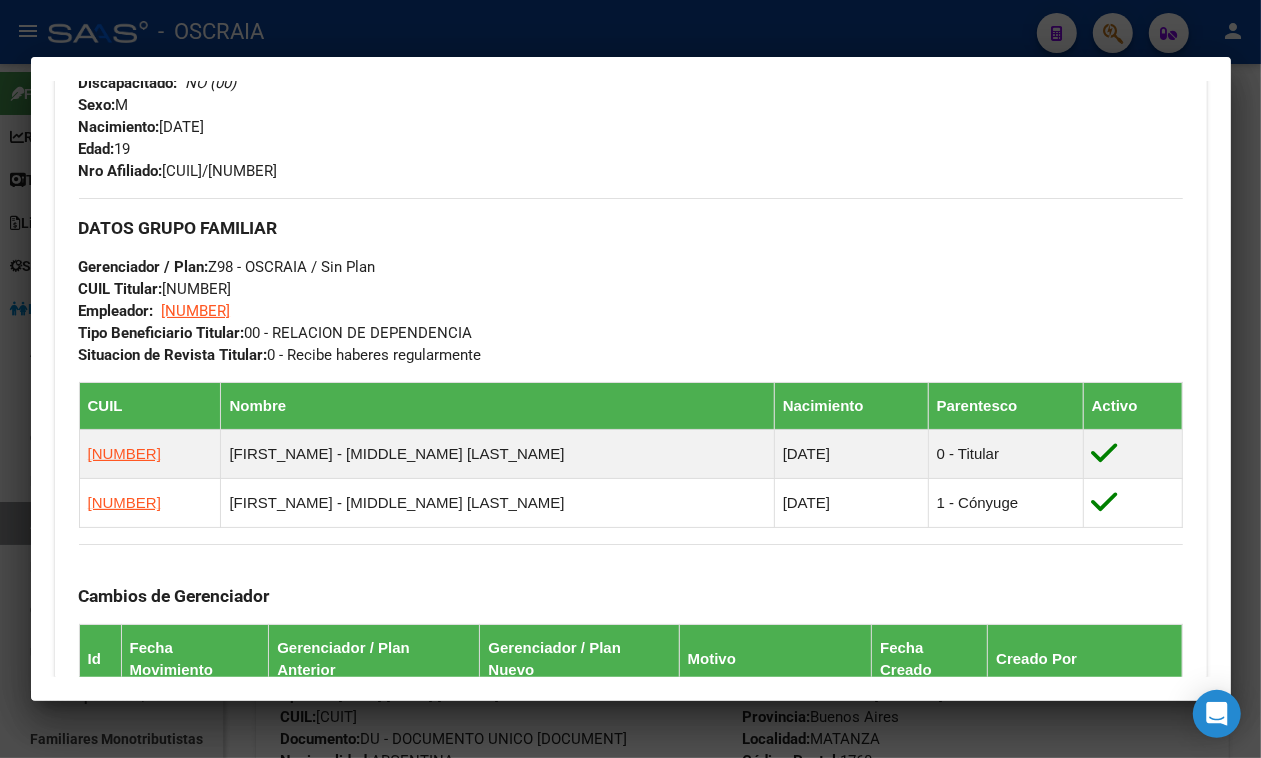 scroll, scrollTop: 782, scrollLeft: 0, axis: vertical 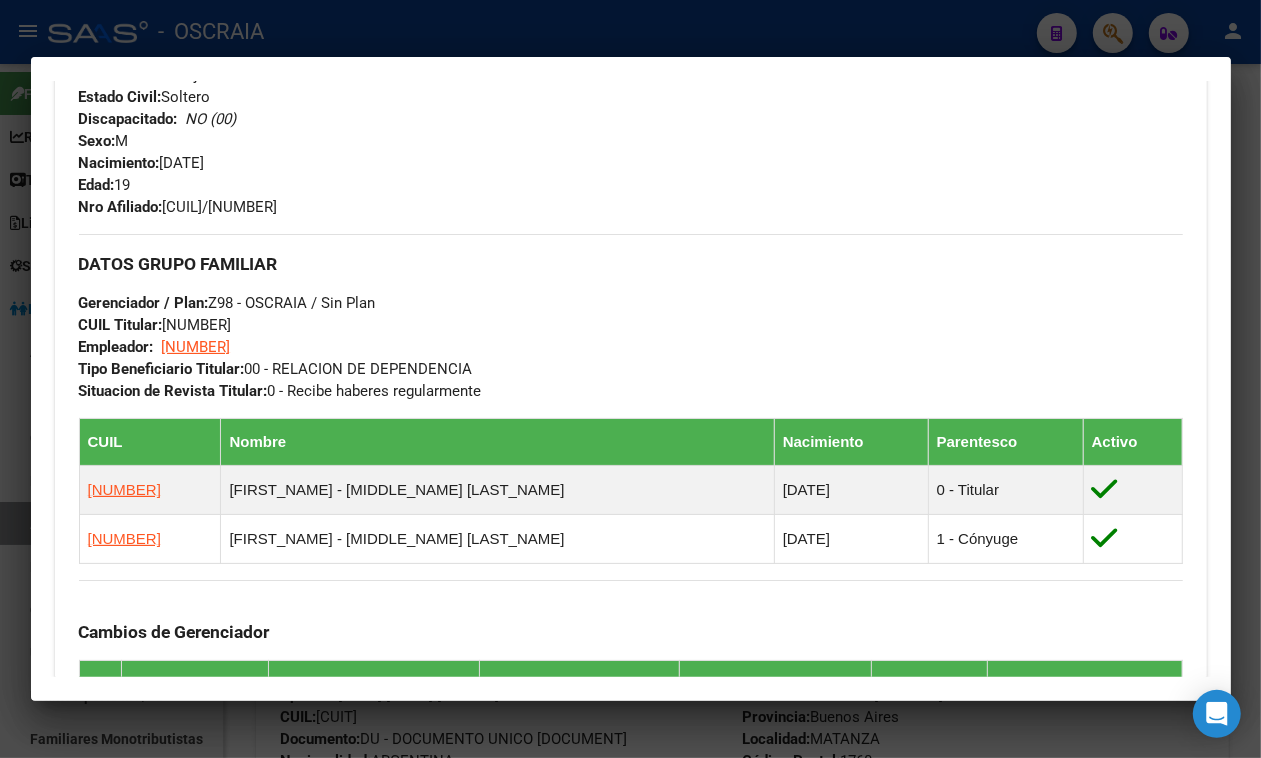 click at bounding box center (630, 379) 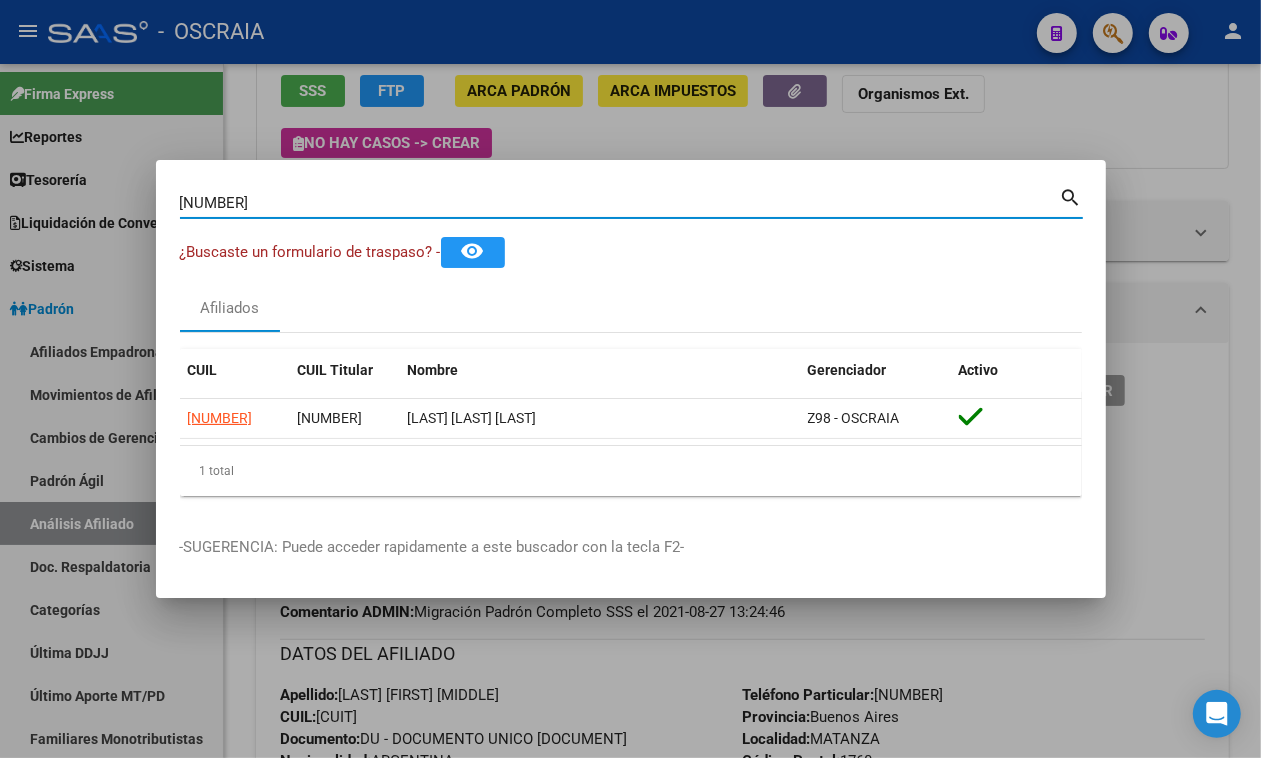 drag, startPoint x: 348, startPoint y: 201, endPoint x: 11, endPoint y: 126, distance: 345.24484 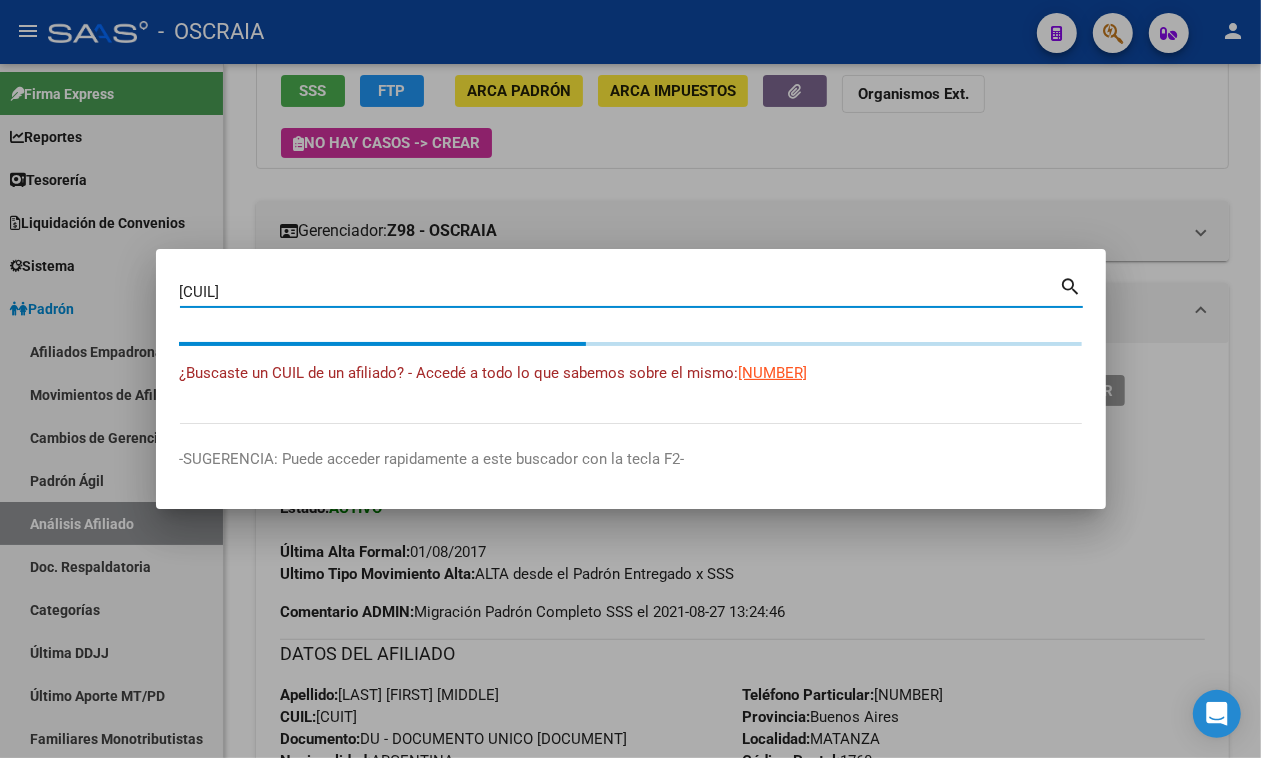 type on "[NUMBER]" 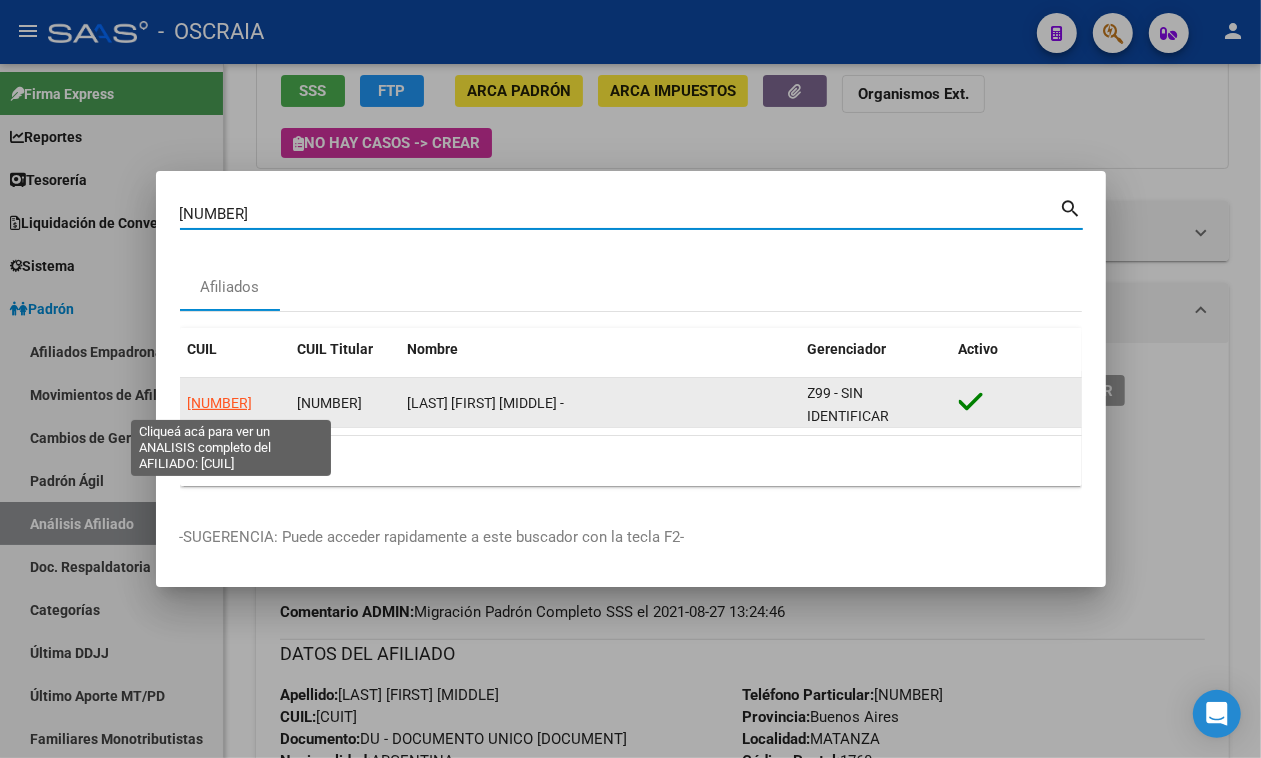 click on "[NUMBER]" 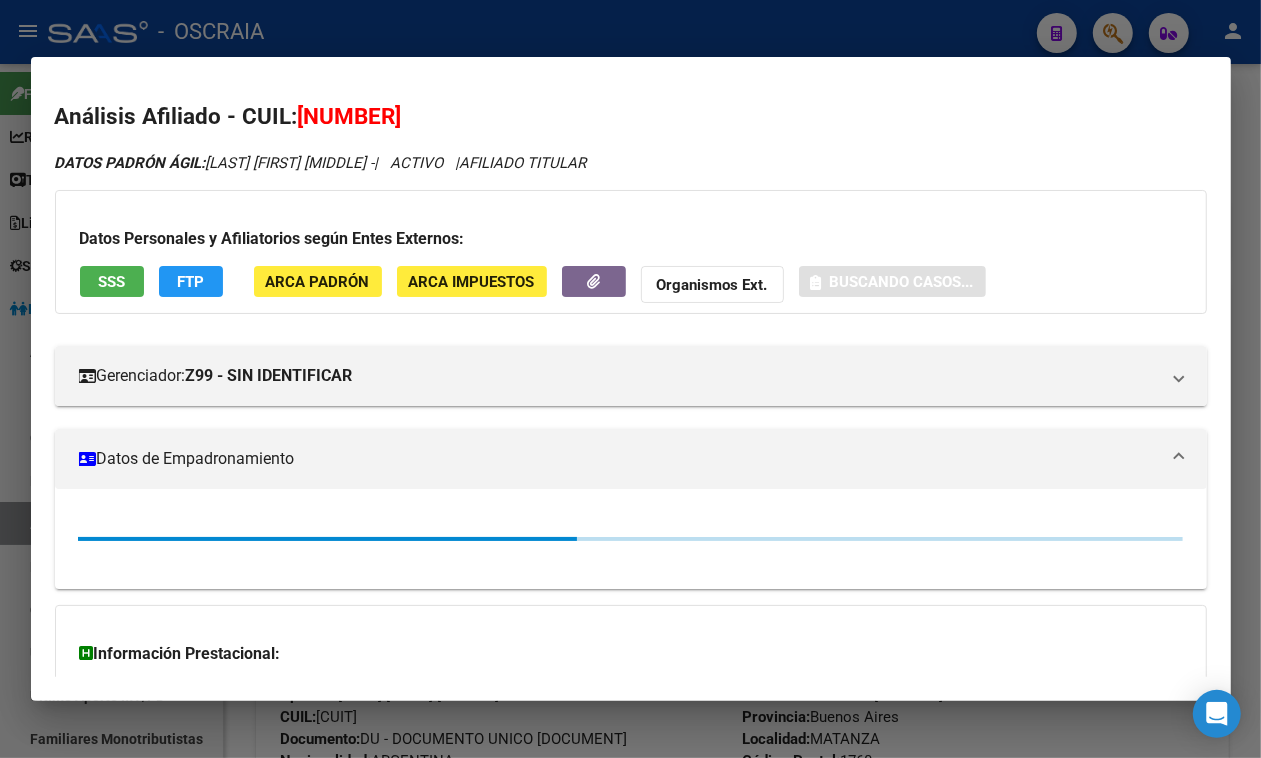 click on "[NUMBER]" at bounding box center [350, 116] 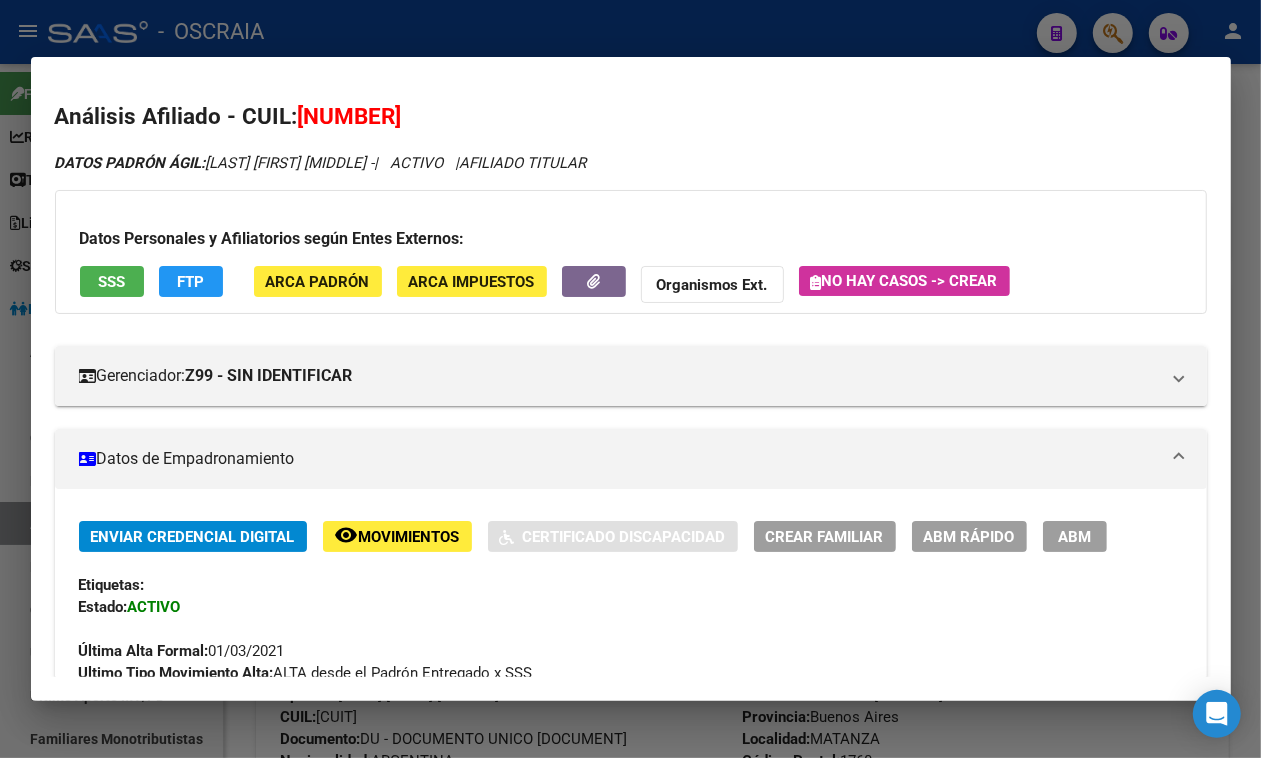 click on "[NUMBER]" at bounding box center [350, 116] 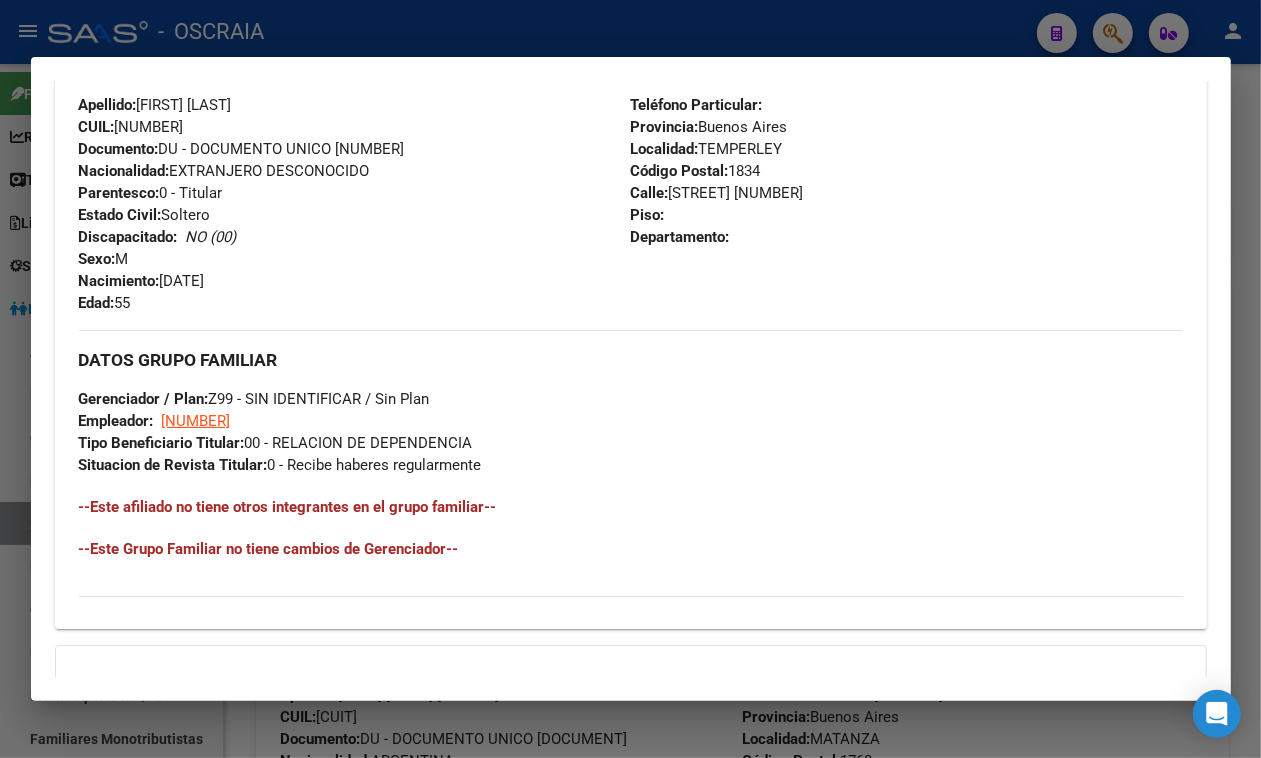 scroll, scrollTop: 1026, scrollLeft: 0, axis: vertical 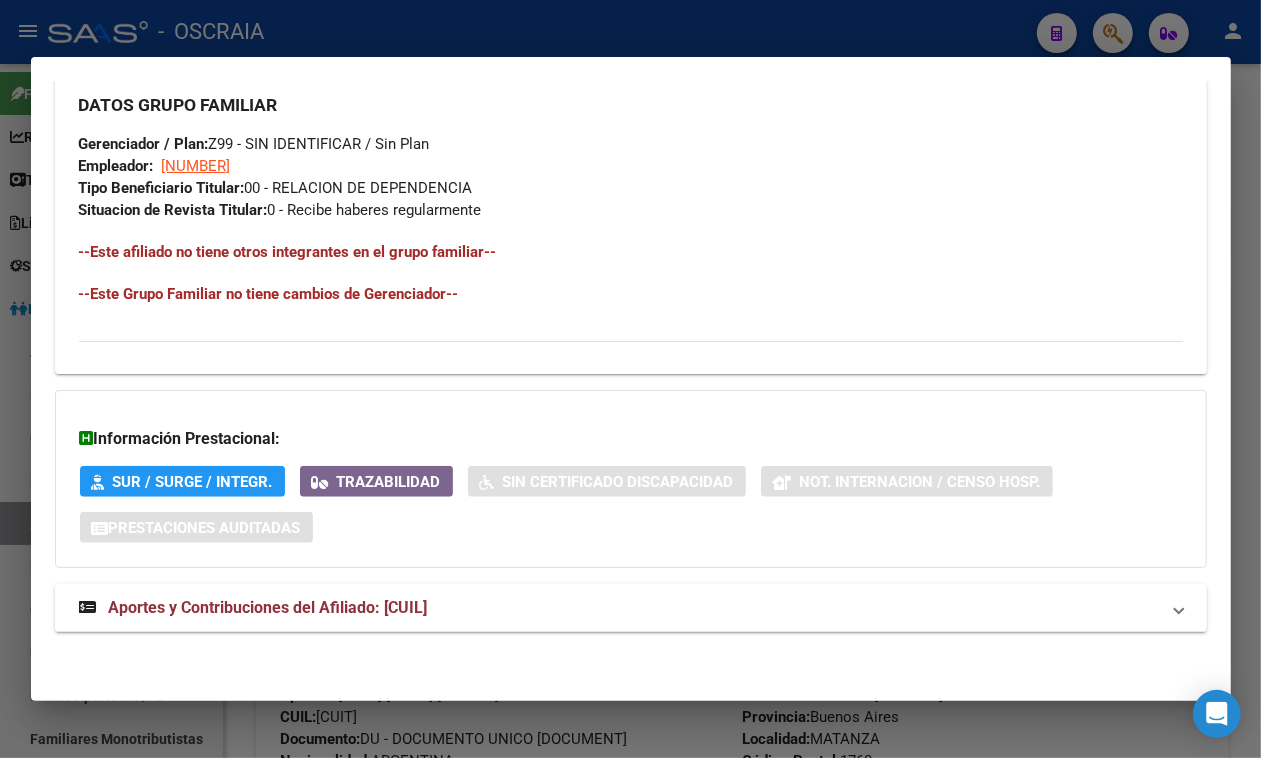 click on "DATOS PADRÓN ÁGIL:  [LAST] [FIRST] [MIDDLE]       -     |   ACTIVO   |     AFILIADO TITULAR  Datos Personales y Afiliatorios según Entes Externos: SSS FTP ARCA Padrón ARCA Impuestos Organismos Ext.   No hay casos -> Crear
Gerenciador:      Z99 - SIN IDENTIFICAR Atención telefónica: Atención emergencias: Otros Datos Útiles:    Datos de Empadronamiento  Enviar Credencial Digital remove_red_eye Movimientos    Sin Certificado Discapacidad Crear Familiar ABM Rápido ABM Etiquetas: Estado: ACTIVO Última Alta Formal:  01/03/2021 Ultimo Tipo Movimiento Alta:  ALTA desde el Padrón Entregado x SSS Comentario ADMIN:  Migración Padrón Completo SSS el 2021-08-27 13:24:46 DATOS DEL AFILIADO Apellido:   [LAST] [FIRST] [MIDDLE]       CUIL:  [CUIL] Documento:  DU - DOCUMENTO UNICO [DOCUMENT]  Nacionalidad:  EXTRANJERO DESCONOCIDO Parentesco:  0 - Titular Estado Civil:  Soltero Discapacitado:    NO (00) Sexo:  M Nacimiento:  07/07/1970 Edad:  55  Teléfono Particular:                        [NUMBER]" at bounding box center (631, -75) 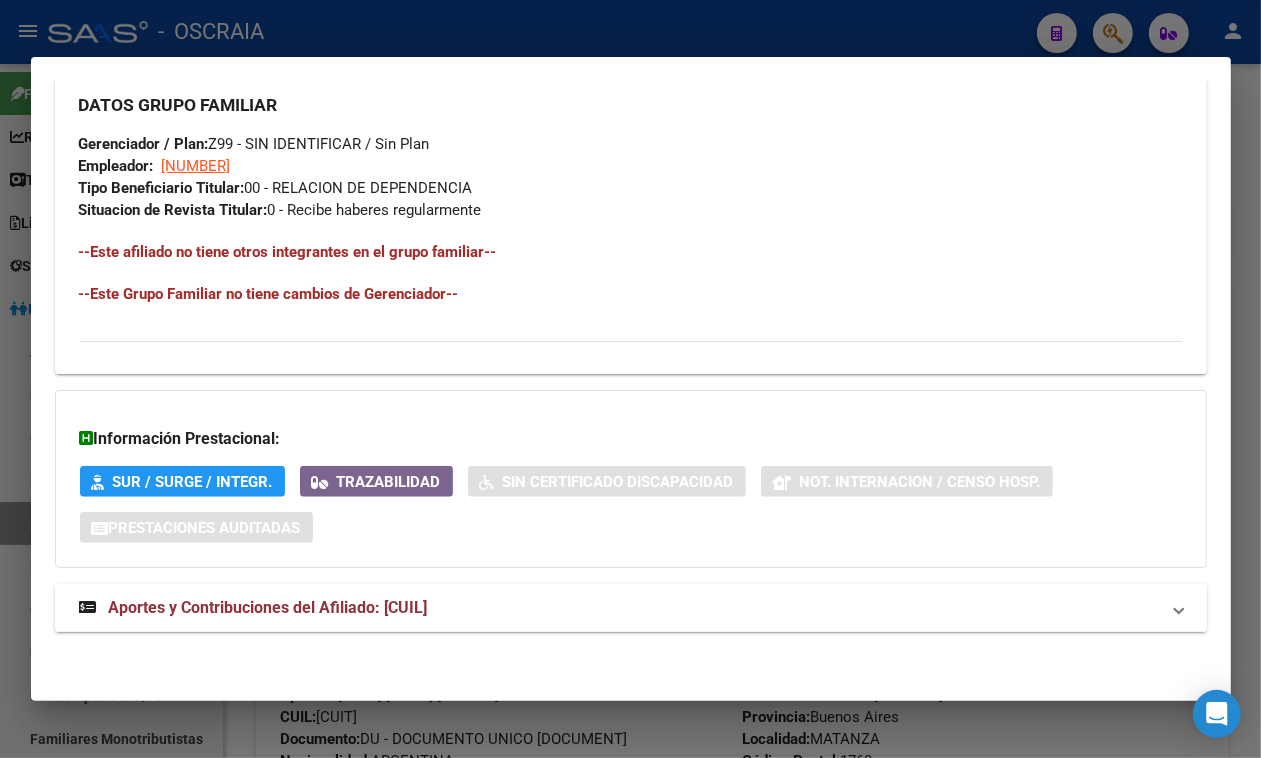 drag, startPoint x: 848, startPoint y: 601, endPoint x: 1022, endPoint y: 538, distance: 185.05405 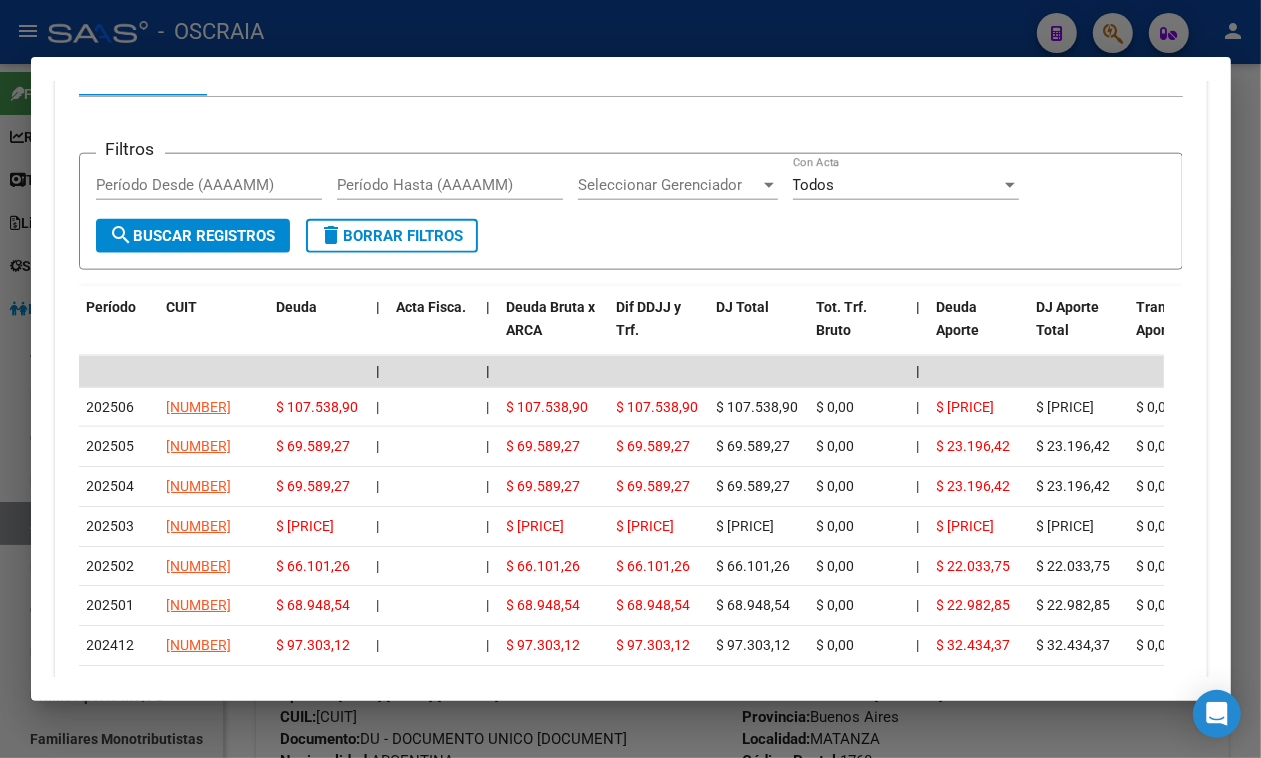 scroll, scrollTop: 1657, scrollLeft: 0, axis: vertical 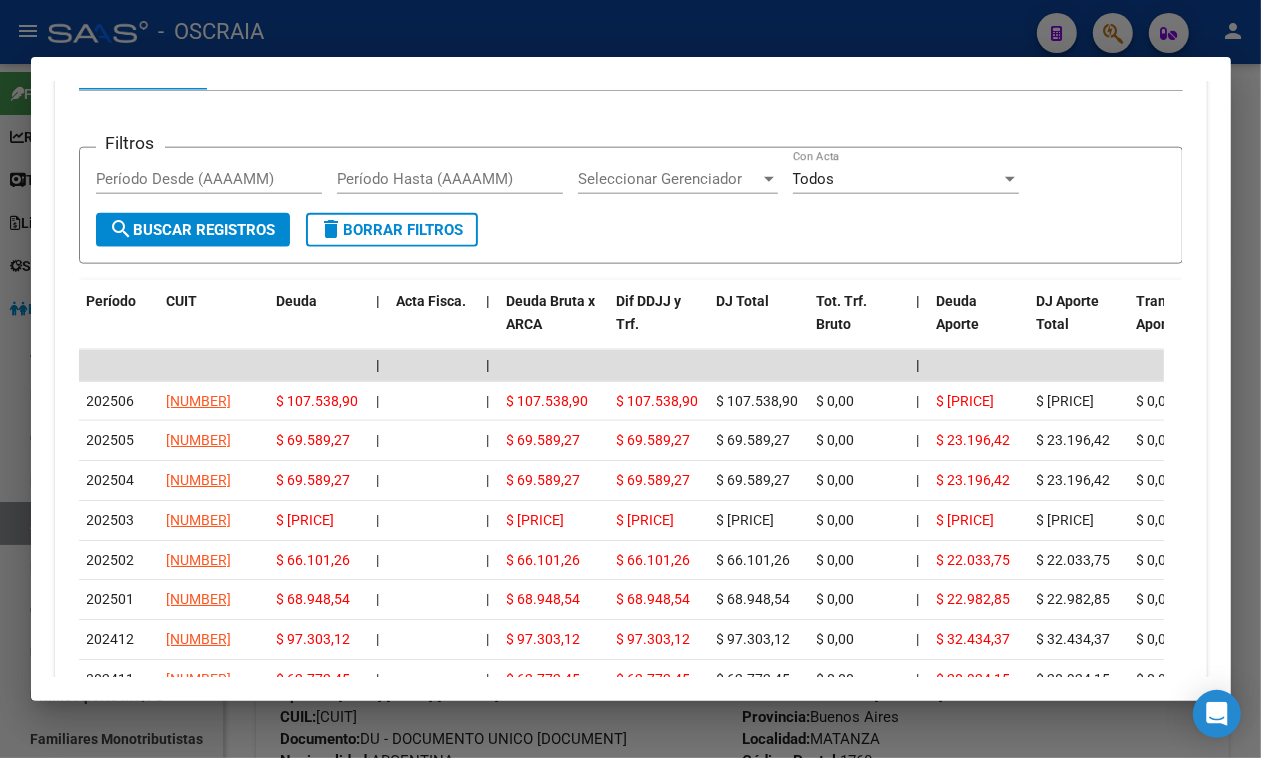 click at bounding box center (630, 379) 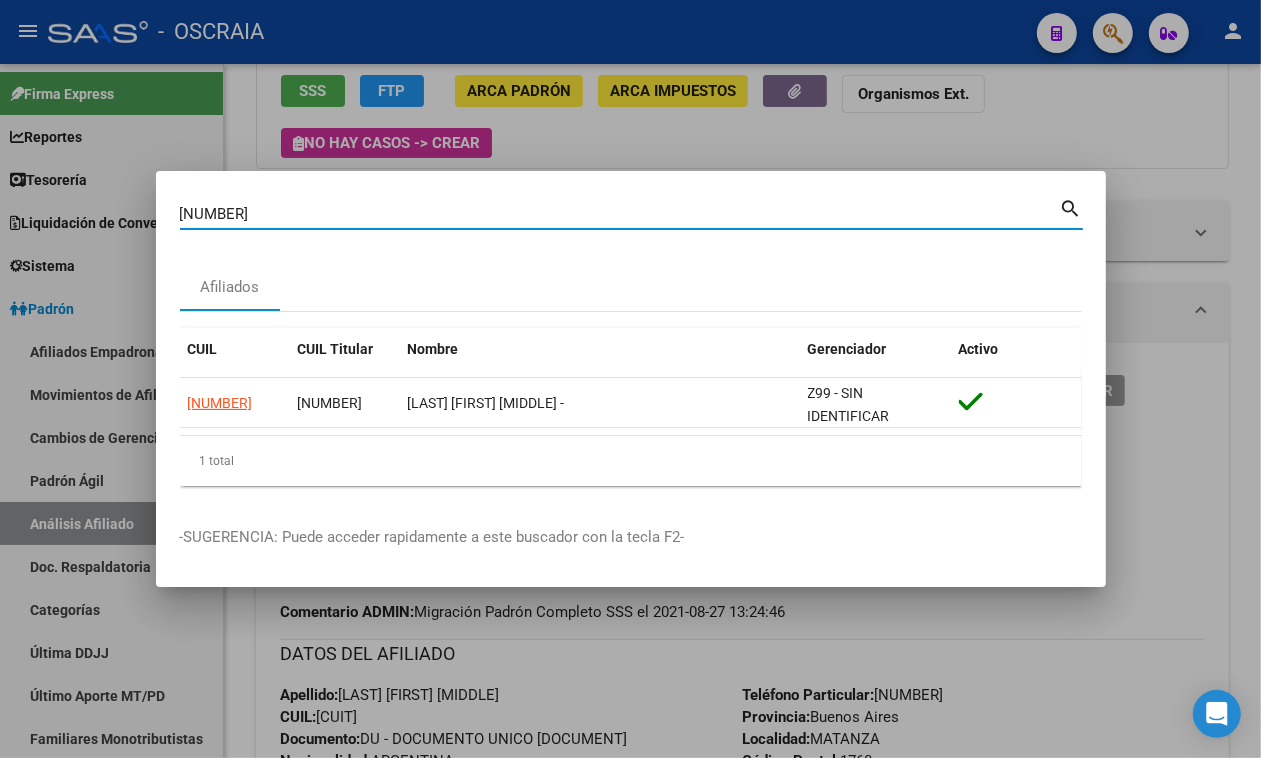 click on "[NUMBER]" at bounding box center (620, 214) 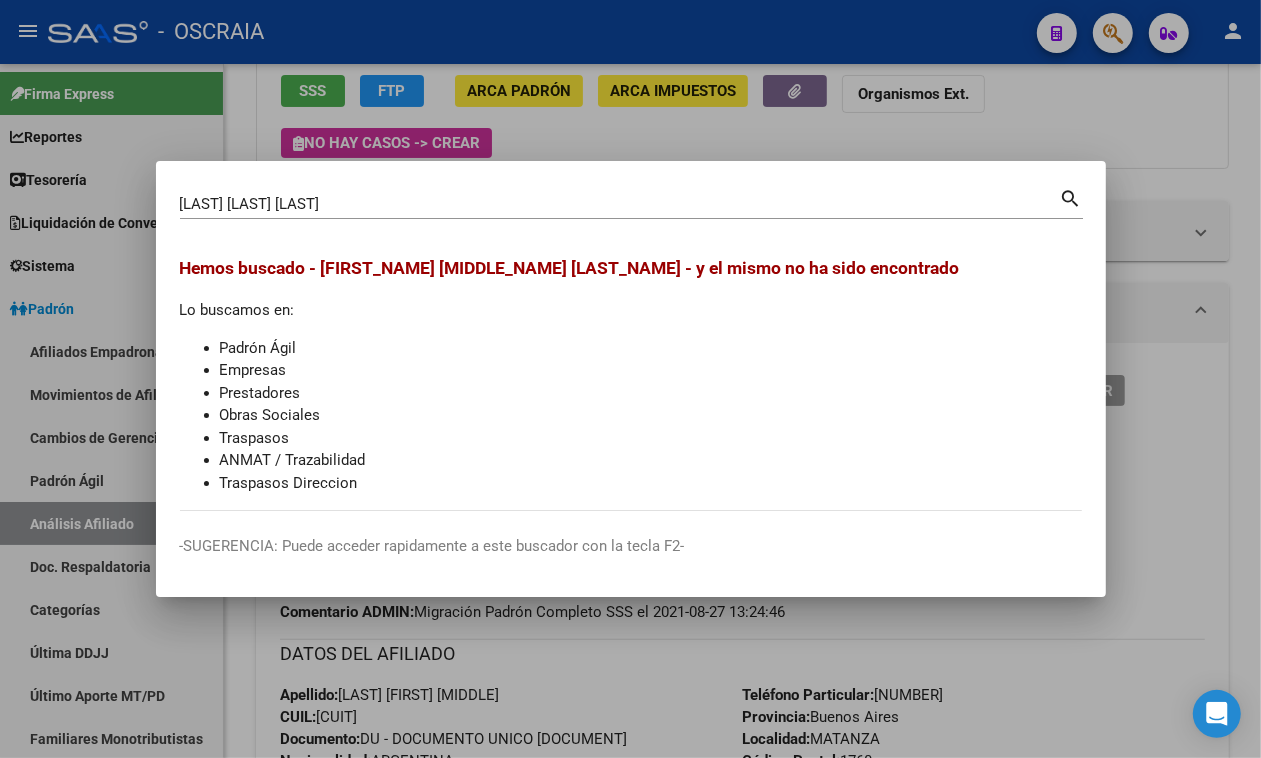 click on "[LAST] [FIRST] [MIDDLE] Buscar (apellido, dni, cuil, nro traspaso, cuit, obra social)" at bounding box center (620, 204) 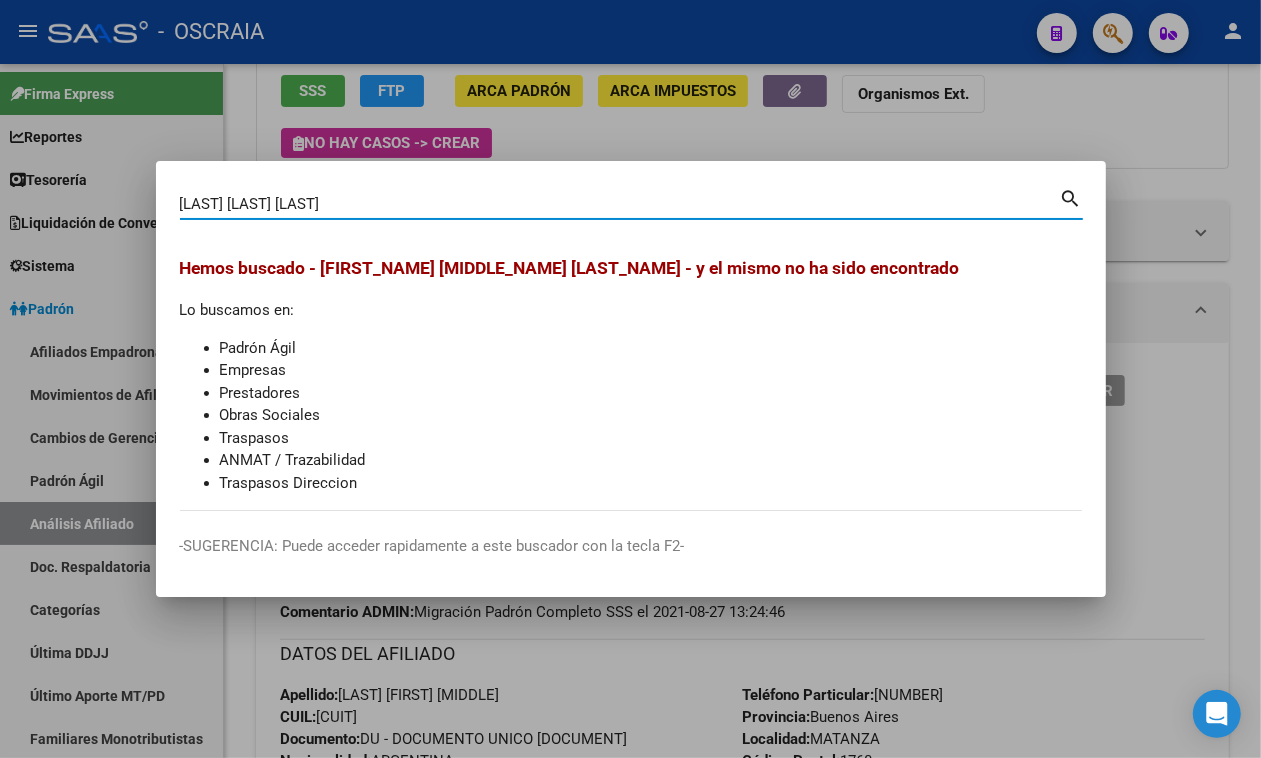 drag, startPoint x: 421, startPoint y: 210, endPoint x: 0, endPoint y: 186, distance: 421.68353 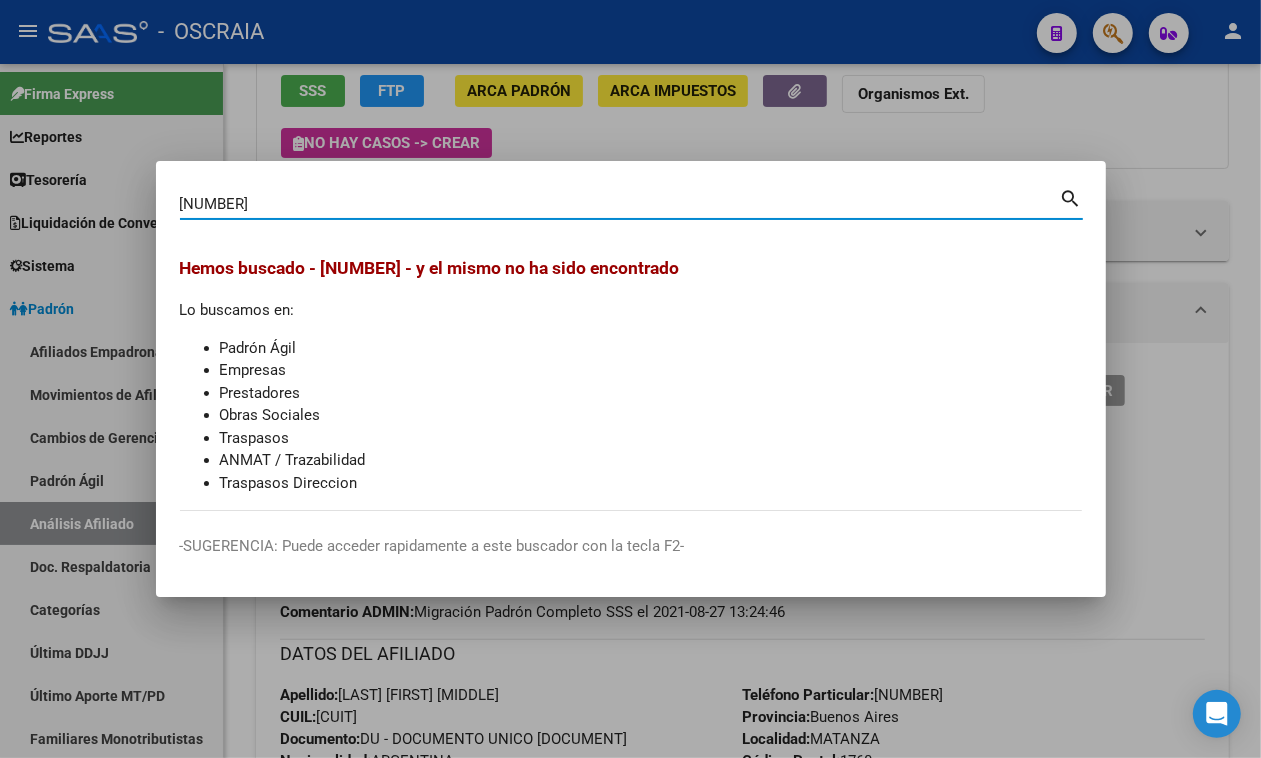 type on "[NUMBER]" 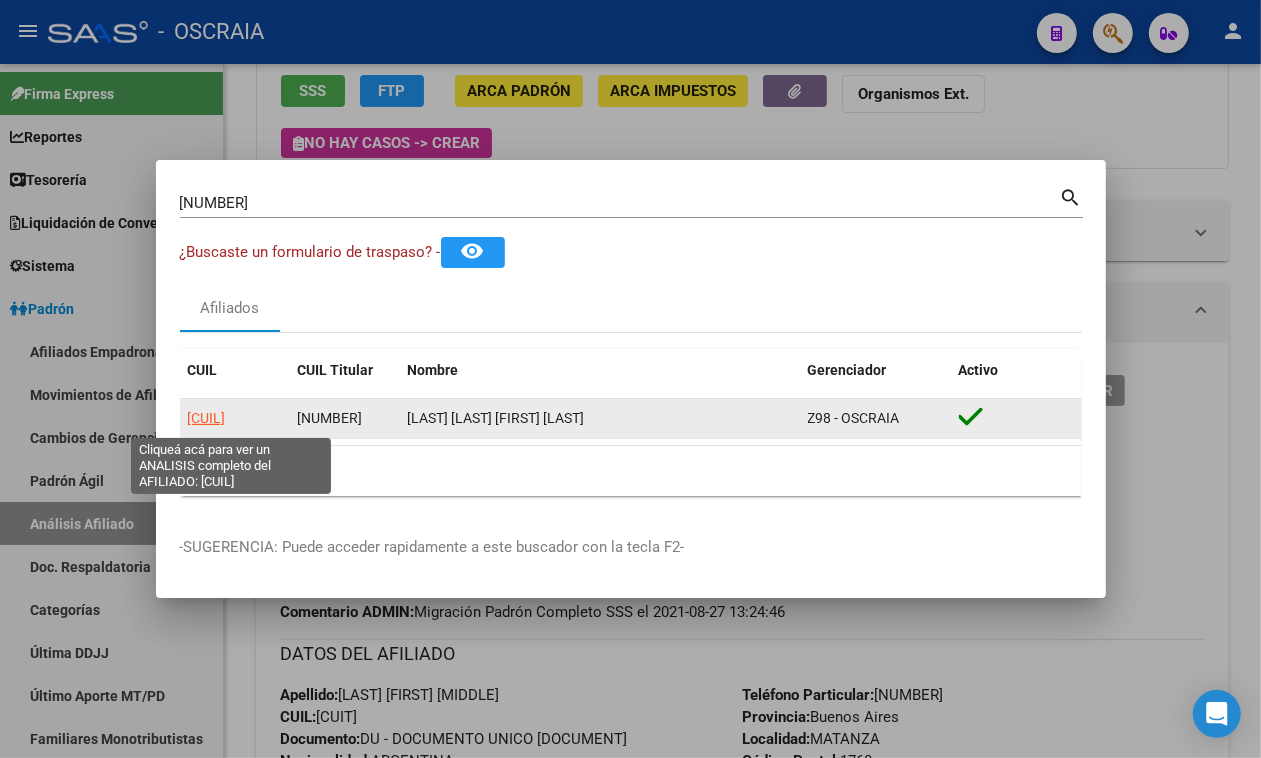 click on "[CUIL]" 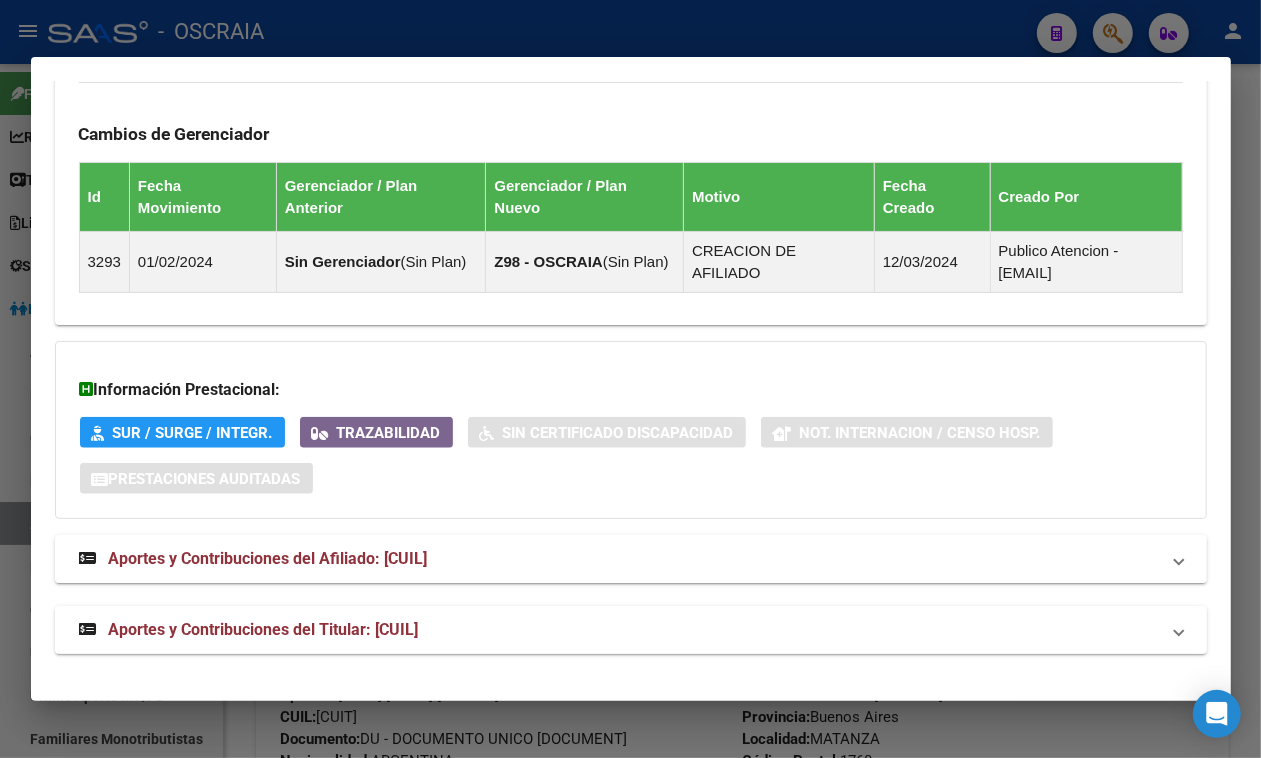 scroll, scrollTop: 1370, scrollLeft: 0, axis: vertical 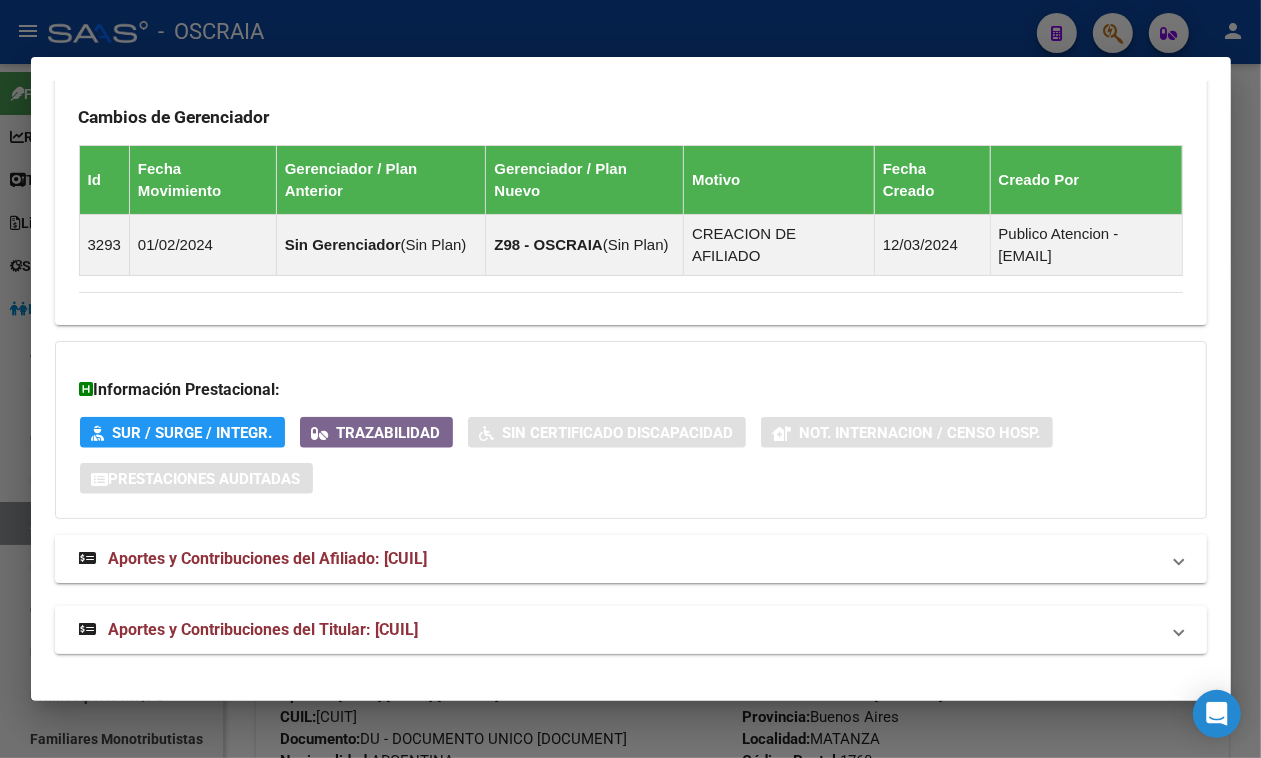 click on "Aportes y Contribuciones del Titular: [CUIL]" at bounding box center (631, 630) 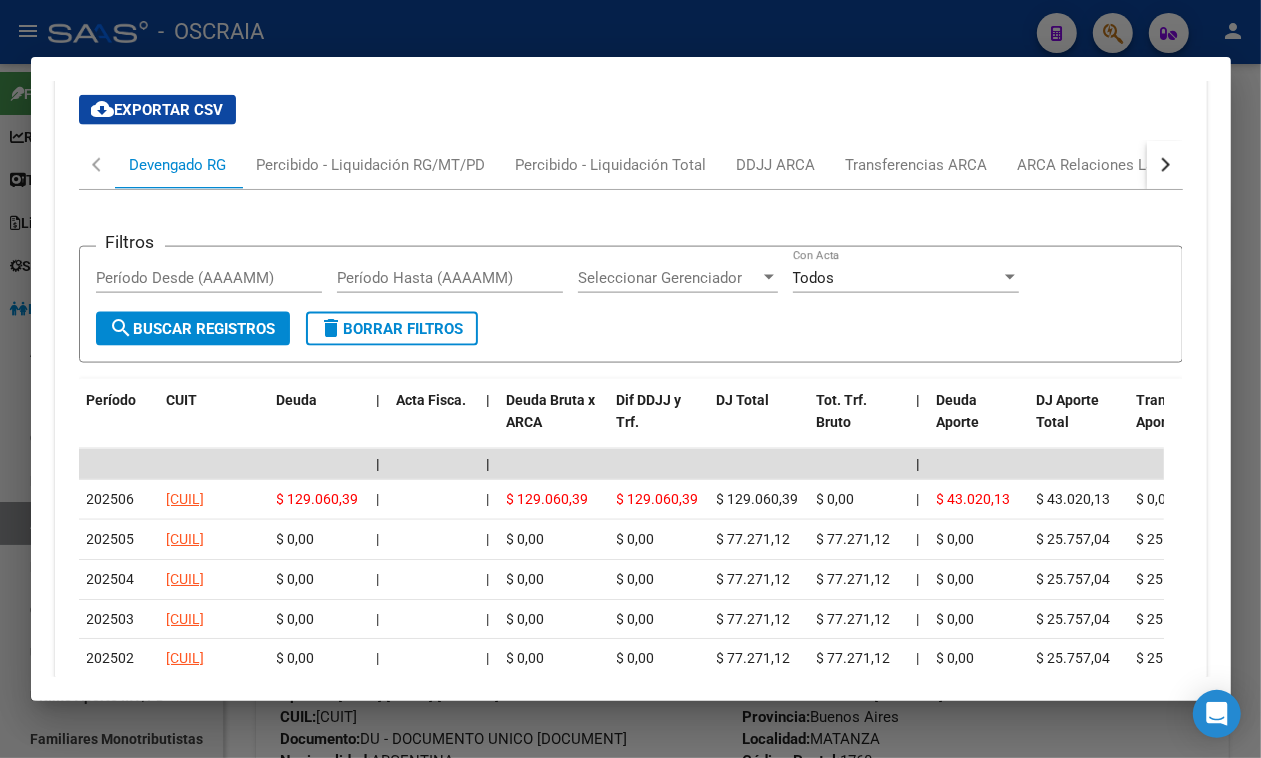 scroll, scrollTop: 2145, scrollLeft: 0, axis: vertical 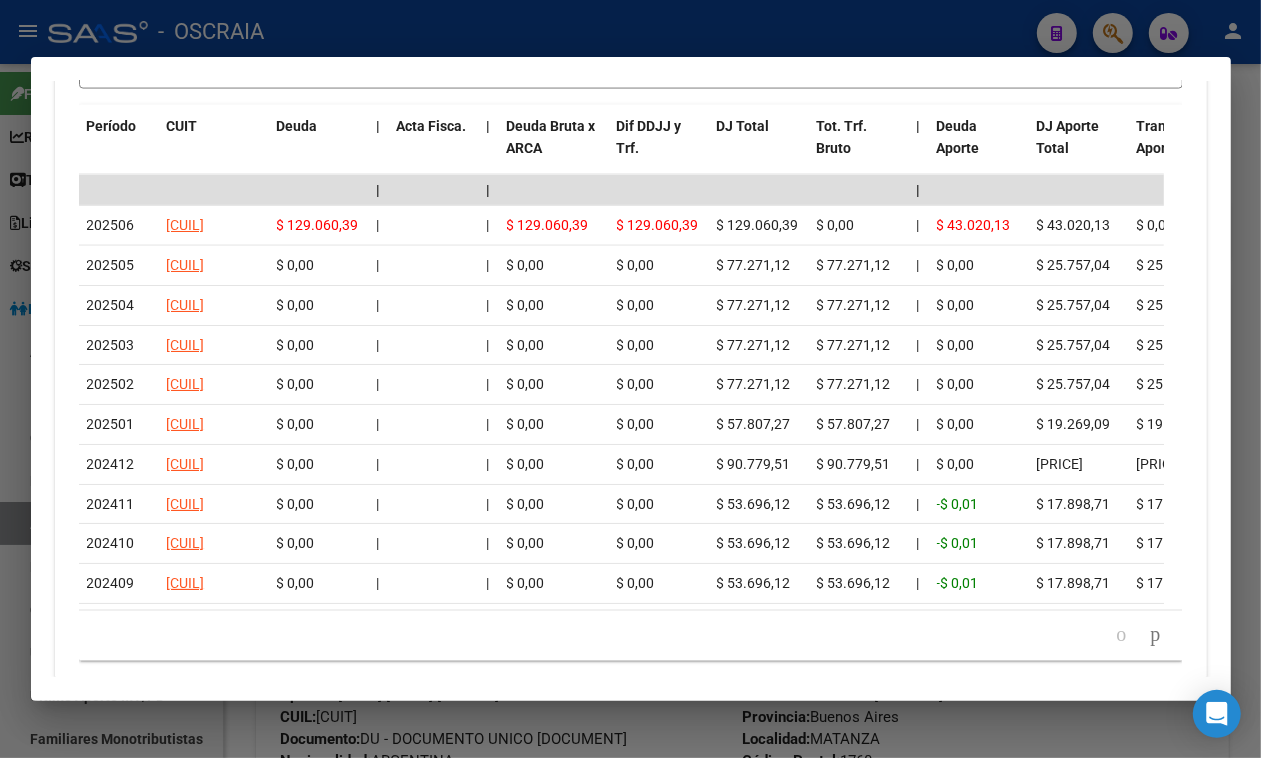 click at bounding box center (630, 379) 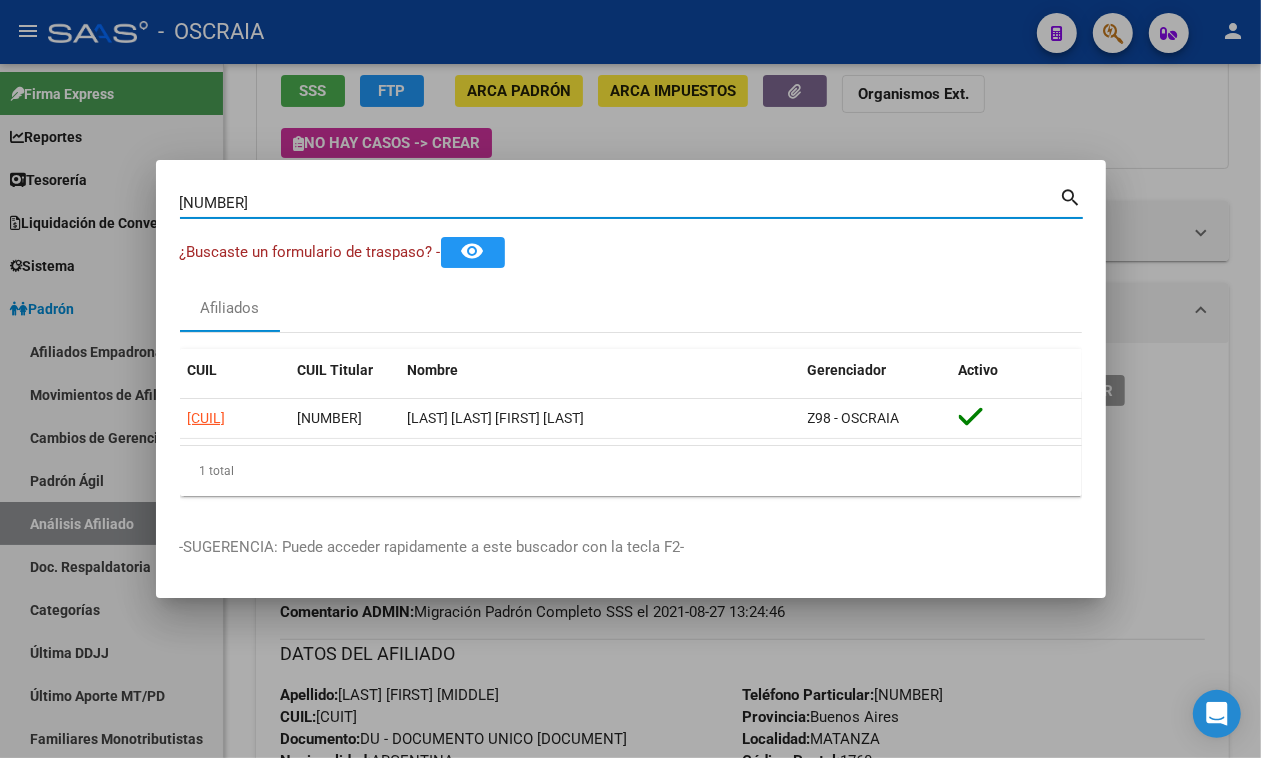 drag, startPoint x: 397, startPoint y: 207, endPoint x: 1, endPoint y: 170, distance: 397.7248 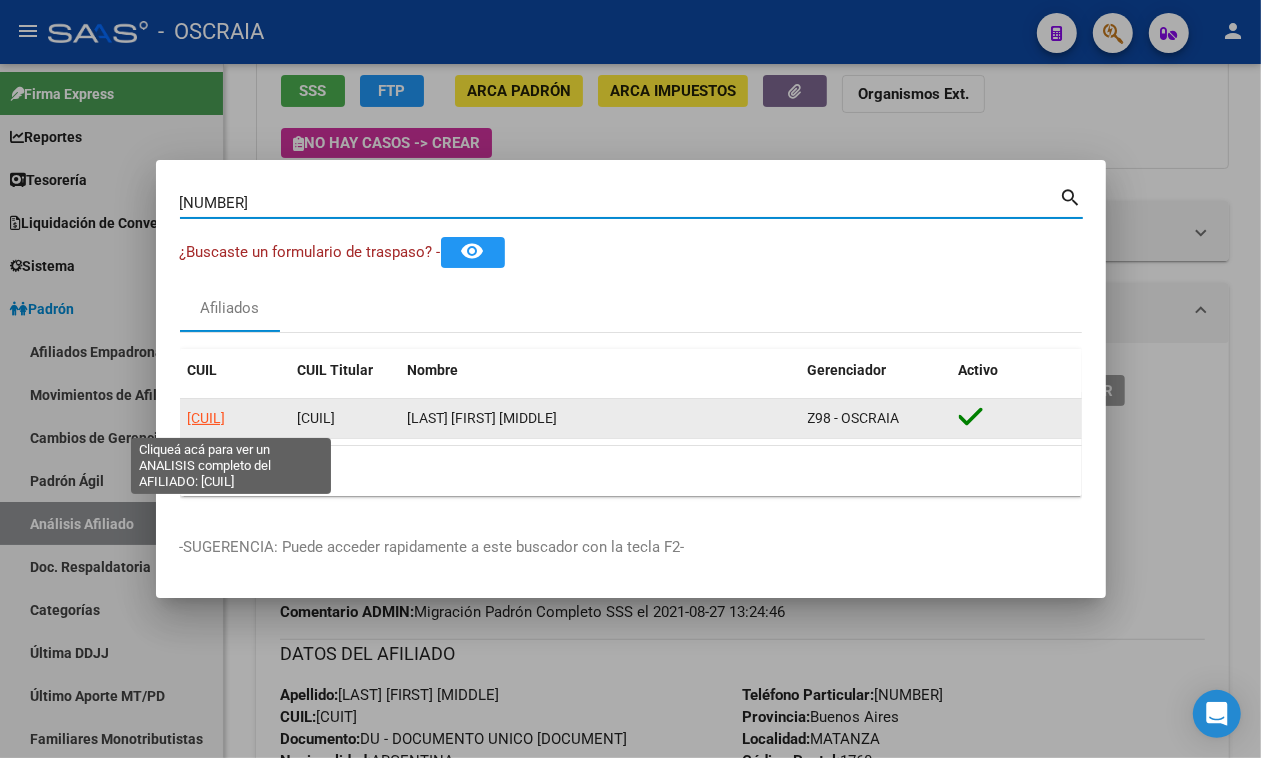 click on "[CUIL]" 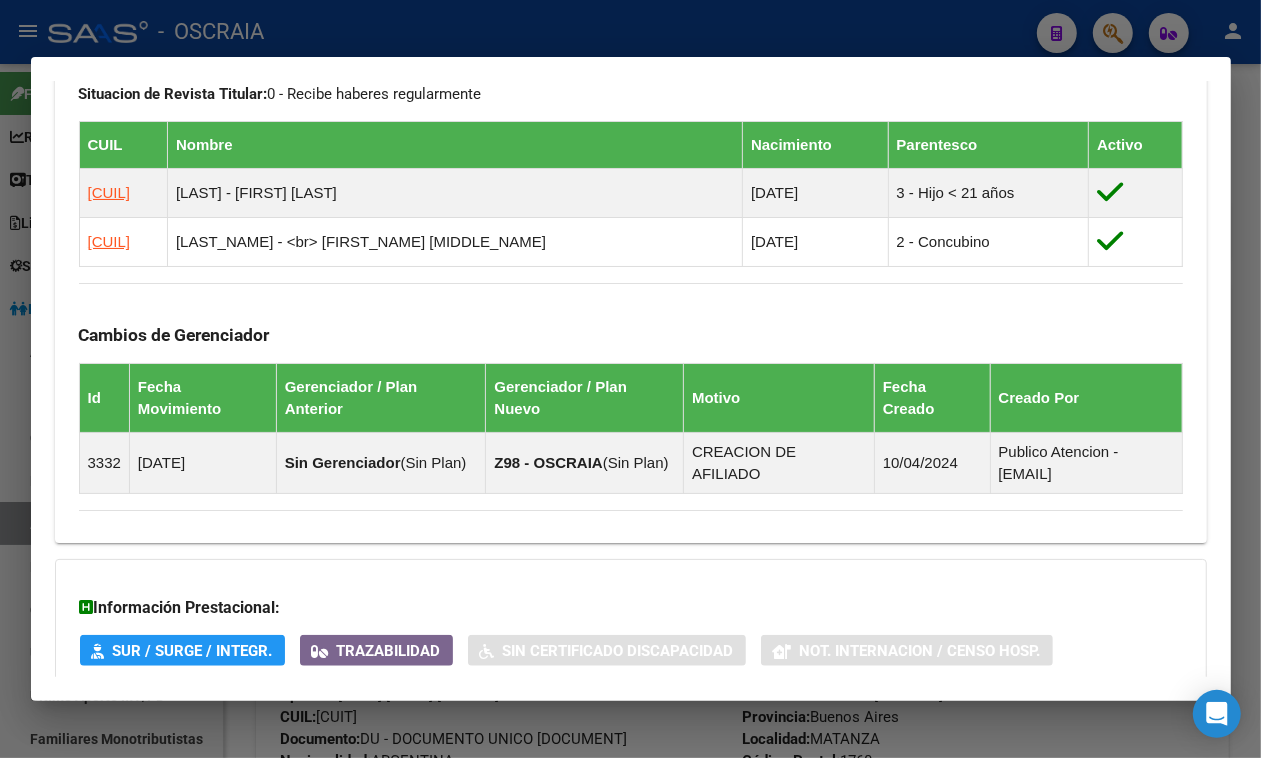 scroll, scrollTop: 1098, scrollLeft: 0, axis: vertical 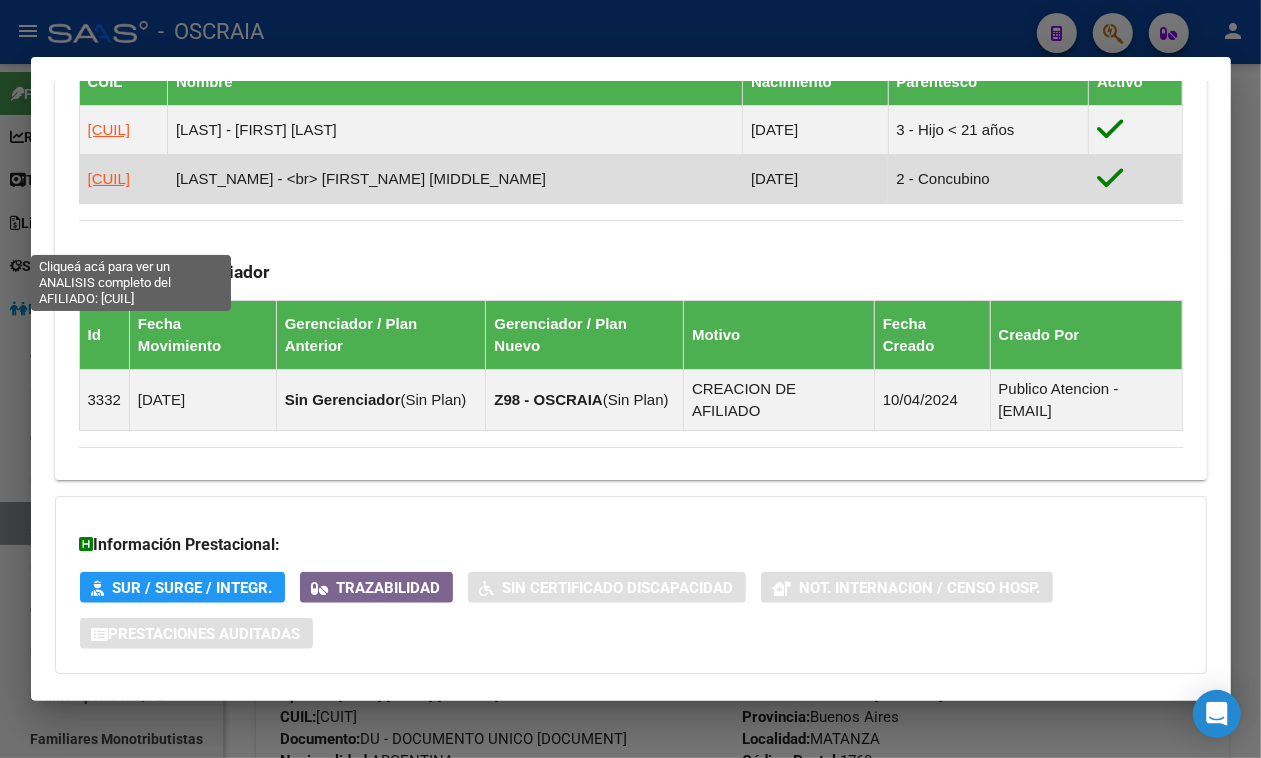 click on "[CUIL]" at bounding box center (109, 178) 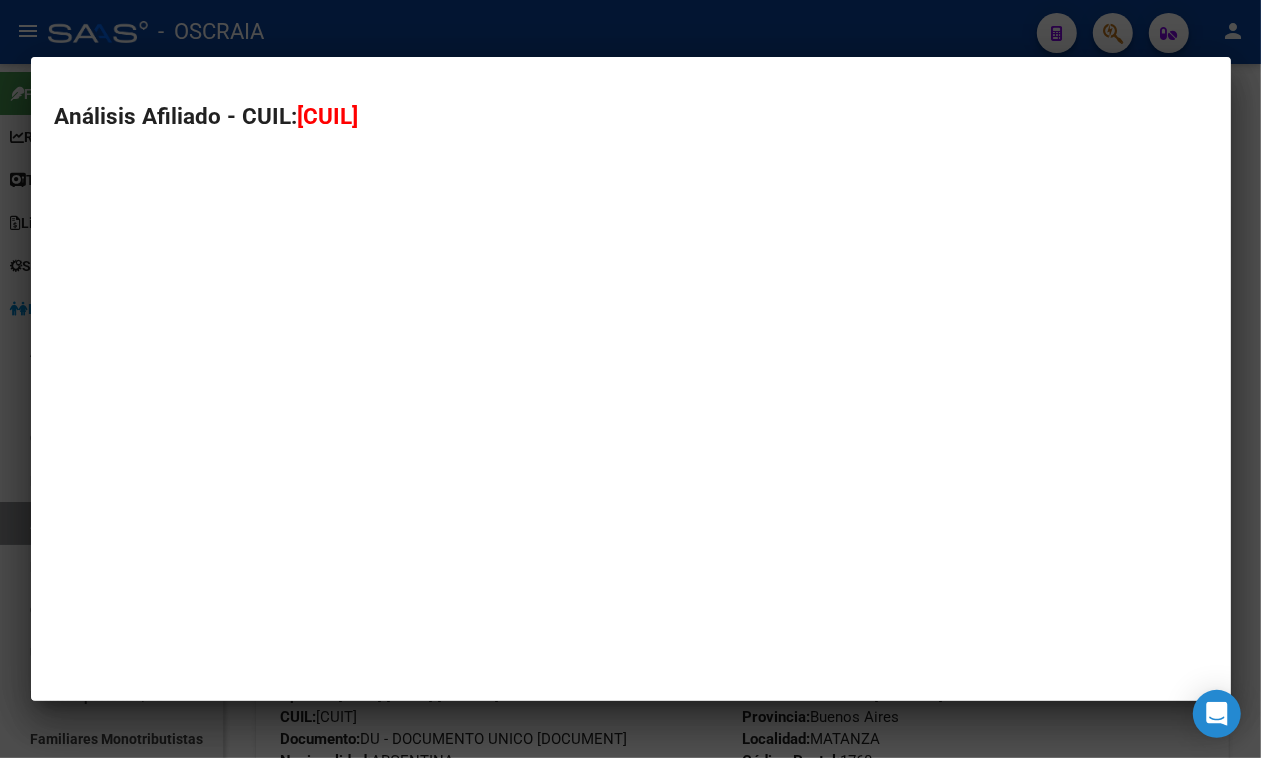 click on "[CUIL]" at bounding box center (328, 116) 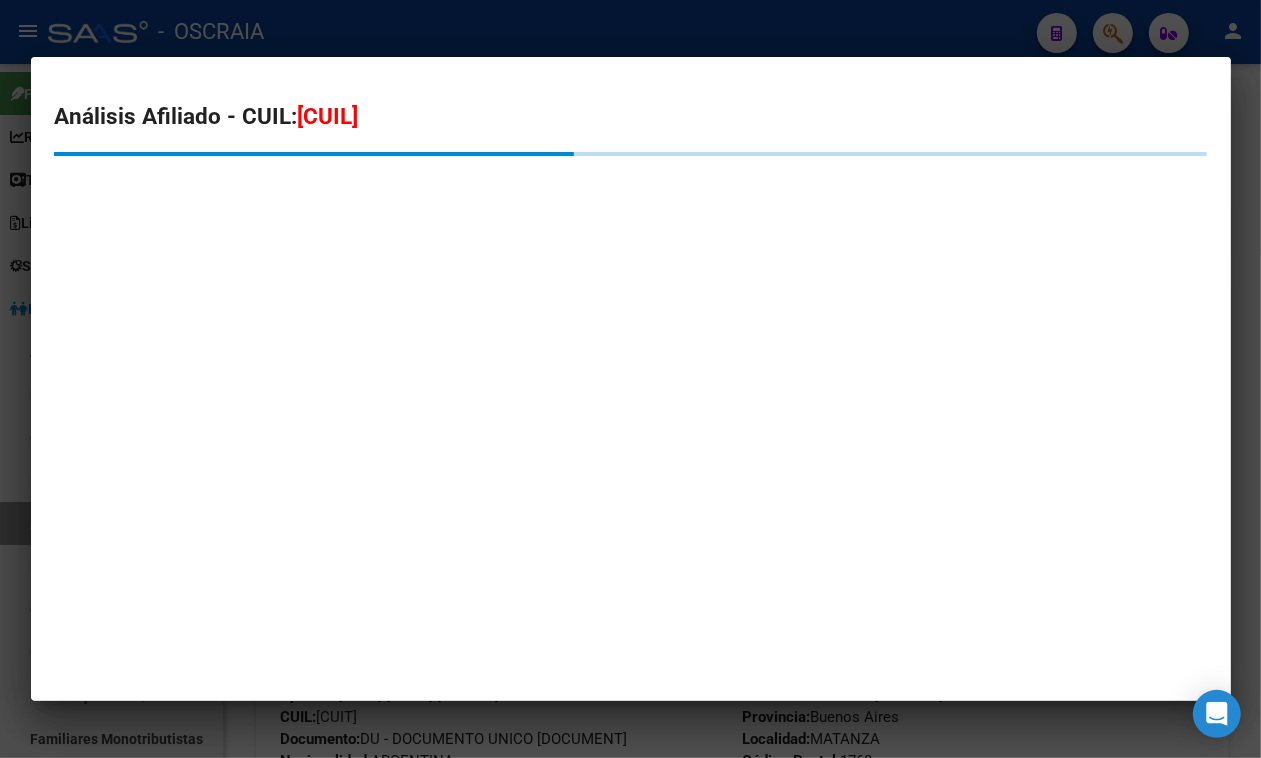 click on "[CUIL]" at bounding box center [328, 116] 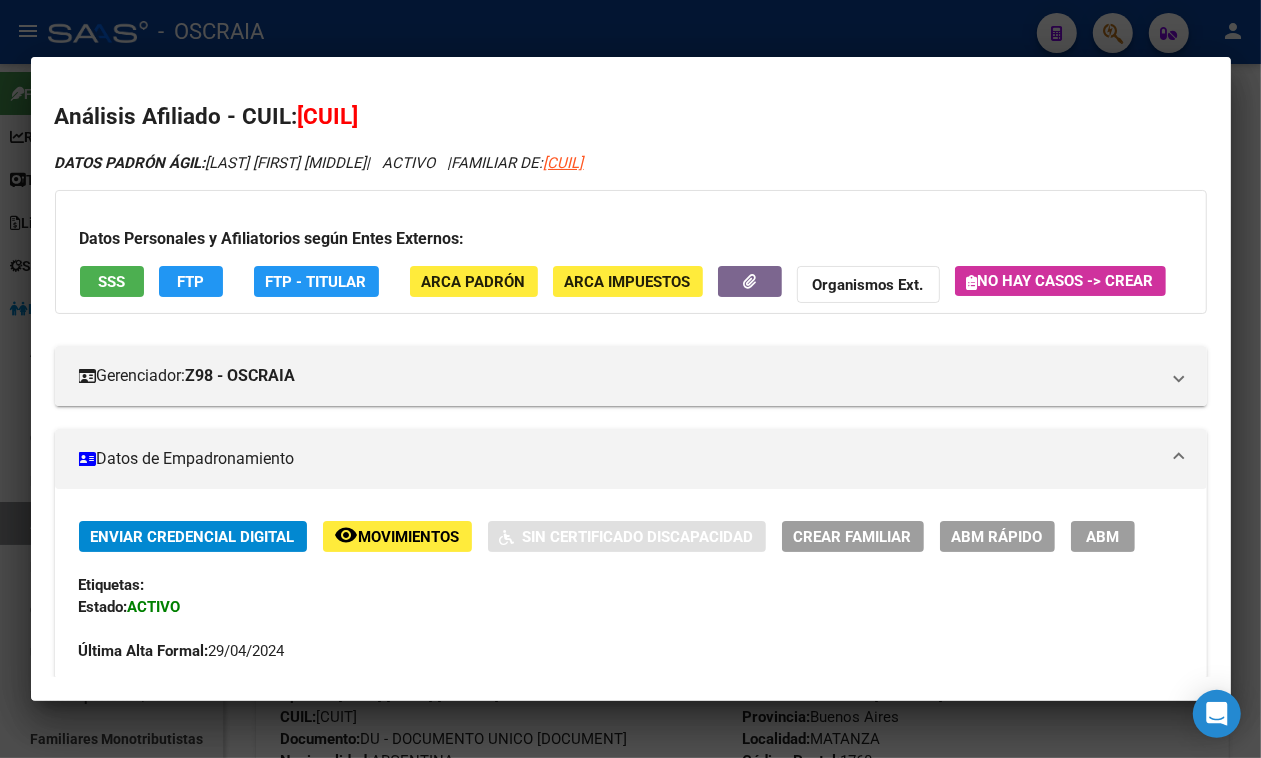click at bounding box center [630, 379] 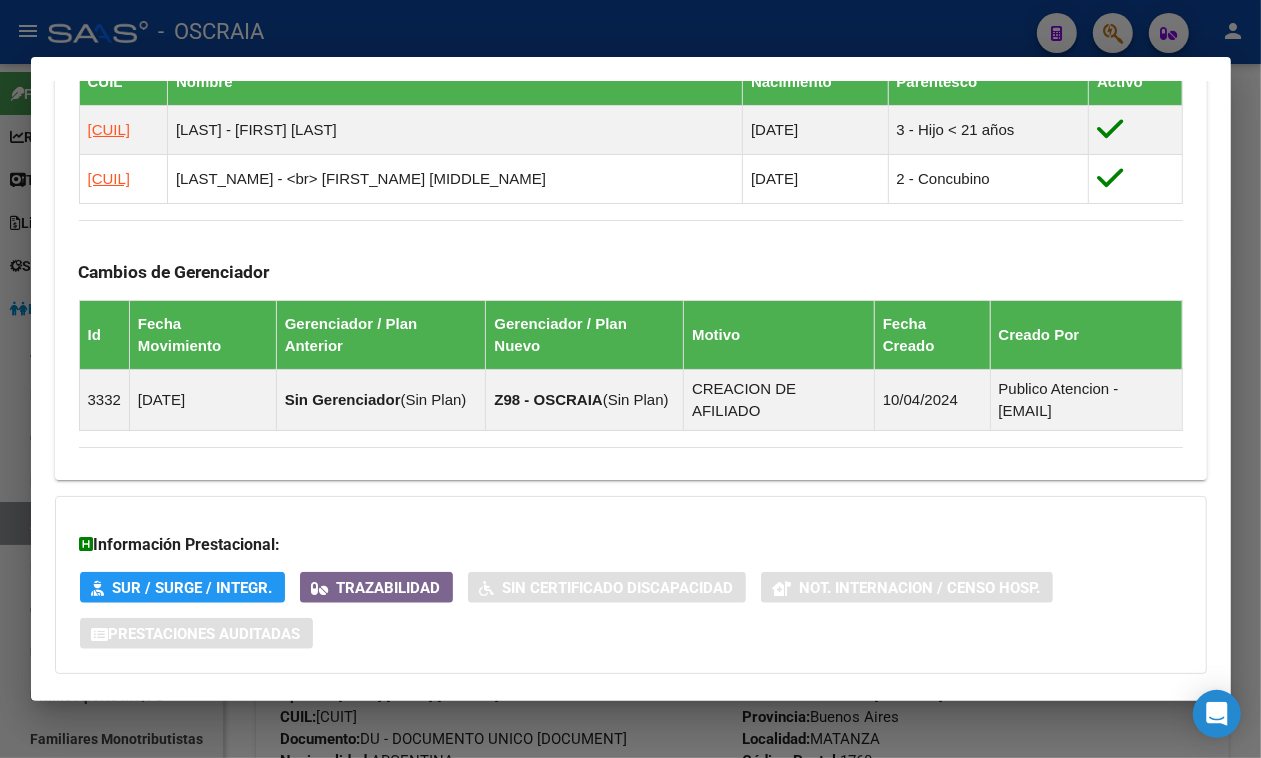 click at bounding box center [630, 379] 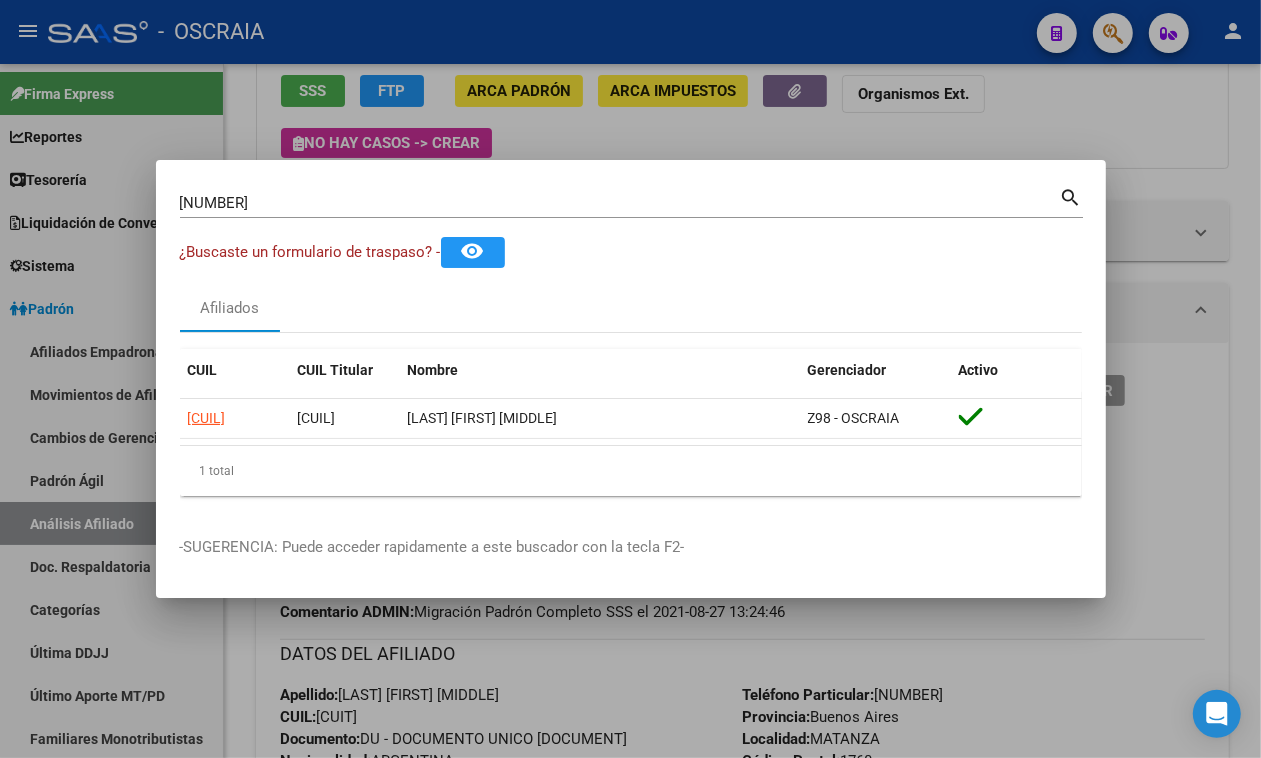 click on "[NUMBER] Buscar (apellido, dni, cuil, nro traspaso, cuit, obra social)" at bounding box center [620, 203] 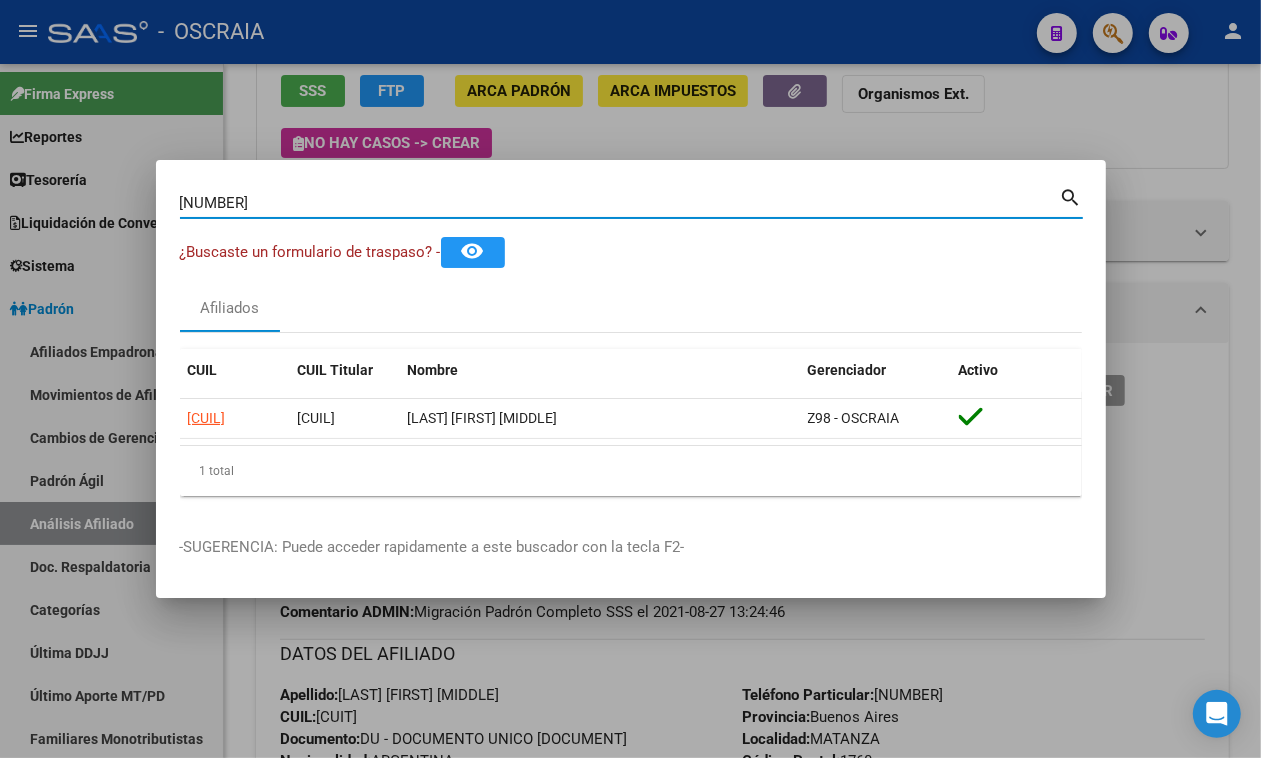 drag, startPoint x: 463, startPoint y: 195, endPoint x: 38, endPoint y: 130, distance: 429.94186 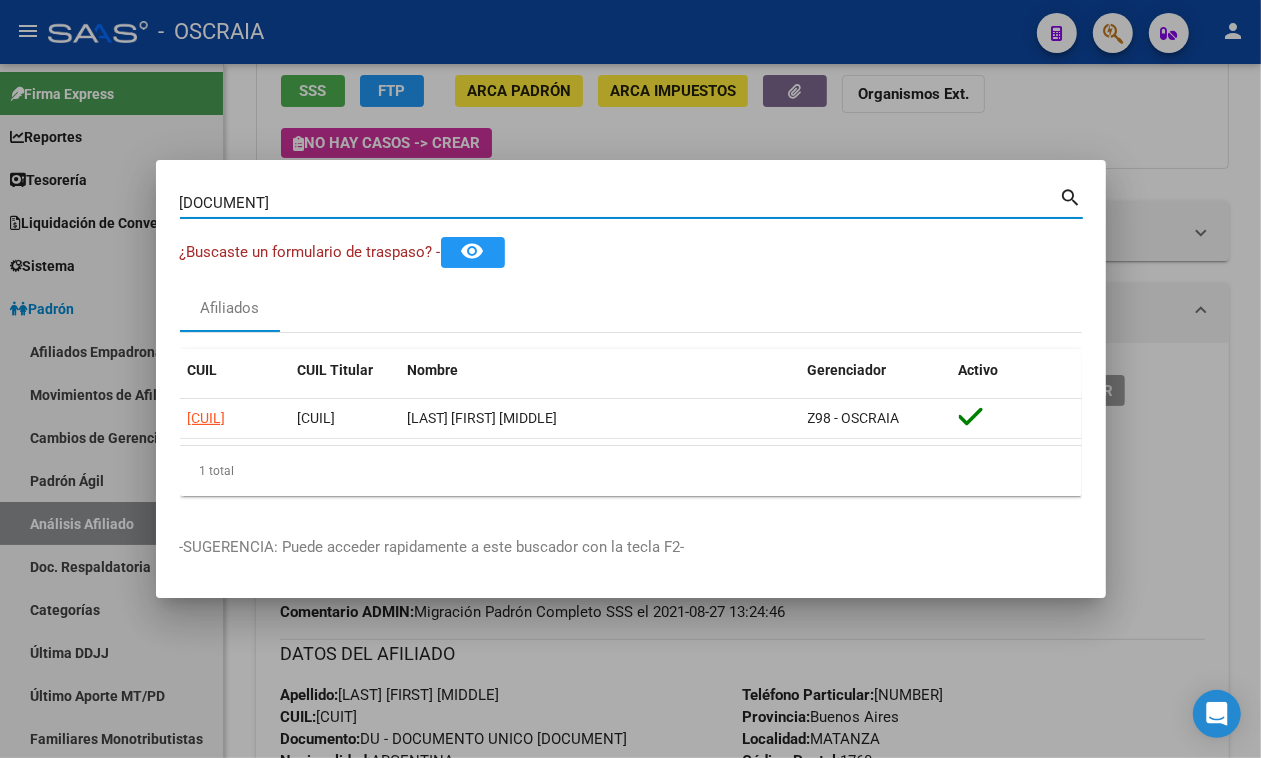 type on "[DOCUMENT]" 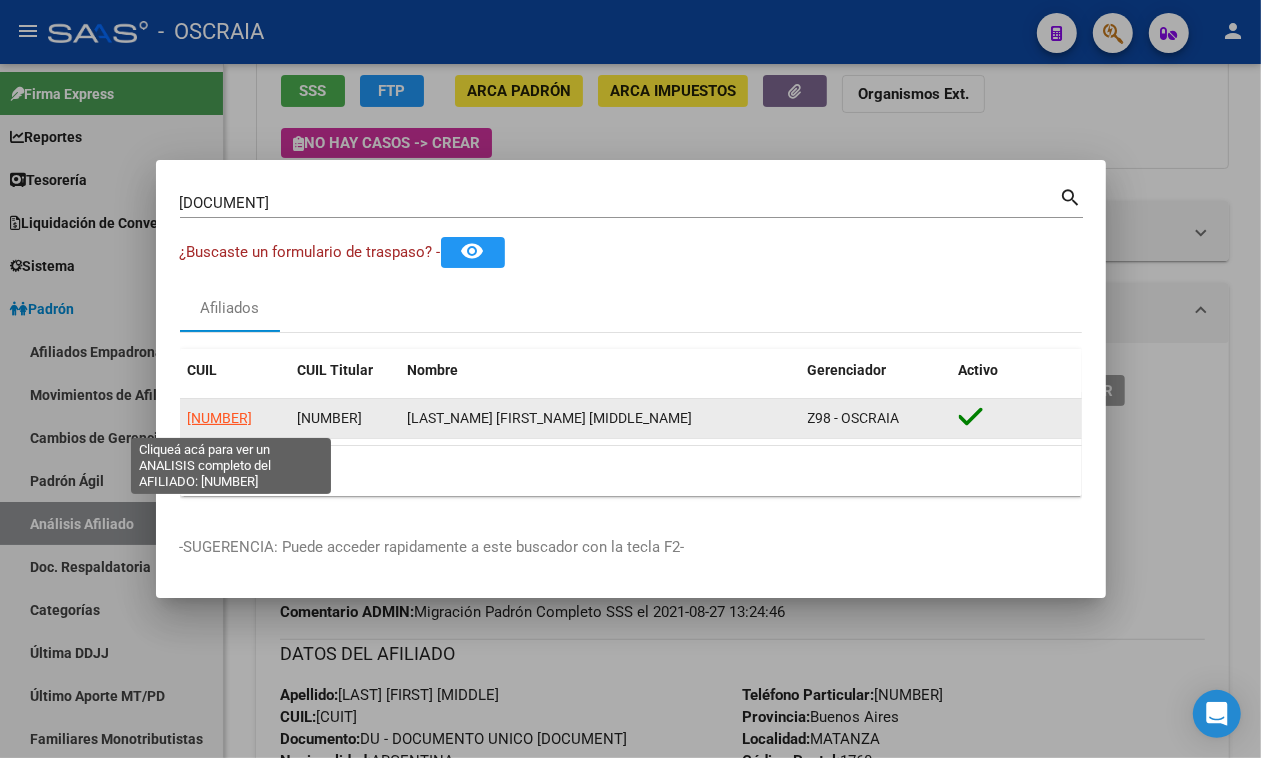 click on "[NUMBER]" 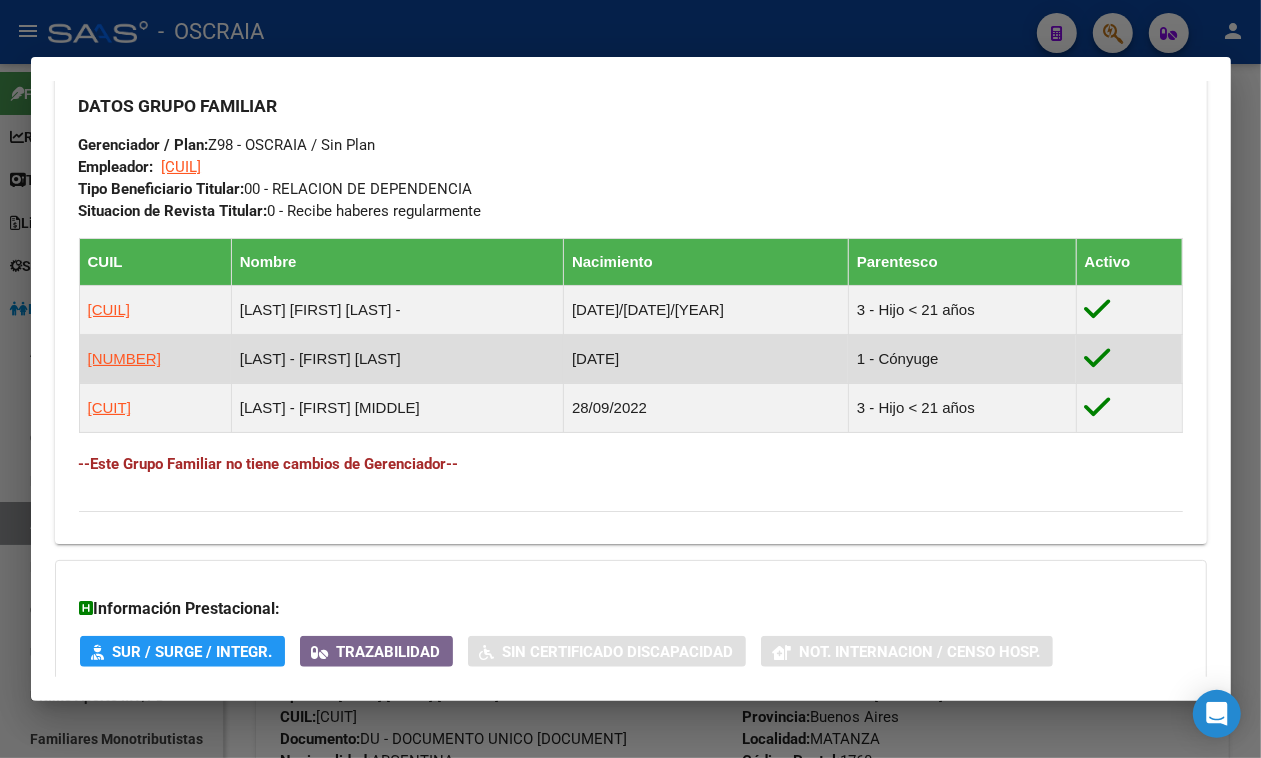 scroll, scrollTop: 963, scrollLeft: 0, axis: vertical 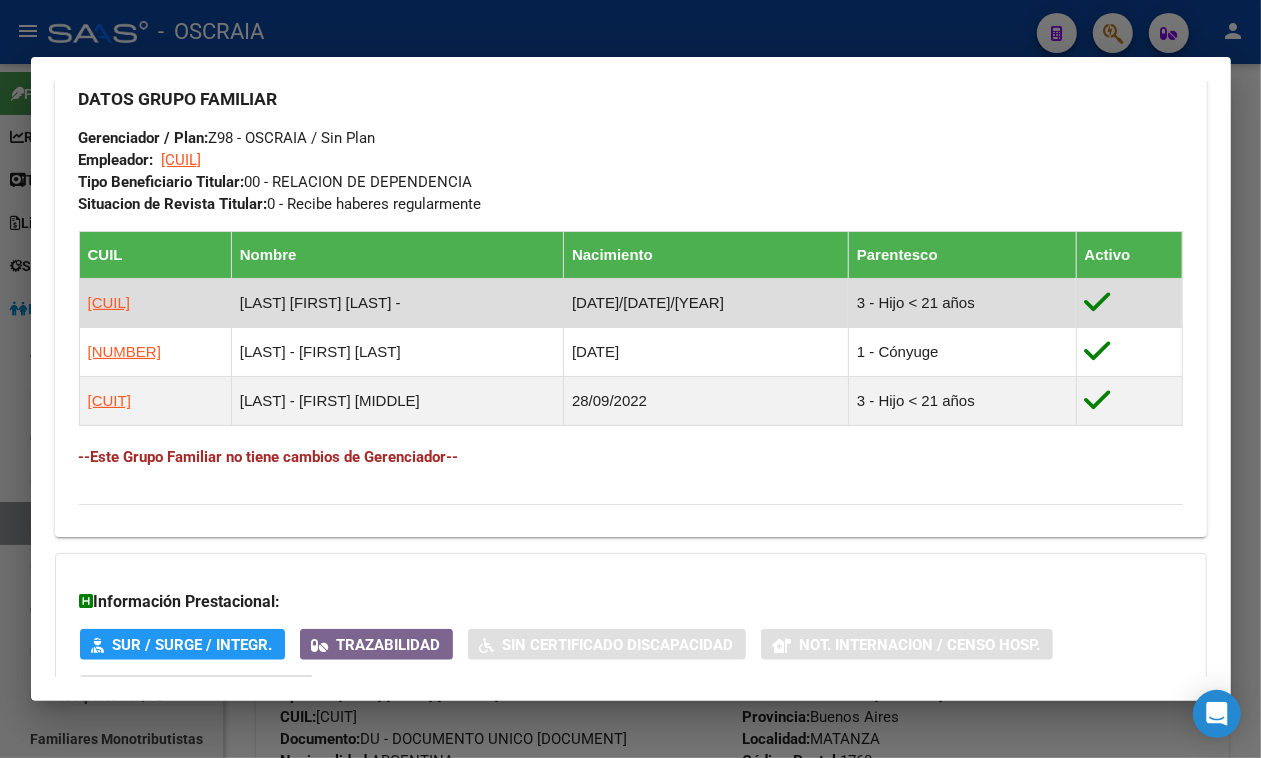 click on "[CUIL]" at bounding box center [155, 303] 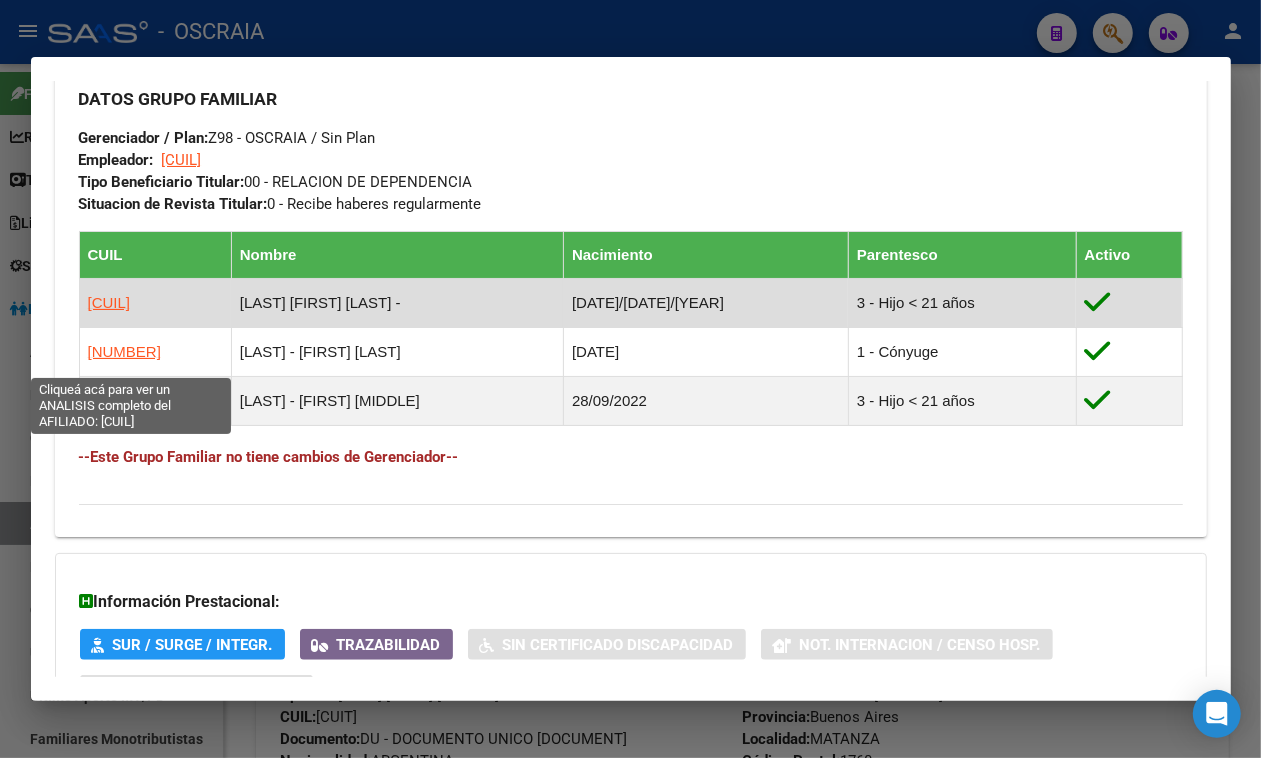 click on "[CUIL]" at bounding box center [109, 302] 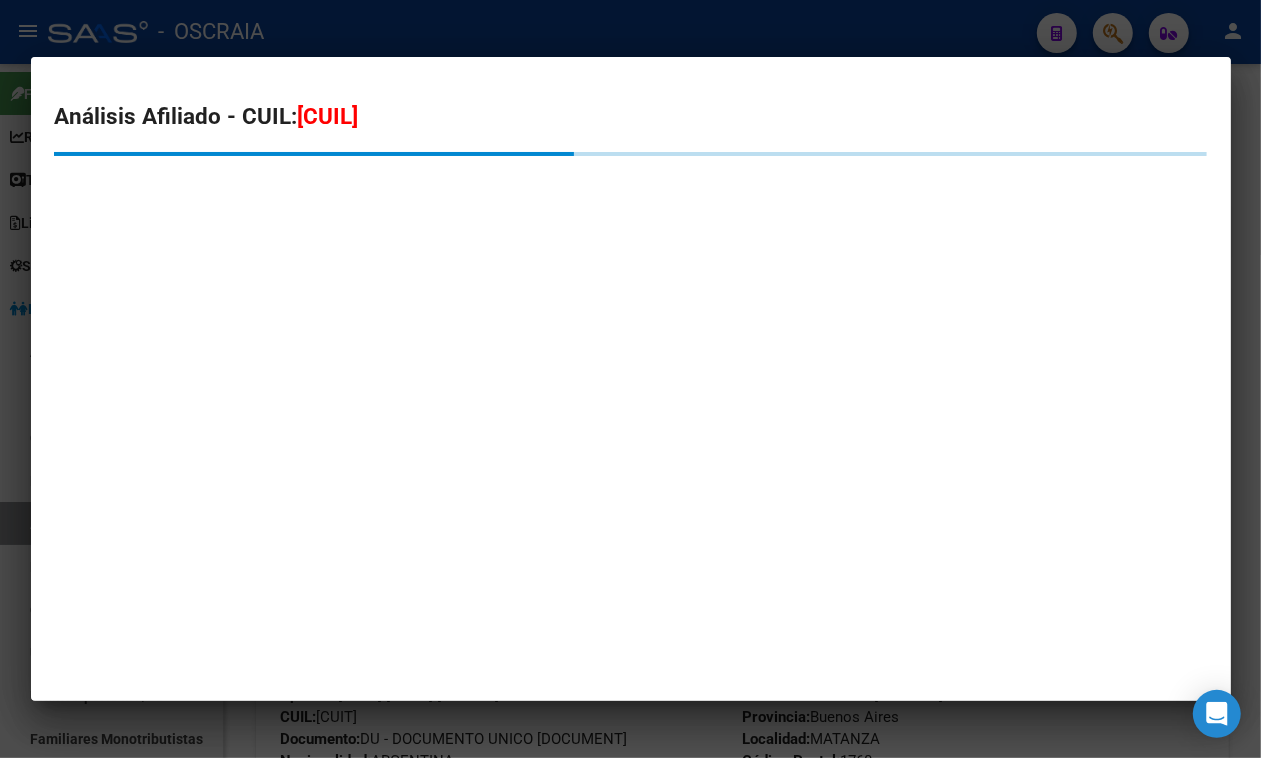 click on "Análisis Afiliado - CUIL:  [CUIL]" at bounding box center (631, 160) 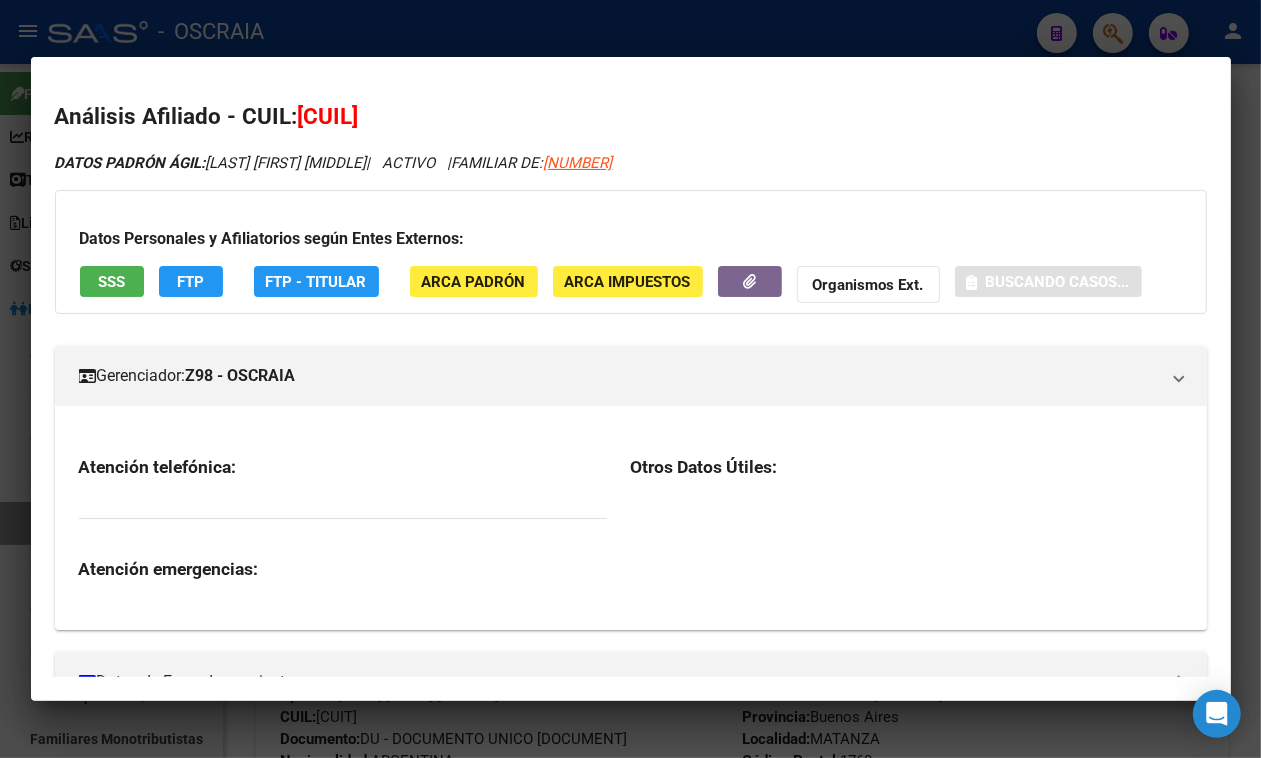 click on "[CUIL]" at bounding box center (328, 116) 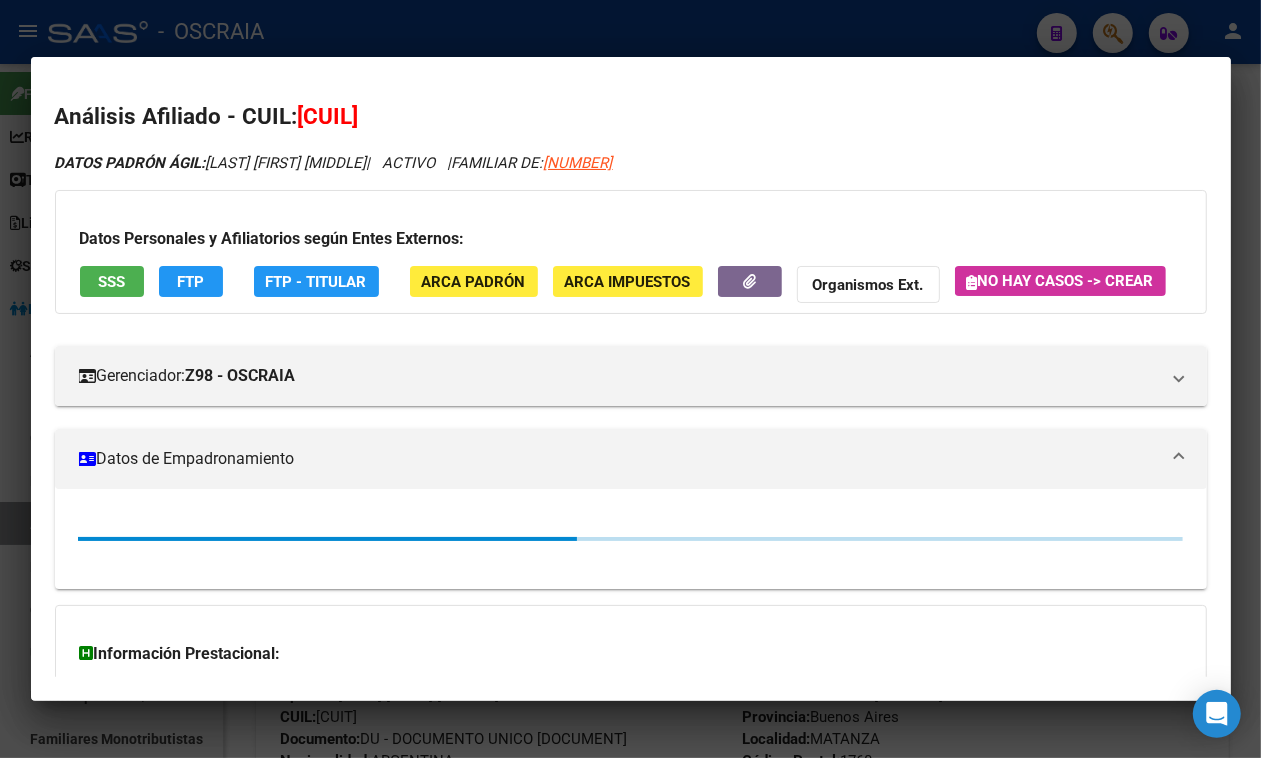 click on "[CUIL]" at bounding box center (328, 116) 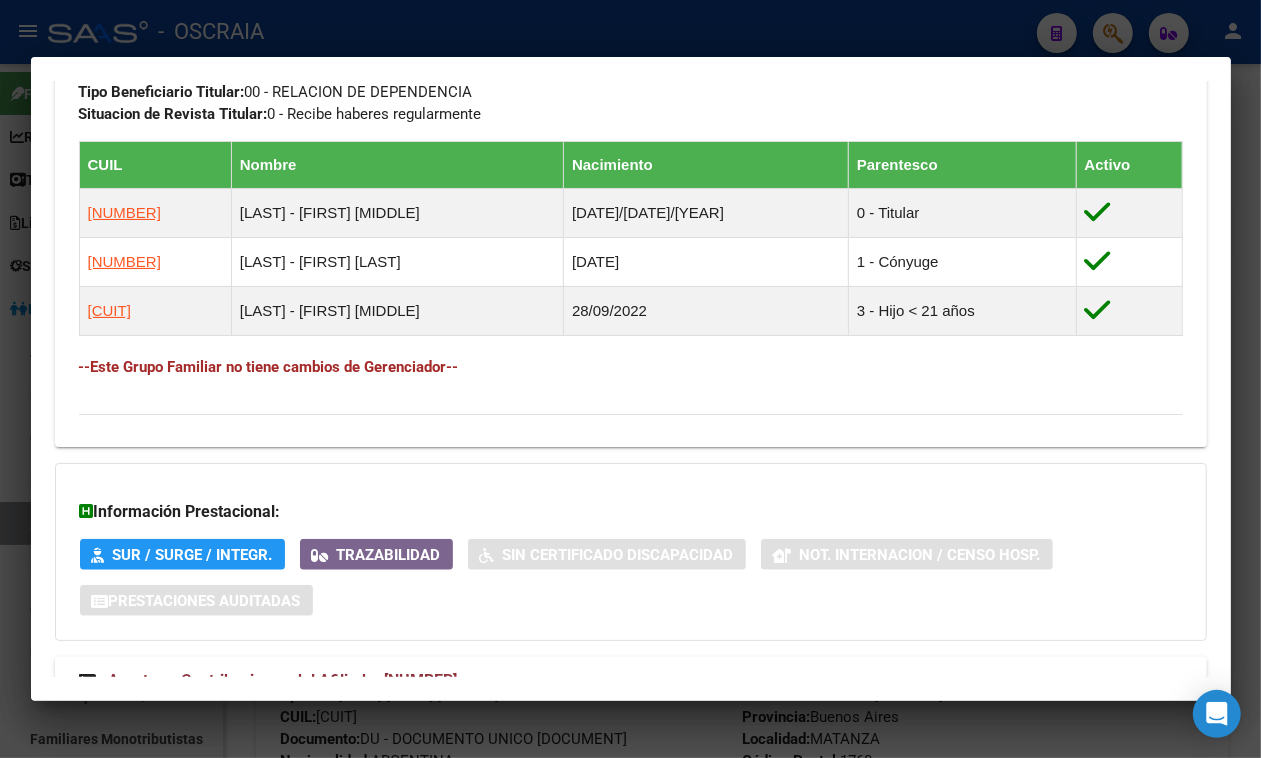 scroll, scrollTop: 1115, scrollLeft: 0, axis: vertical 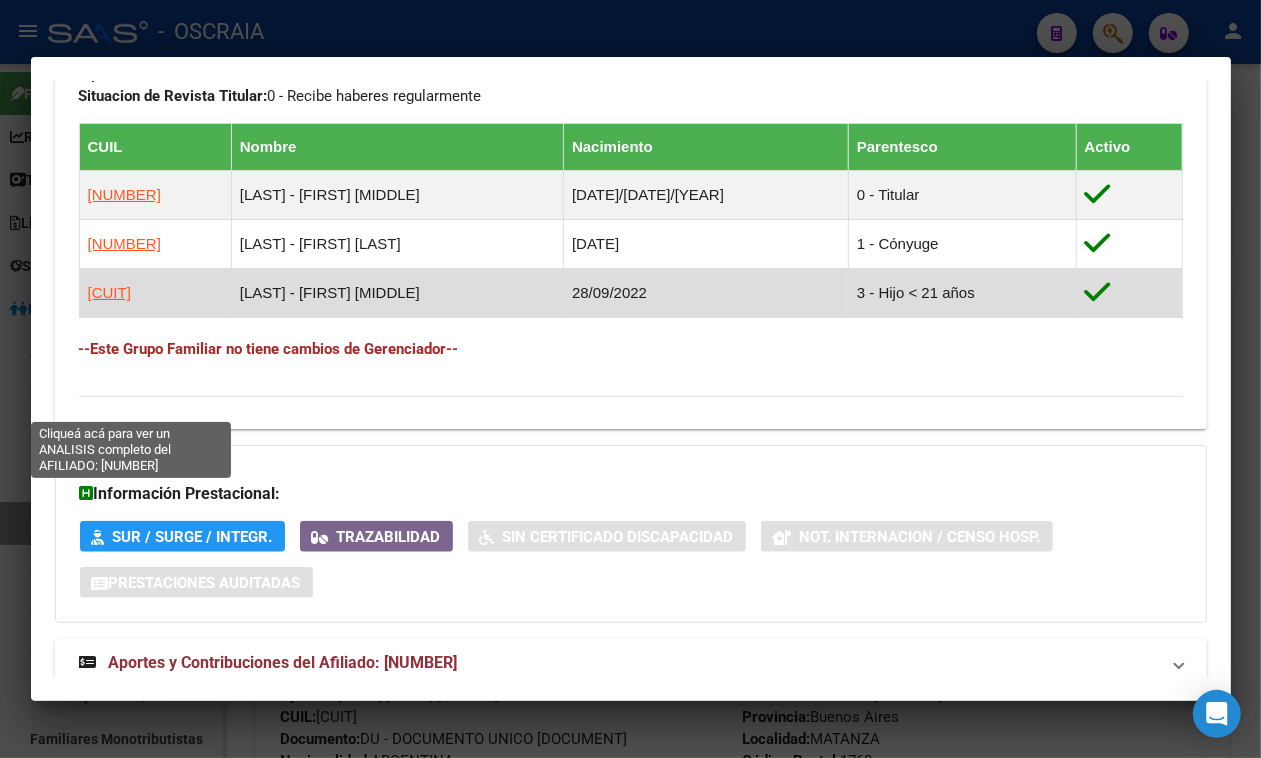 click on "[CUIT]" at bounding box center (109, 292) 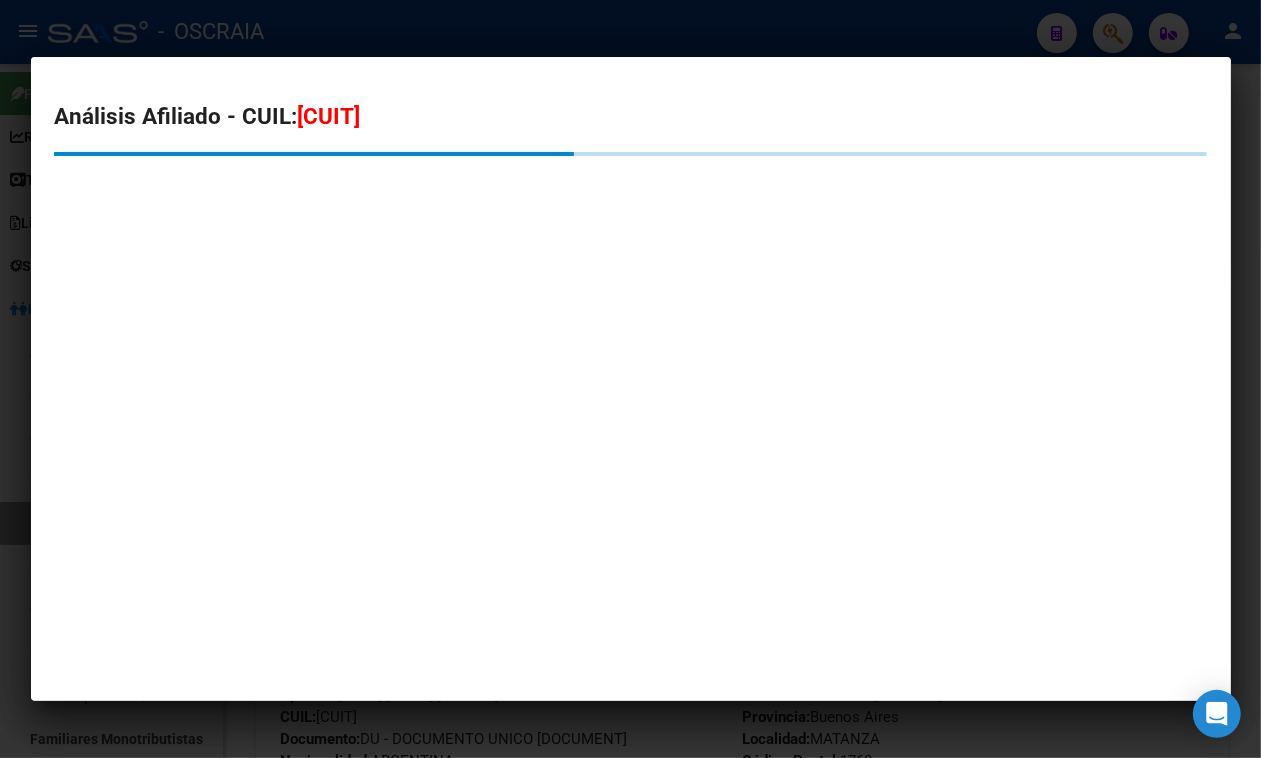 click on "[CUIT]" at bounding box center [329, 116] 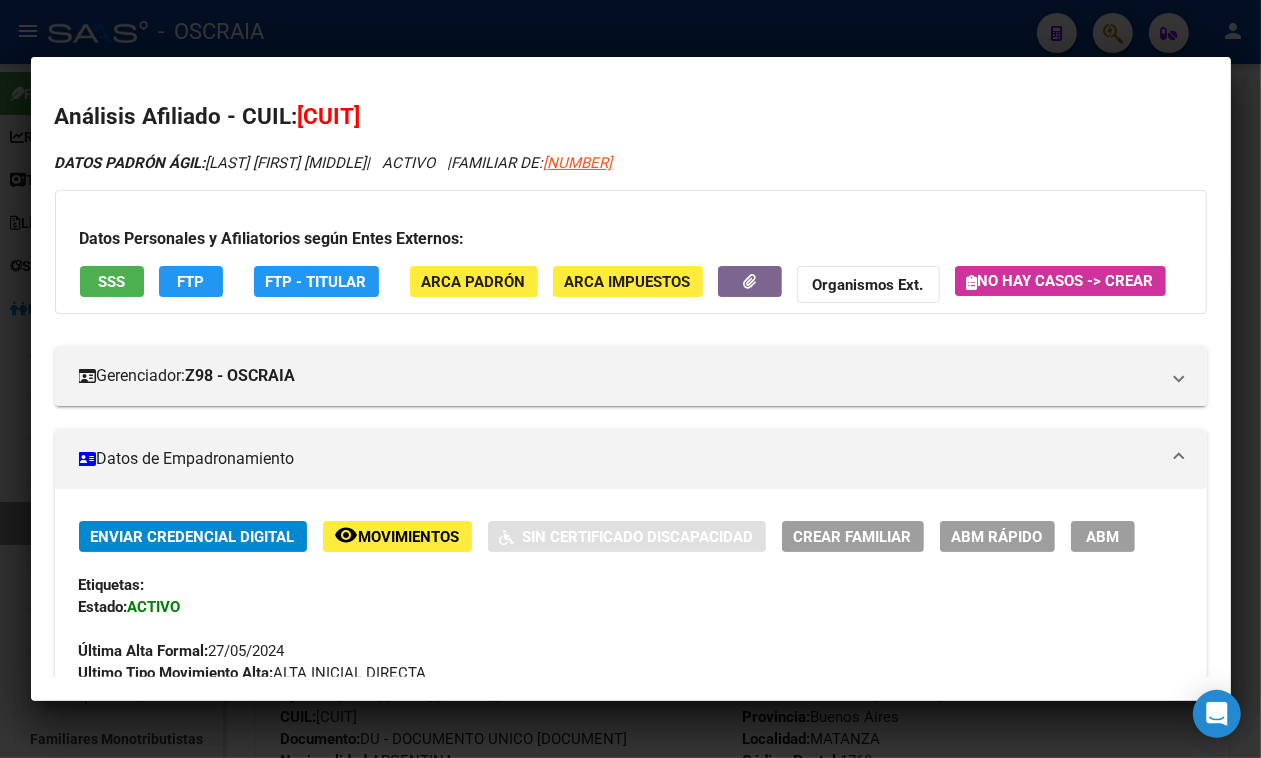 click at bounding box center (630, 379) 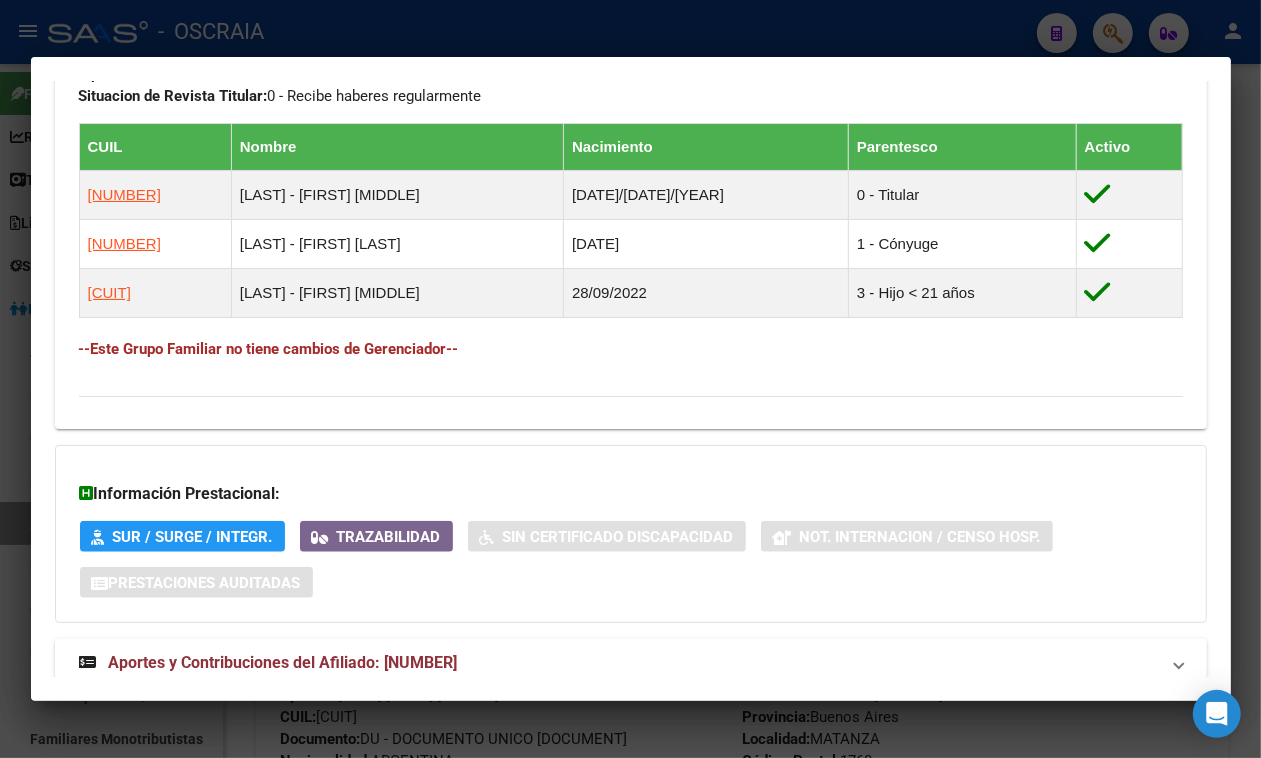 scroll, scrollTop: 1342, scrollLeft: 0, axis: vertical 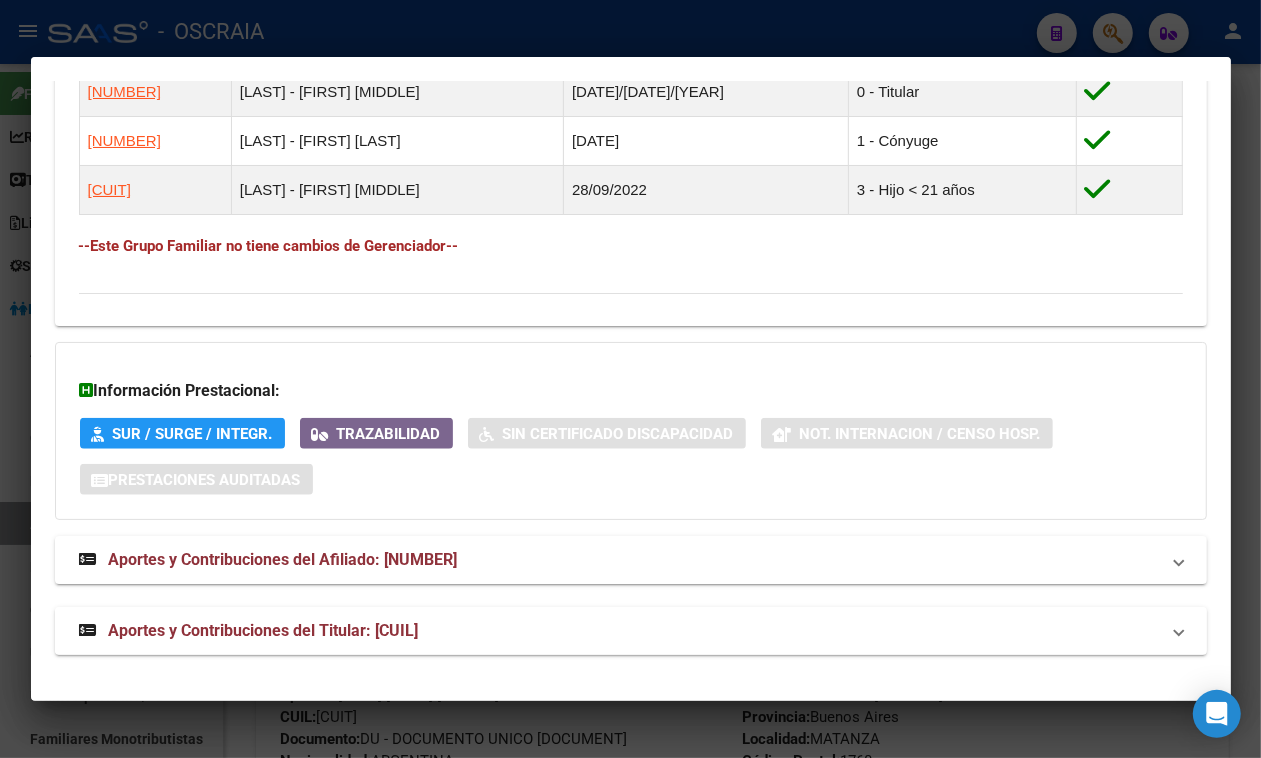 click on "Aportes y Contribuciones del Titular: [CUIL]" at bounding box center (631, 631) 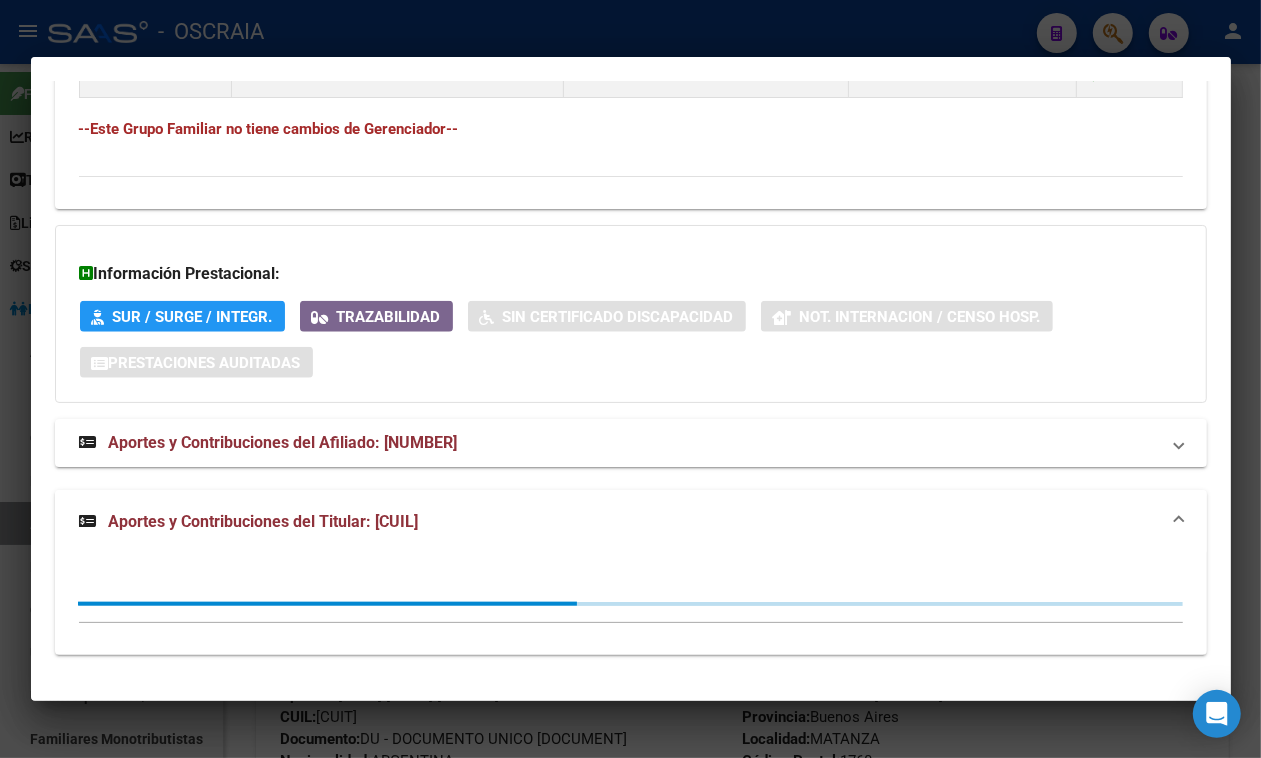scroll, scrollTop: 1460, scrollLeft: 0, axis: vertical 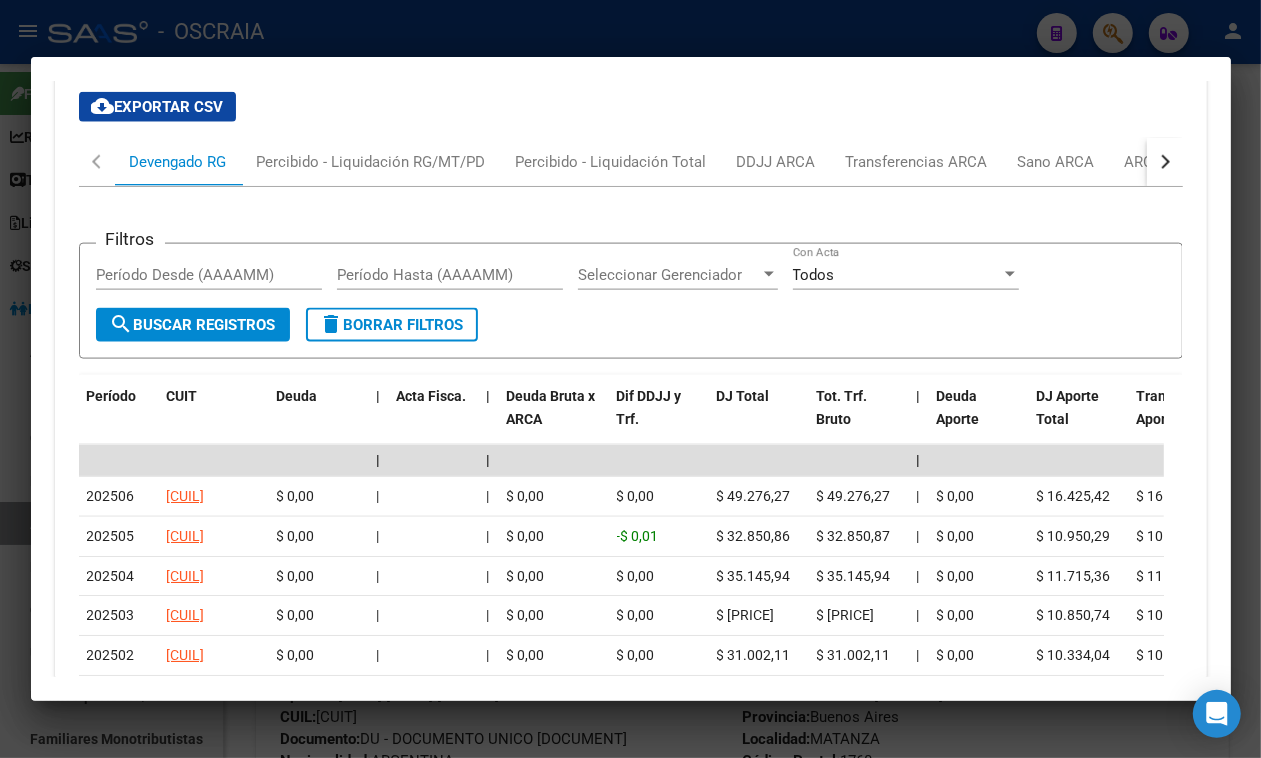 click at bounding box center (630, 379) 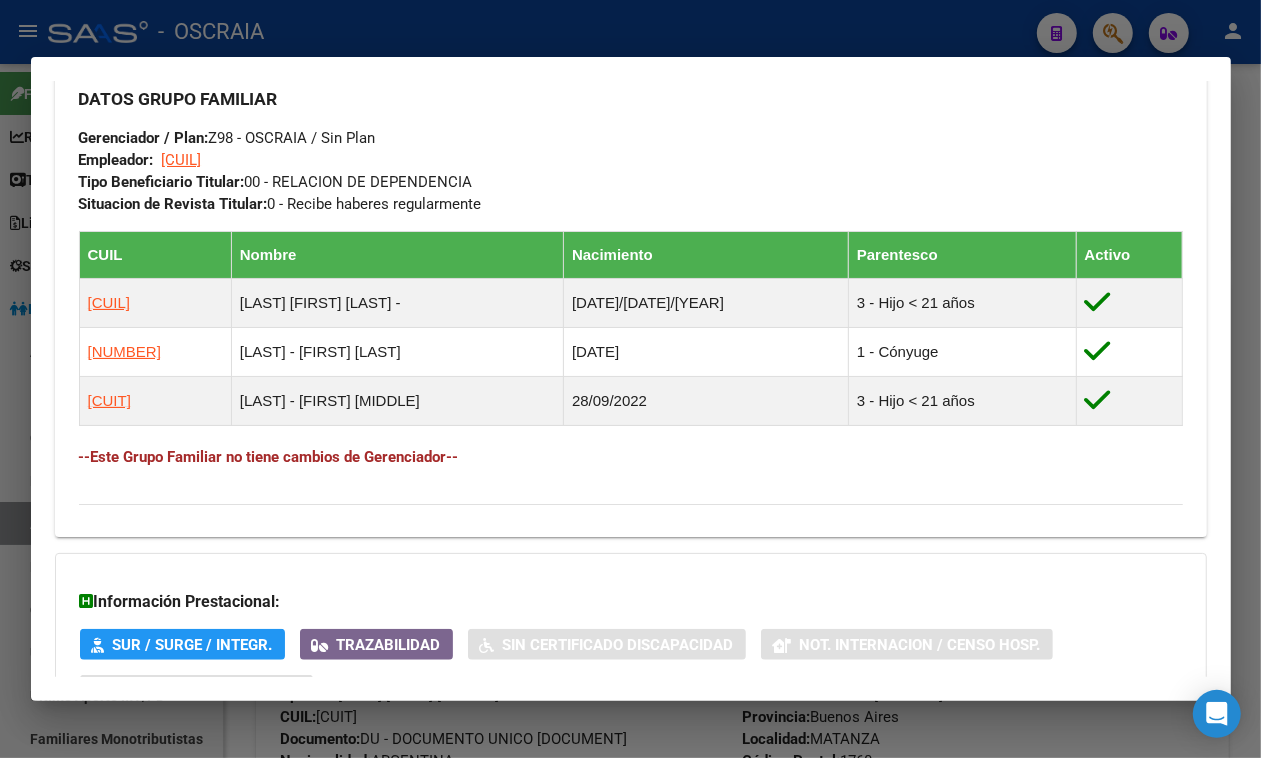 click at bounding box center [630, 379] 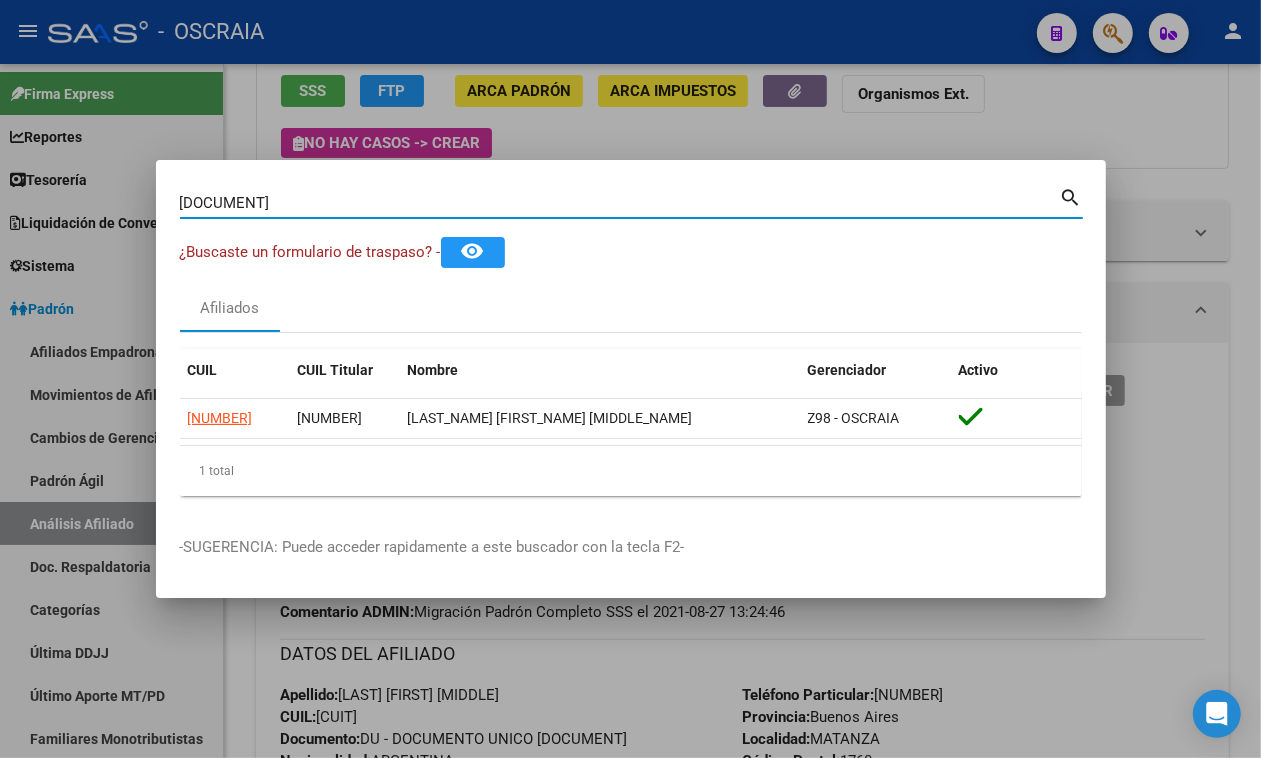 drag, startPoint x: 425, startPoint y: 197, endPoint x: 0, endPoint y: 198, distance: 425.0012 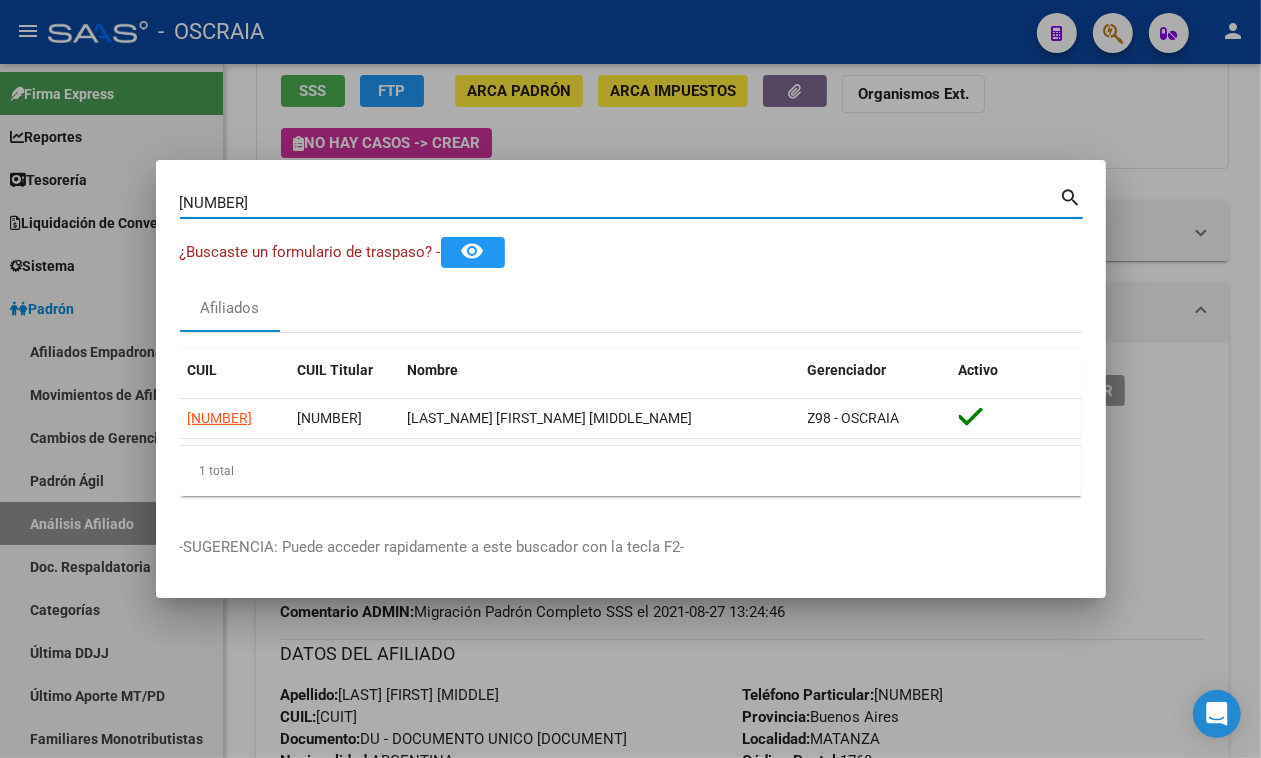 type on "[NUMBER]" 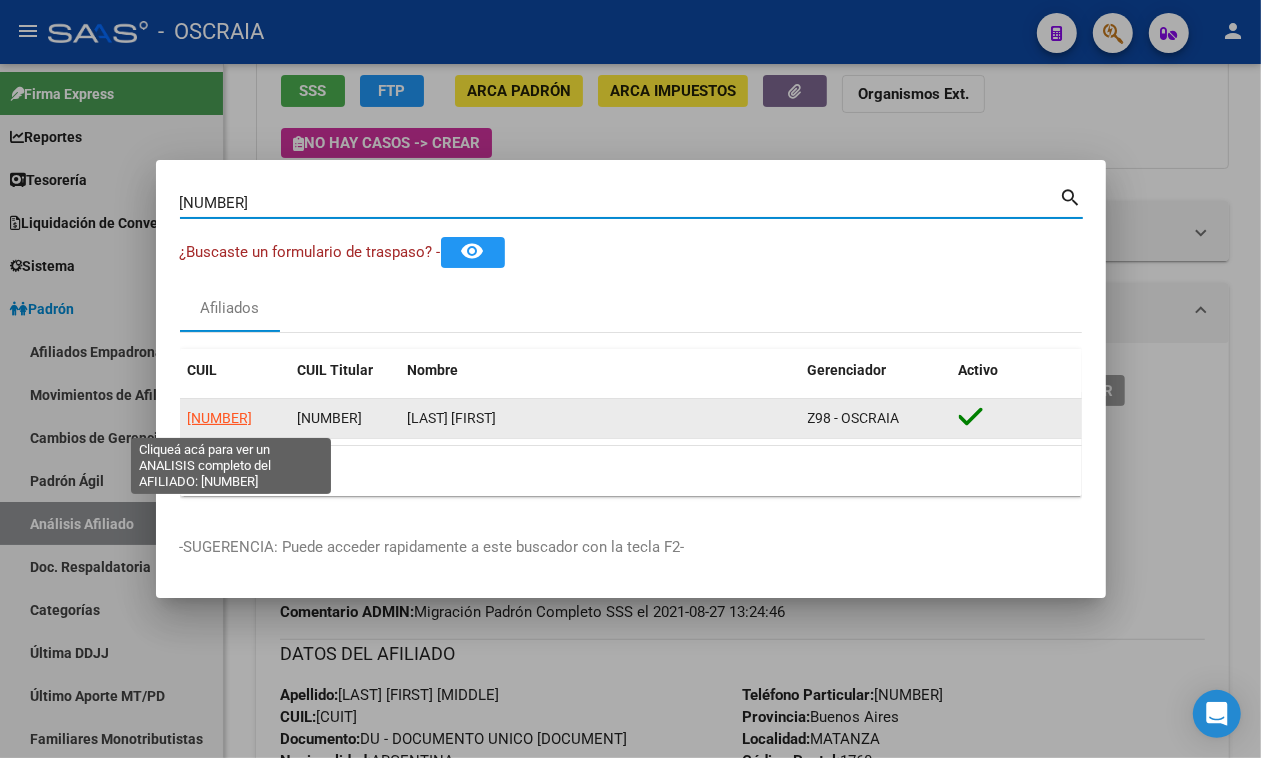 click on "[NUMBER]" 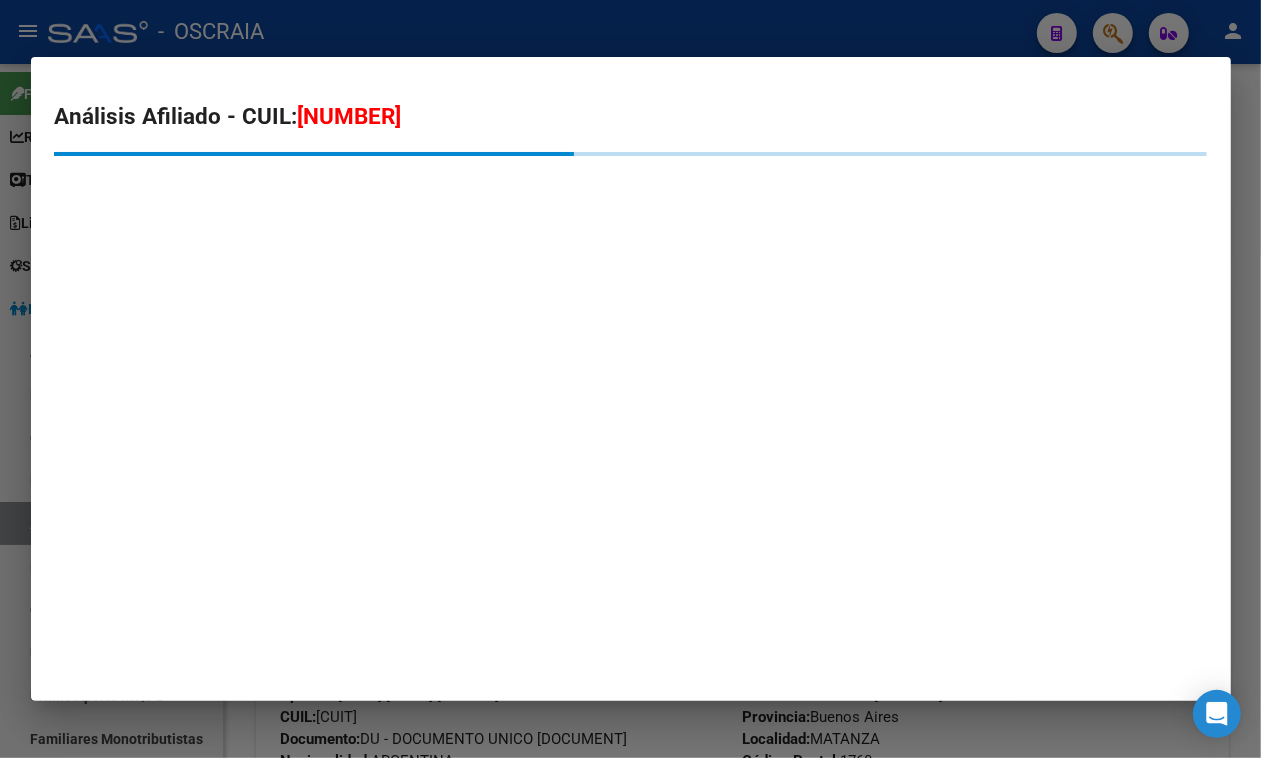 click on "[NUMBER]" at bounding box center [350, 116] 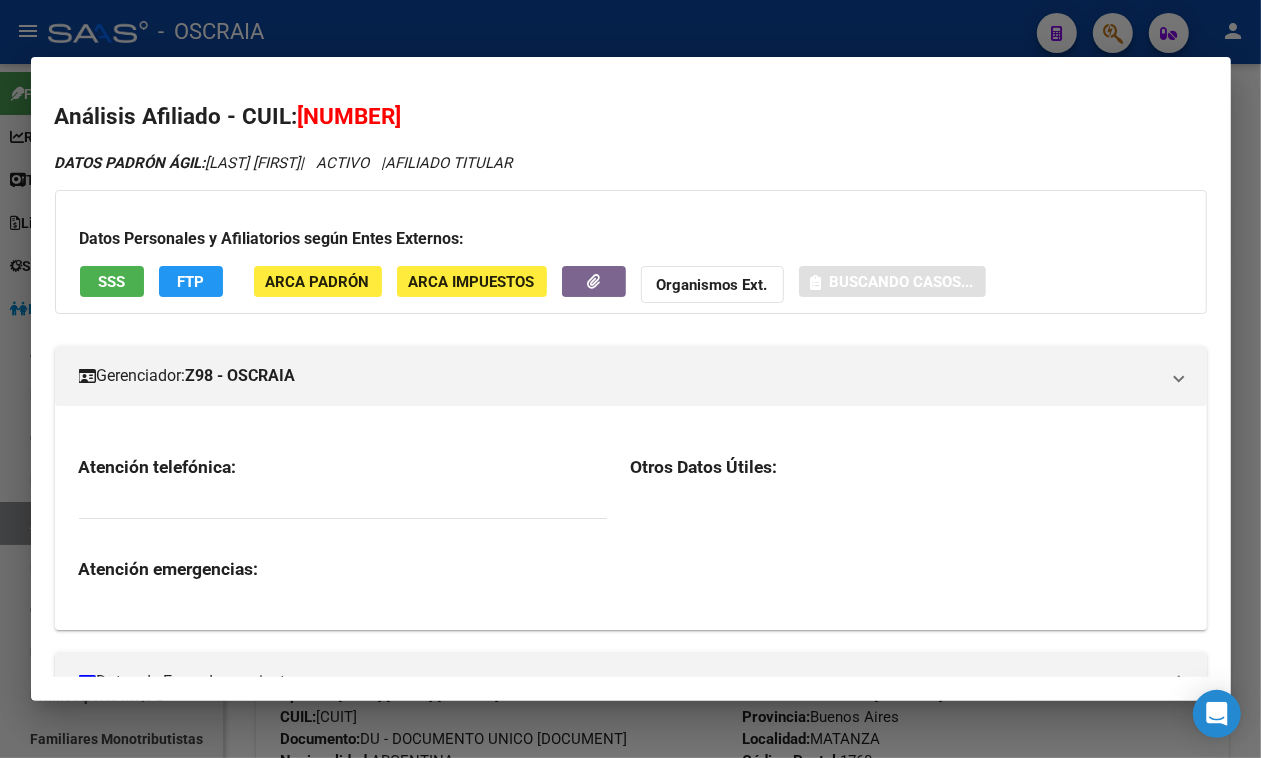 click on "[NUMBER]" at bounding box center (350, 116) 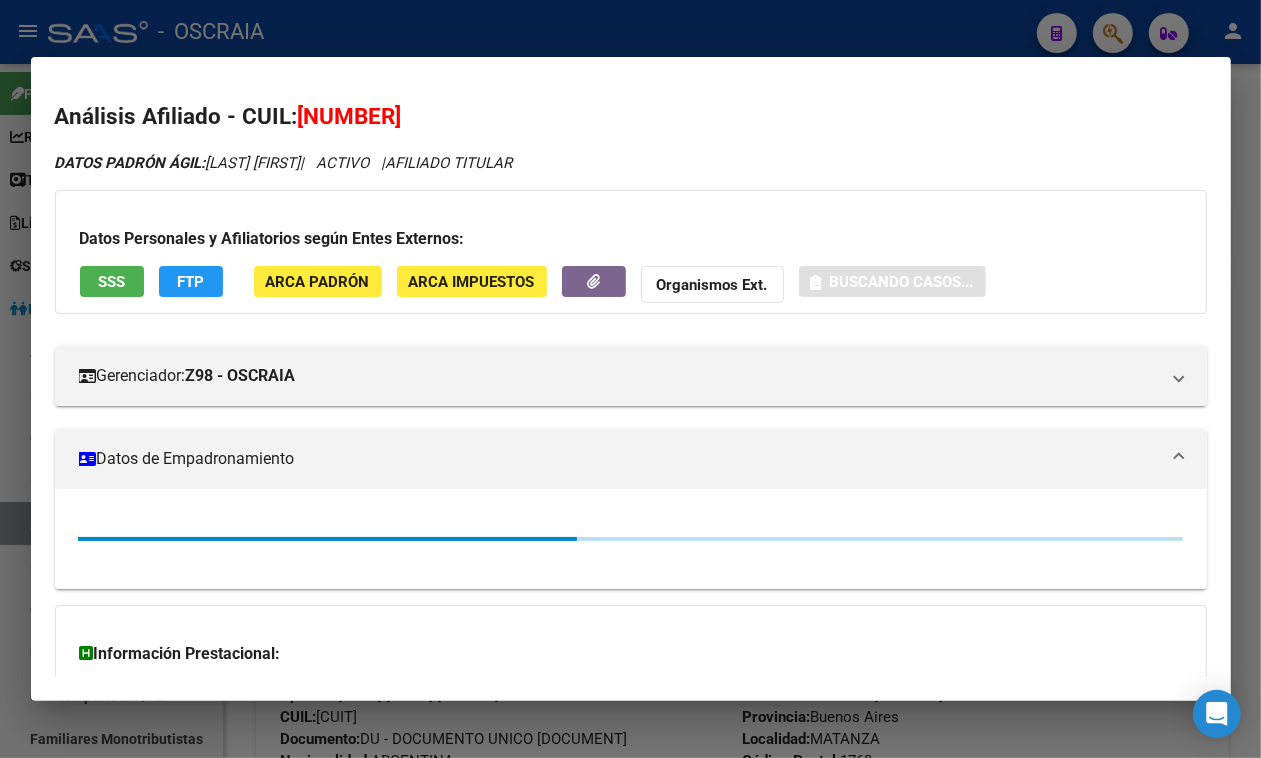 click on "[NUMBER]" at bounding box center (350, 116) 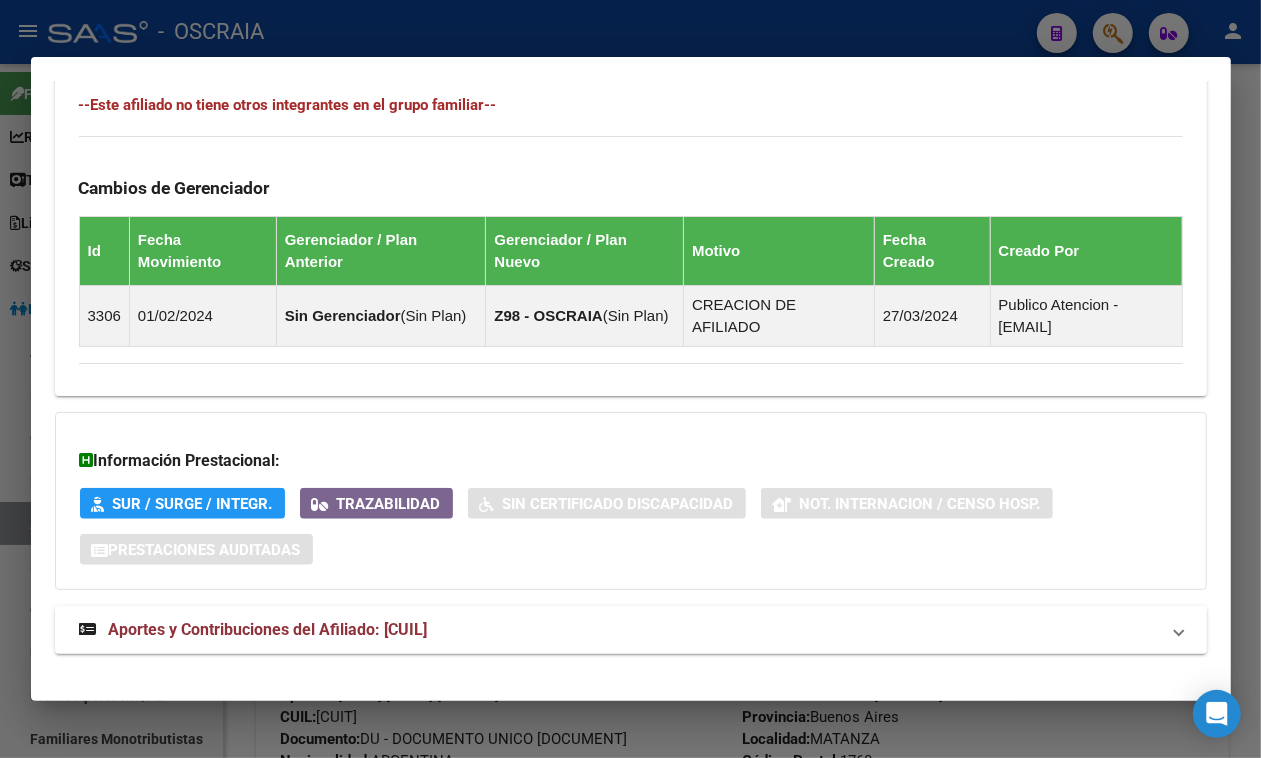 scroll, scrollTop: 1180, scrollLeft: 0, axis: vertical 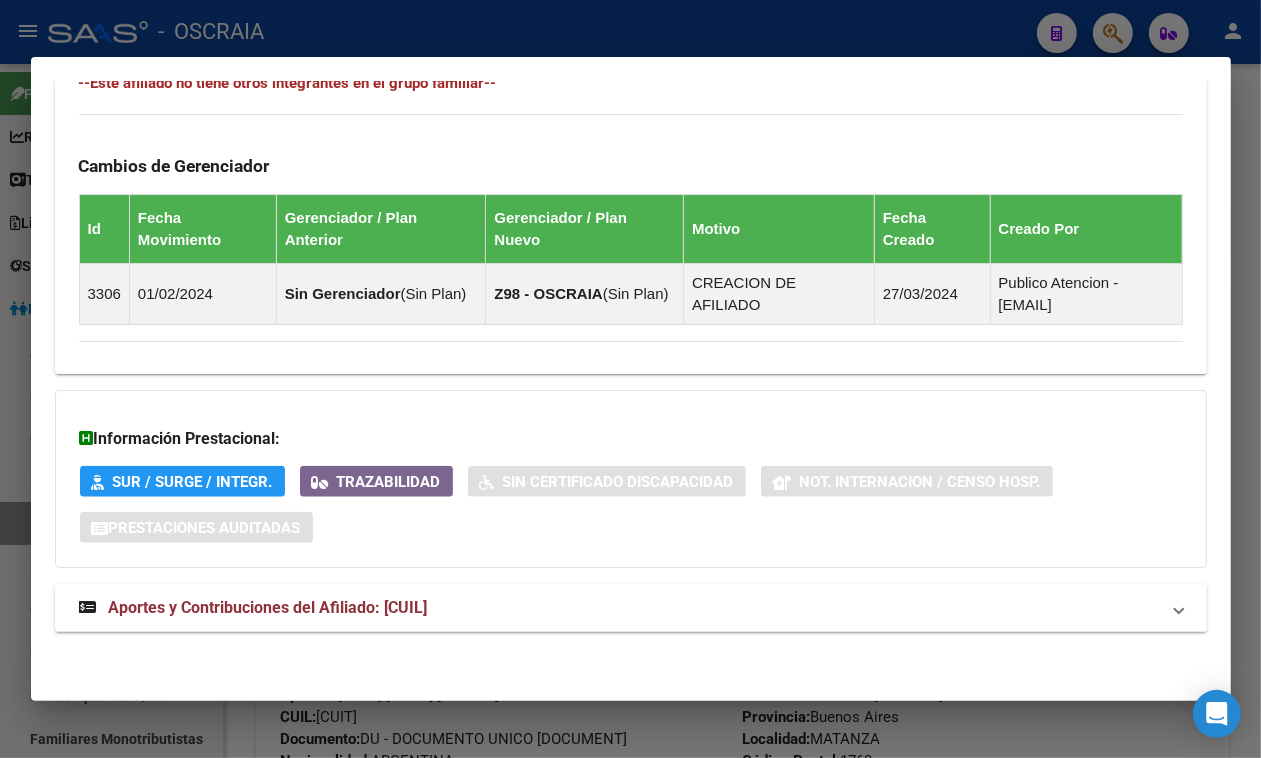 click on "DATOS PADRÓN ÁGIL: [FIRST] [LAST] | ACTIVO | AFILIADO TITULAR Datos Personales y Afiliatorios según Entes Externos: SSS FTP ARCA Padrón ARCA Impuestos Organismos Ext. No hay casos -> Crear Gerenciador: Z98 - OSCRAIA Atención telefónica: Atención emergencias: Otros Datos Útiles: Datos de Empadronamiento Enviar Credencial Digital remove_red_eye Movimientos Sin Certificado Discapacidad Crear Familiar ABM Rápido ABM Etiquetas: Estado: ACTIVO Última Alta Formal: [DATE] Ultimo Tipo Movimiento Alta: ALTA INICIAL DIRECTA DATOS DEL AFILIADO Apellido: [FIRST] [LAST] CUIL: [NUMBER] Documento: DU - DOCUMENTO UNICO [NUMBER] Nacionalidad: ARGENTINA Parentesco: 0 - Titular Estado Civil: Soltero Discapacitado: NO (00) Sexo: M Nacimiento: [DATE] Edad: 42 Nro Afiliado: [NUMBER]/0 NO TIENE TELEFONOS REGISTRADOS Provincia: Buenos Aires Localidad: TANDIL Código Postal: 7000 Calle: AV. SANTAMARINA 555 Piso: 1 DATOS GRUPO FAMILIAR Id" at bounding box center (631, -152) 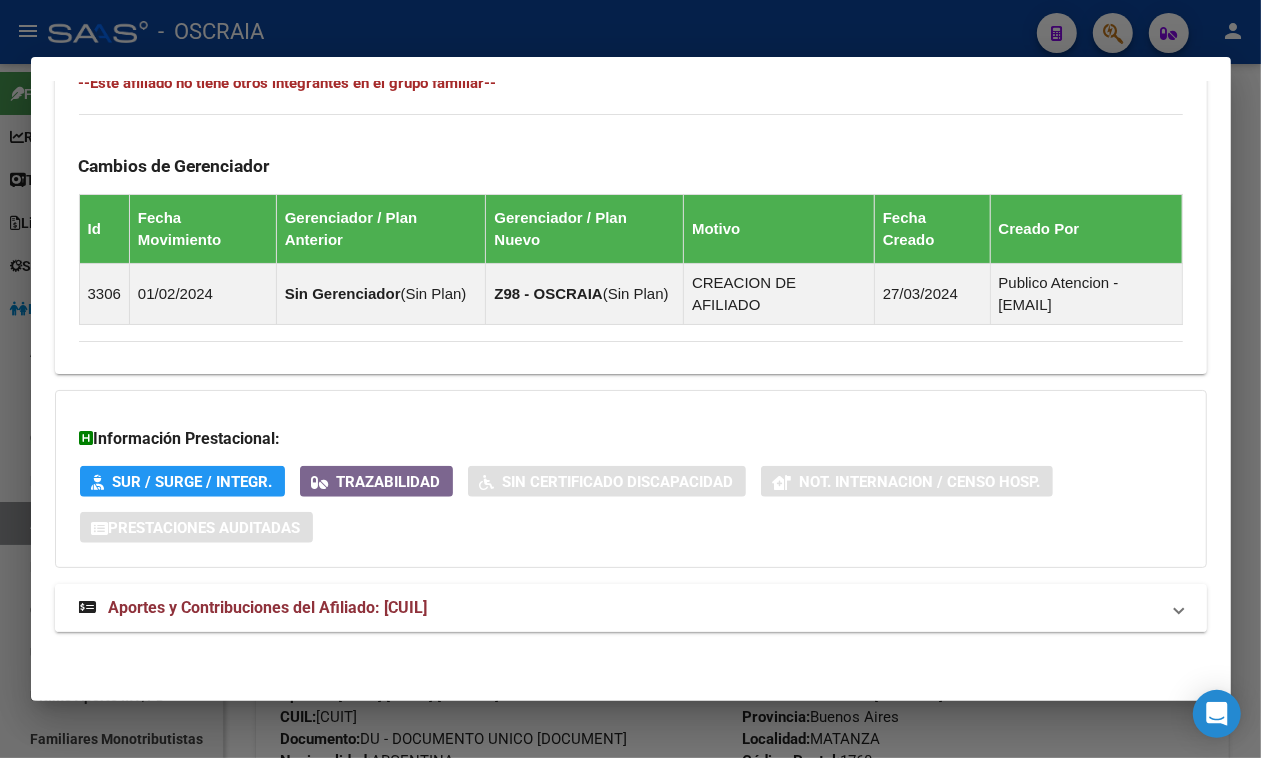 click on "Aportes y Contribuciones del Afiliado: [CUIL]" at bounding box center (619, 608) 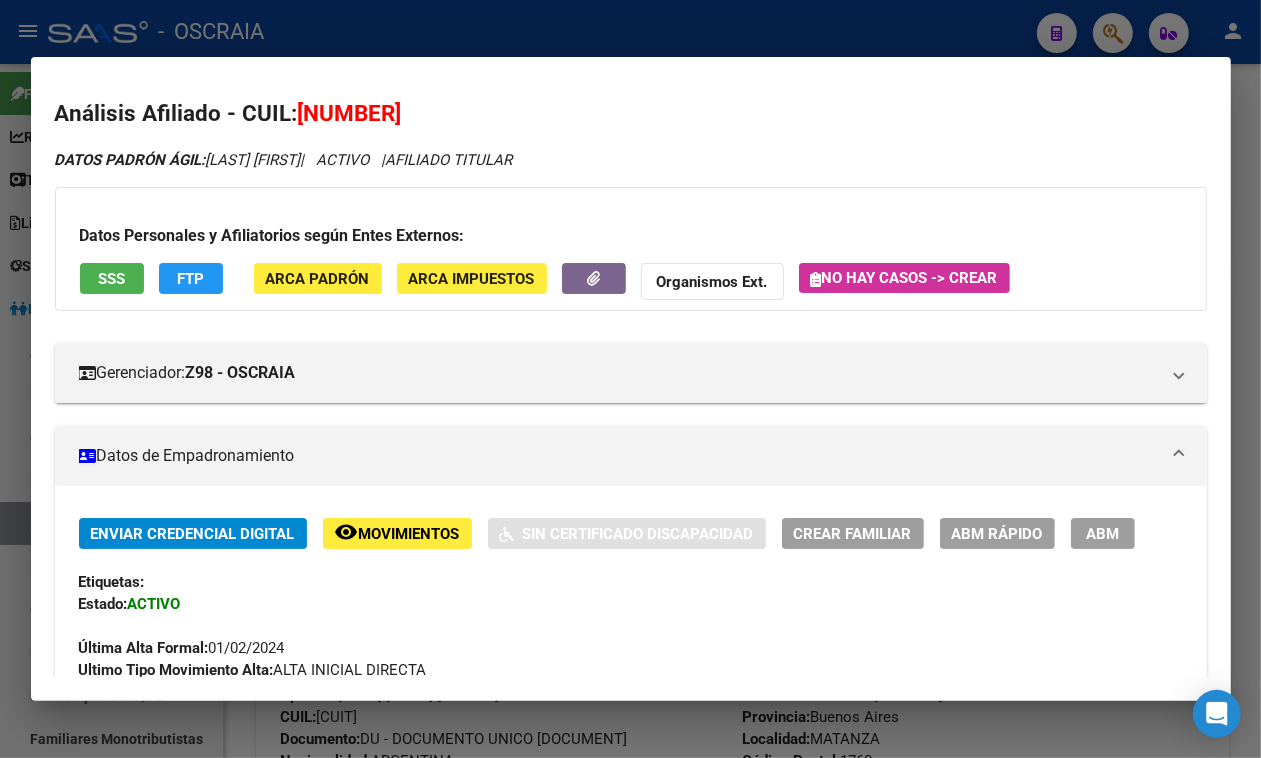 scroll, scrollTop: 0, scrollLeft: 0, axis: both 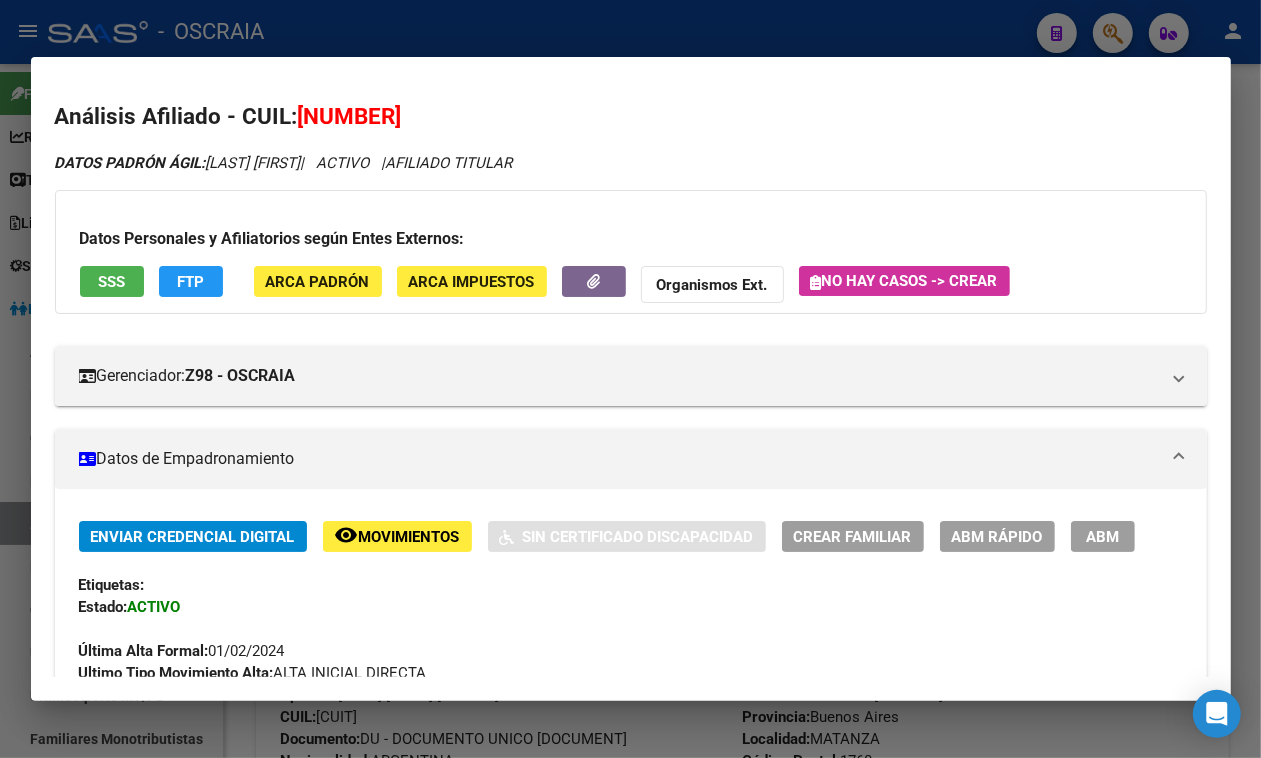 click at bounding box center (630, 379) 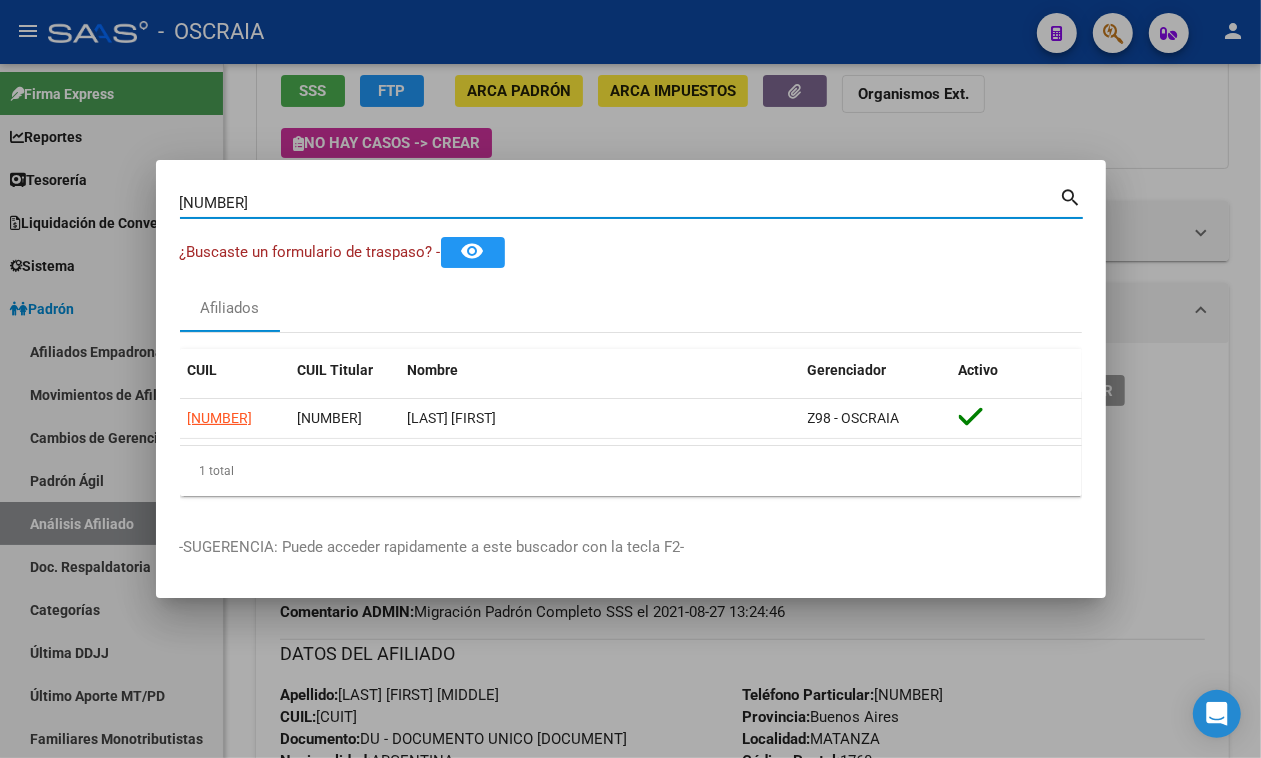 drag, startPoint x: 506, startPoint y: 208, endPoint x: 0, endPoint y: 256, distance: 508.27158 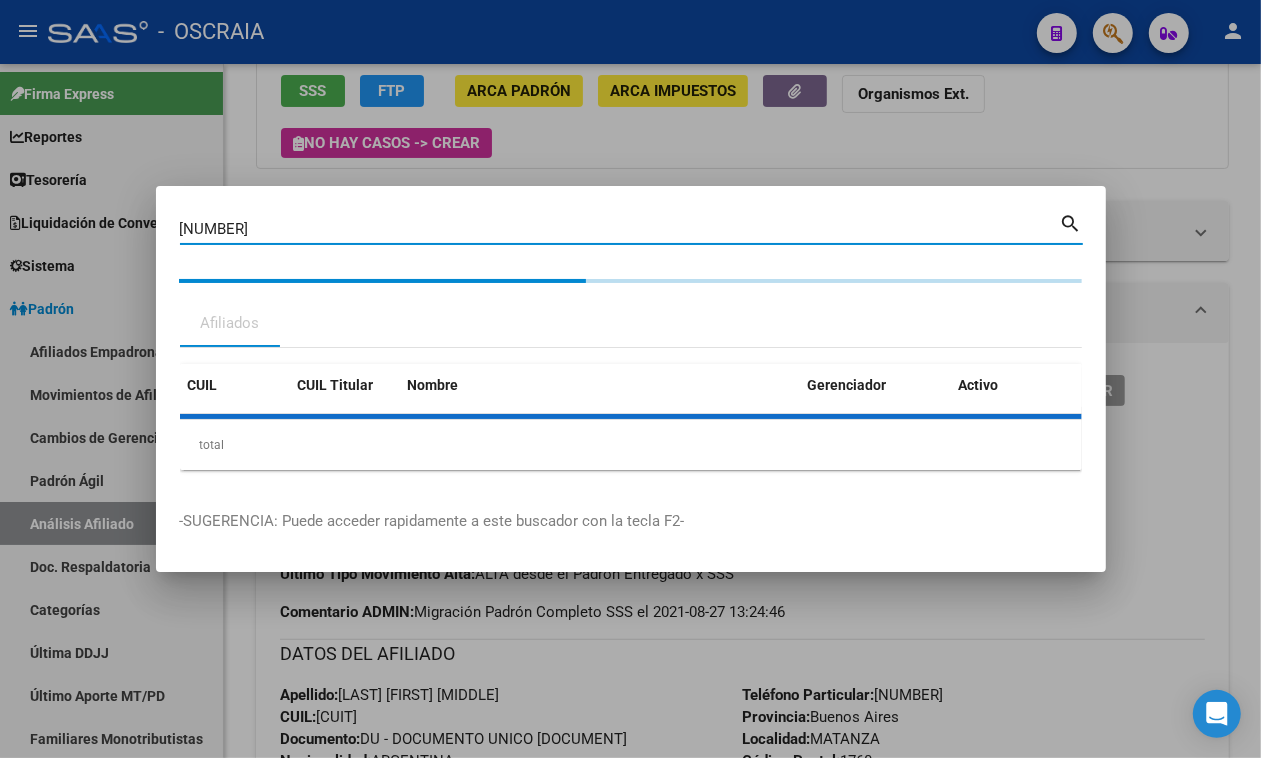 click on "CUIL CUIL Titular Nombre Gerenciador Activo   total   1" at bounding box center (631, 417) 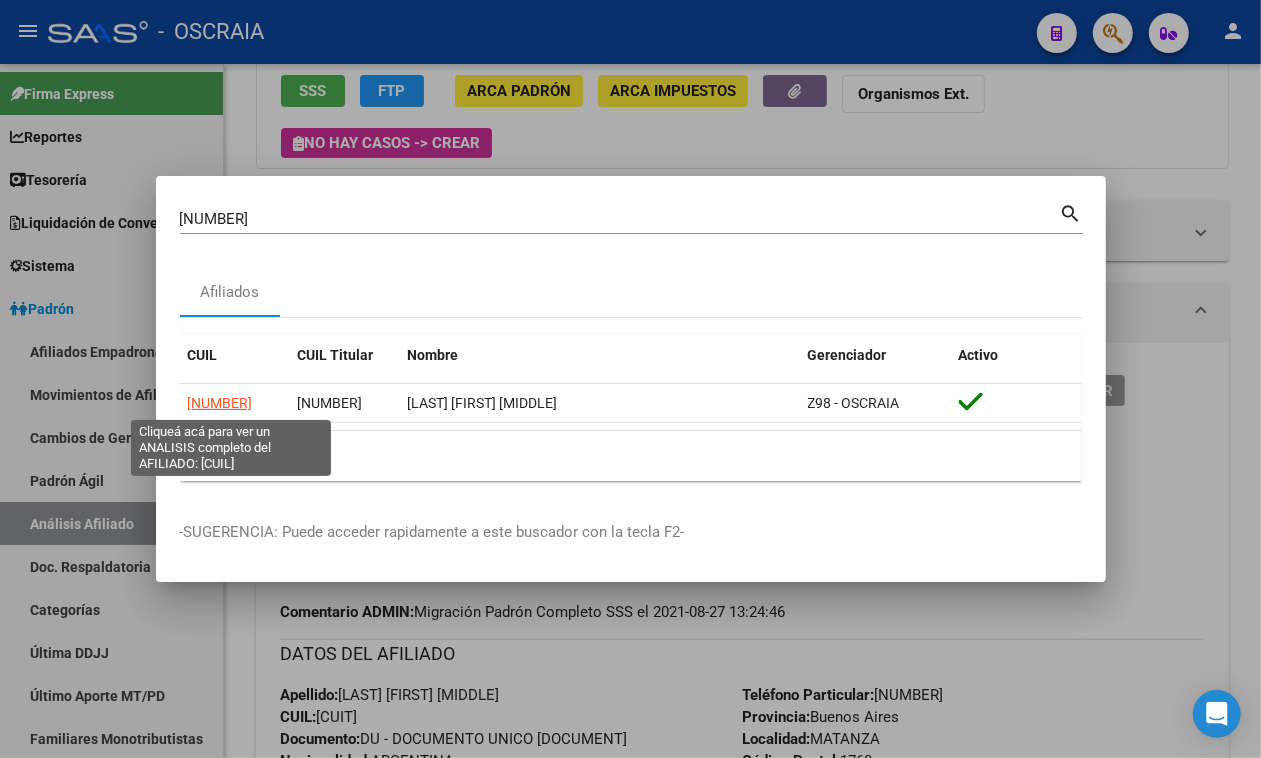 click on "[NUMBER]" 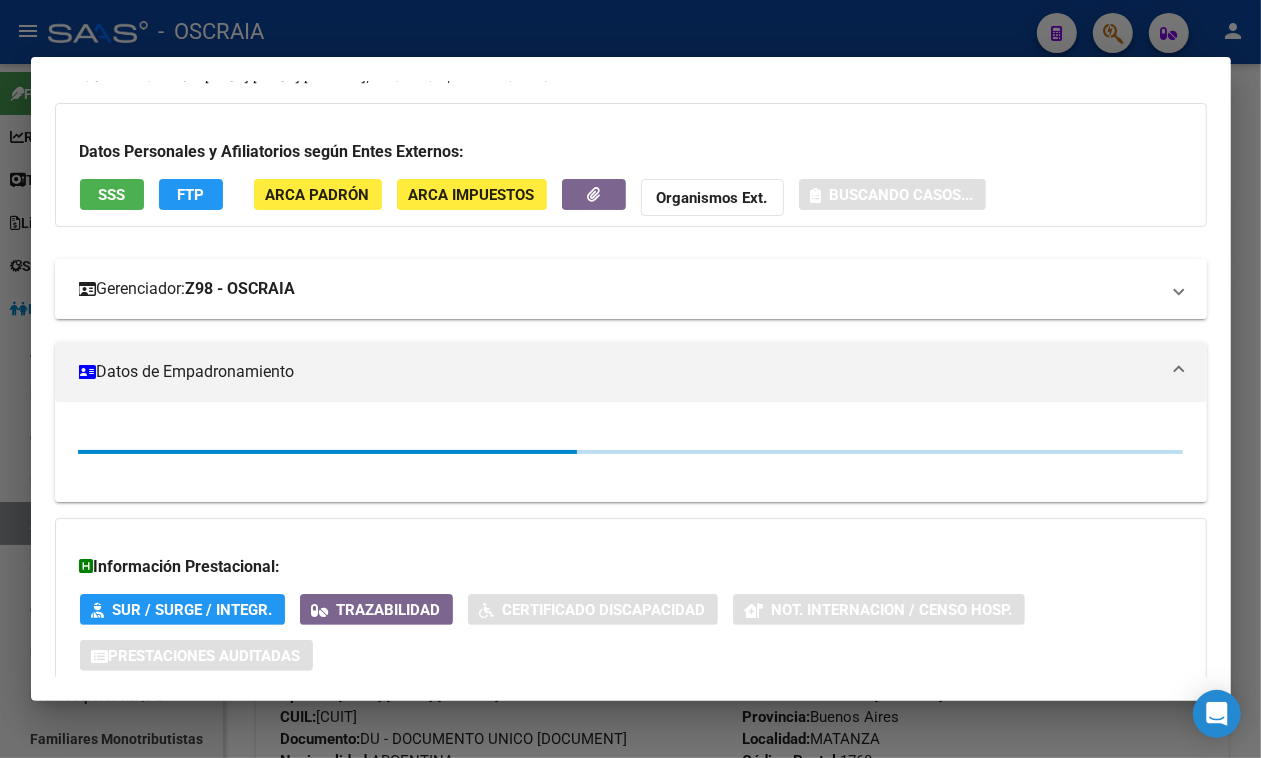 scroll, scrollTop: 125, scrollLeft: 0, axis: vertical 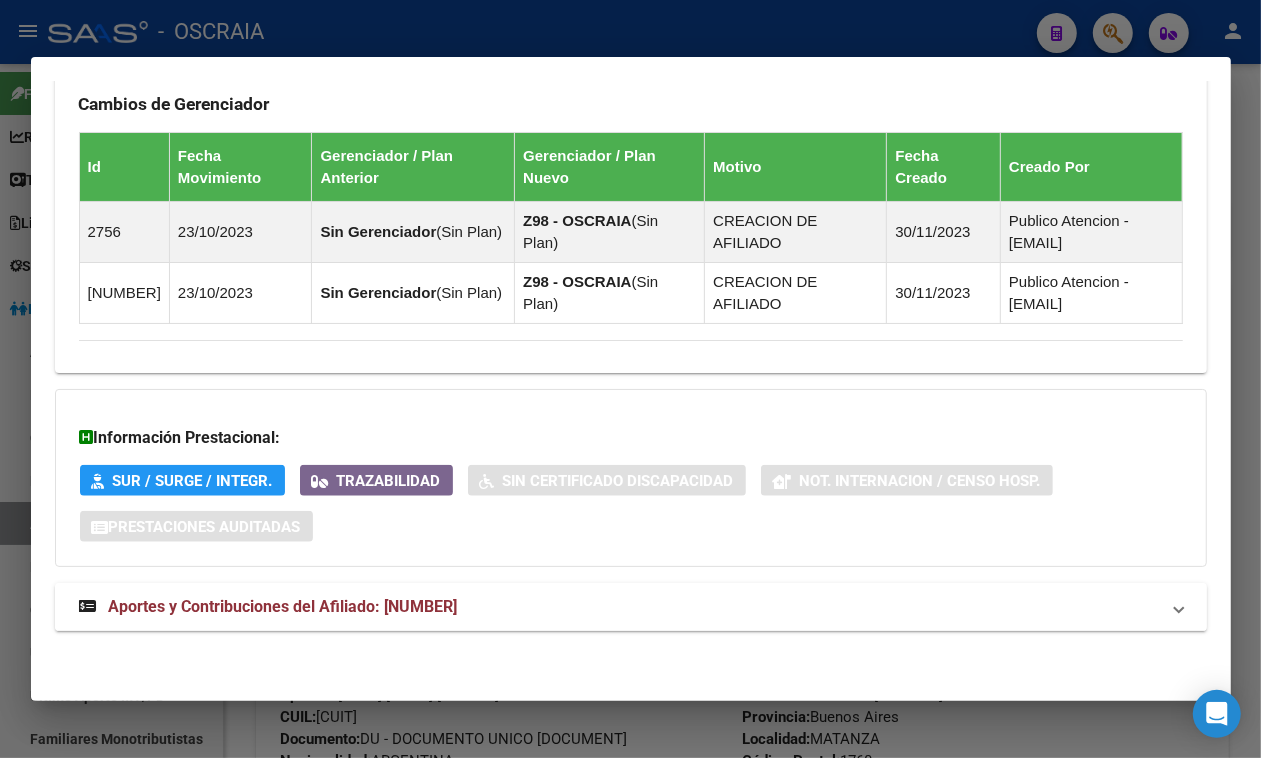 click on "Aportes y Contribuciones del Afiliado: [NUMBER]" at bounding box center [631, 607] 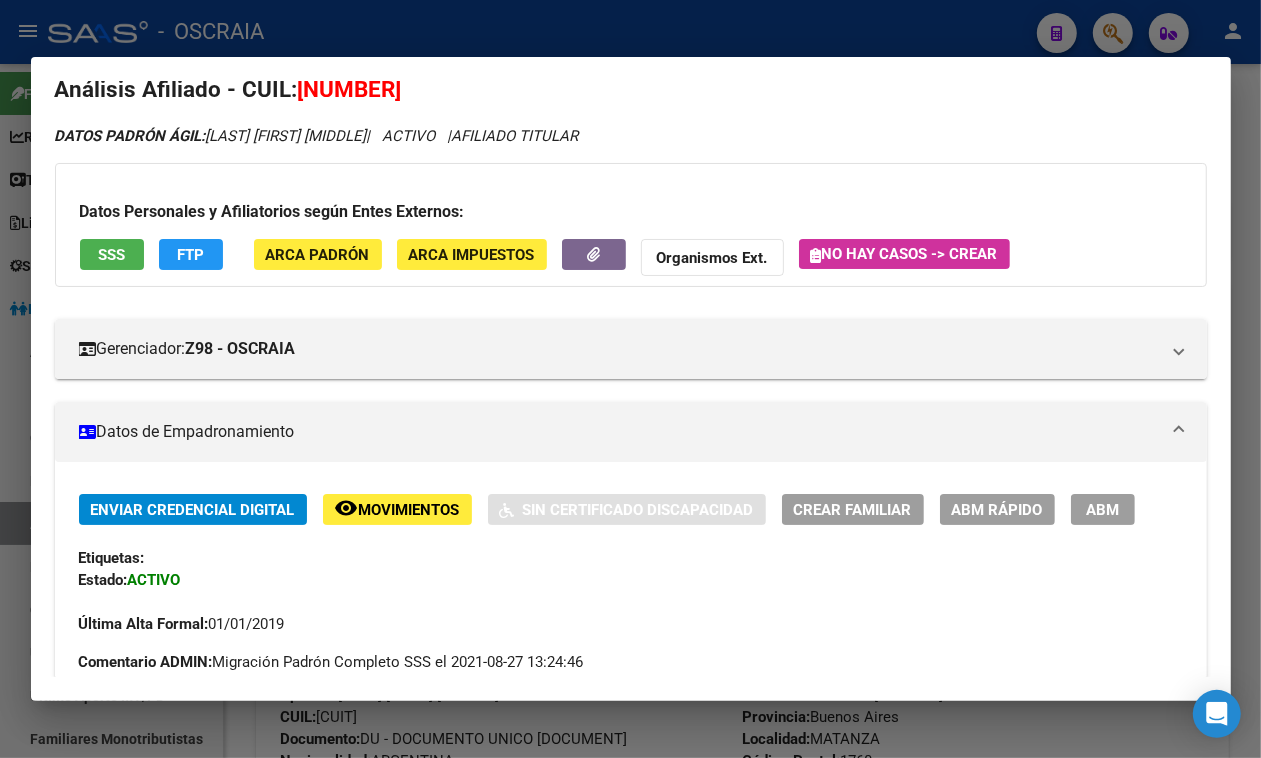 scroll, scrollTop: 0, scrollLeft: 0, axis: both 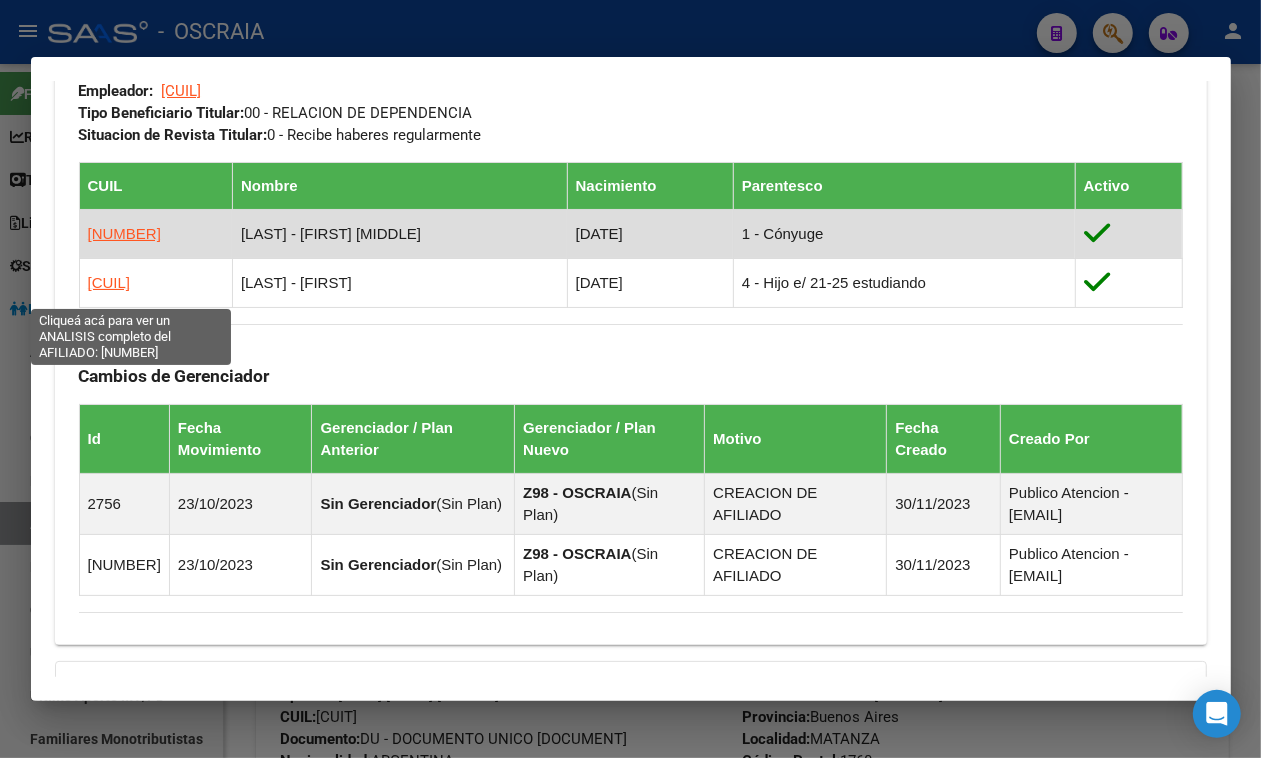 click on "[NUMBER]" at bounding box center (124, 233) 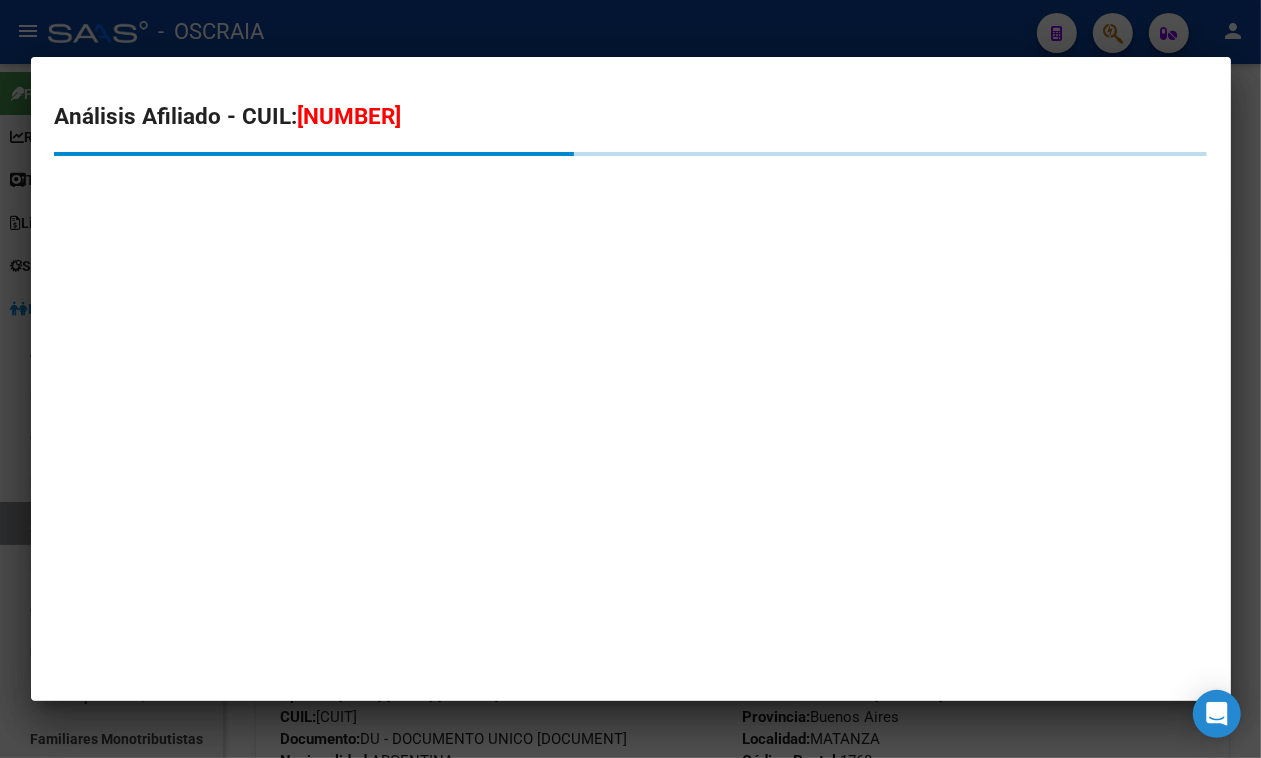 click on "Análisis Afiliado - CUIL:  [CUIL]" at bounding box center [631, 160] 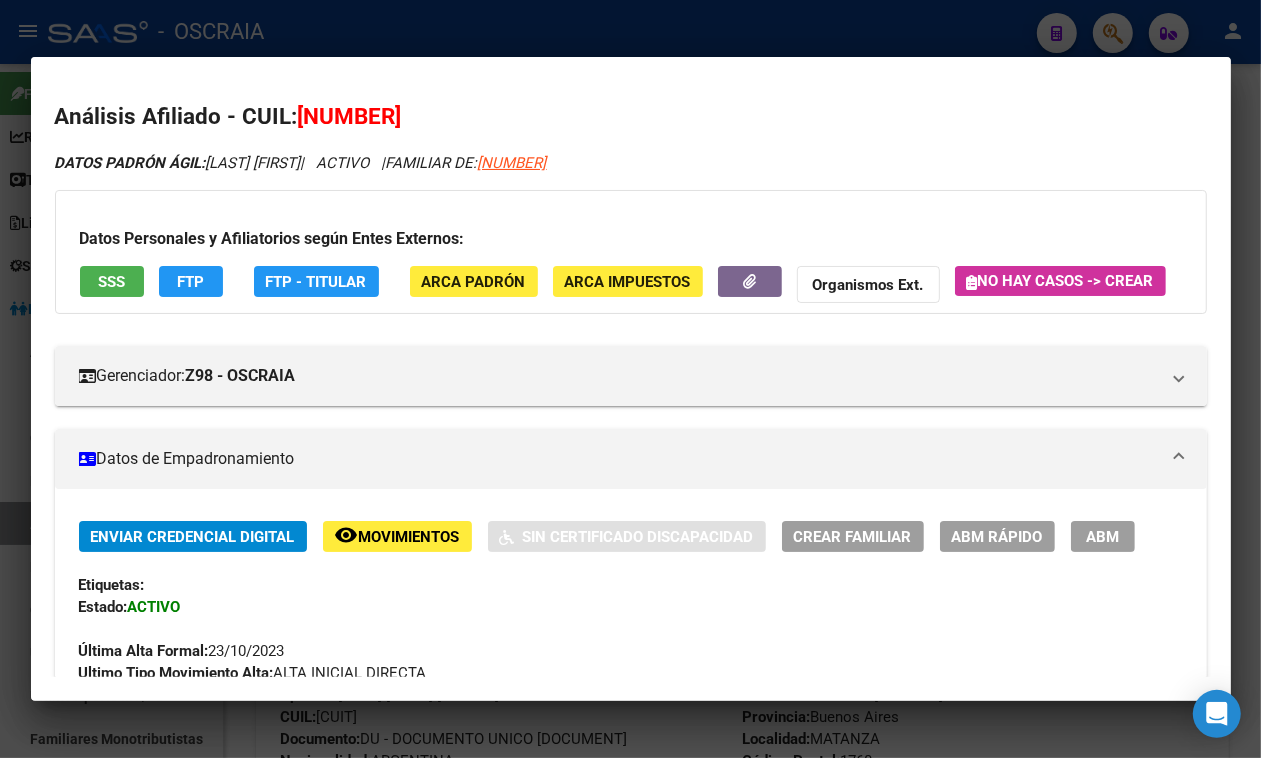 click at bounding box center [630, 379] 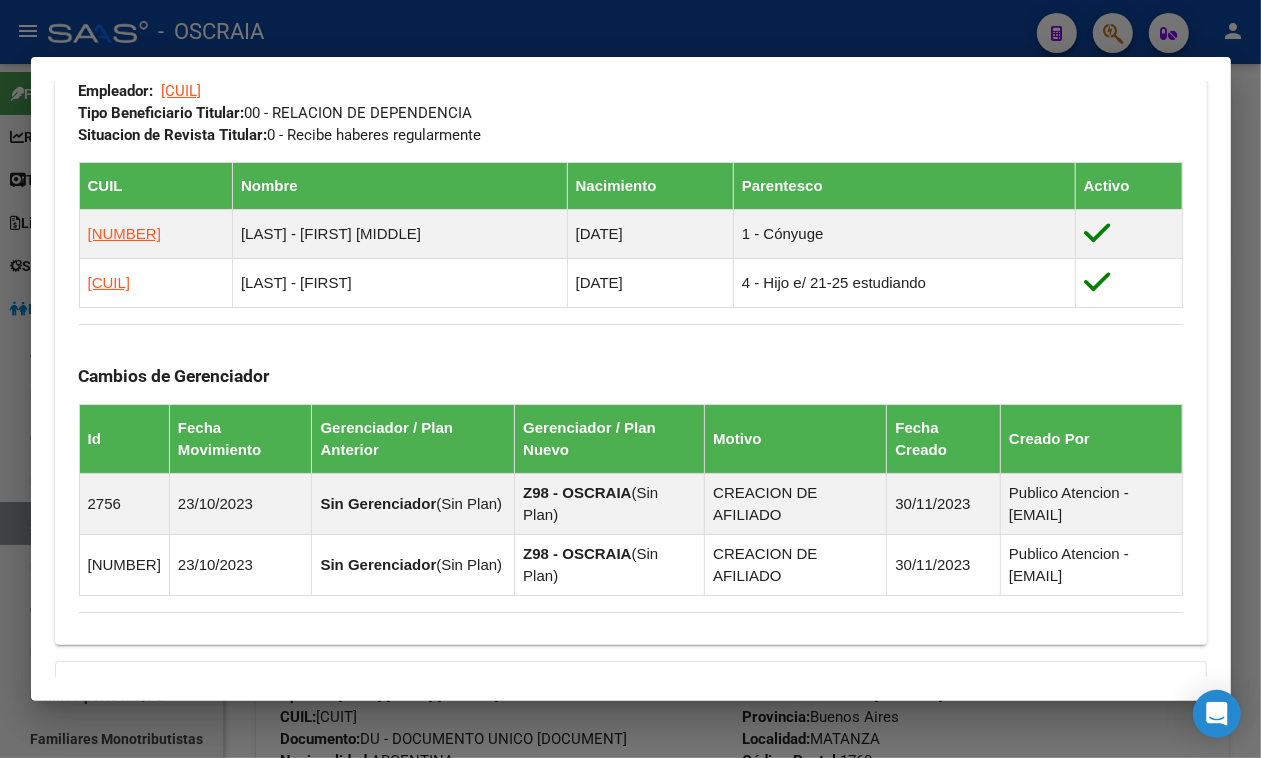click at bounding box center (630, 379) 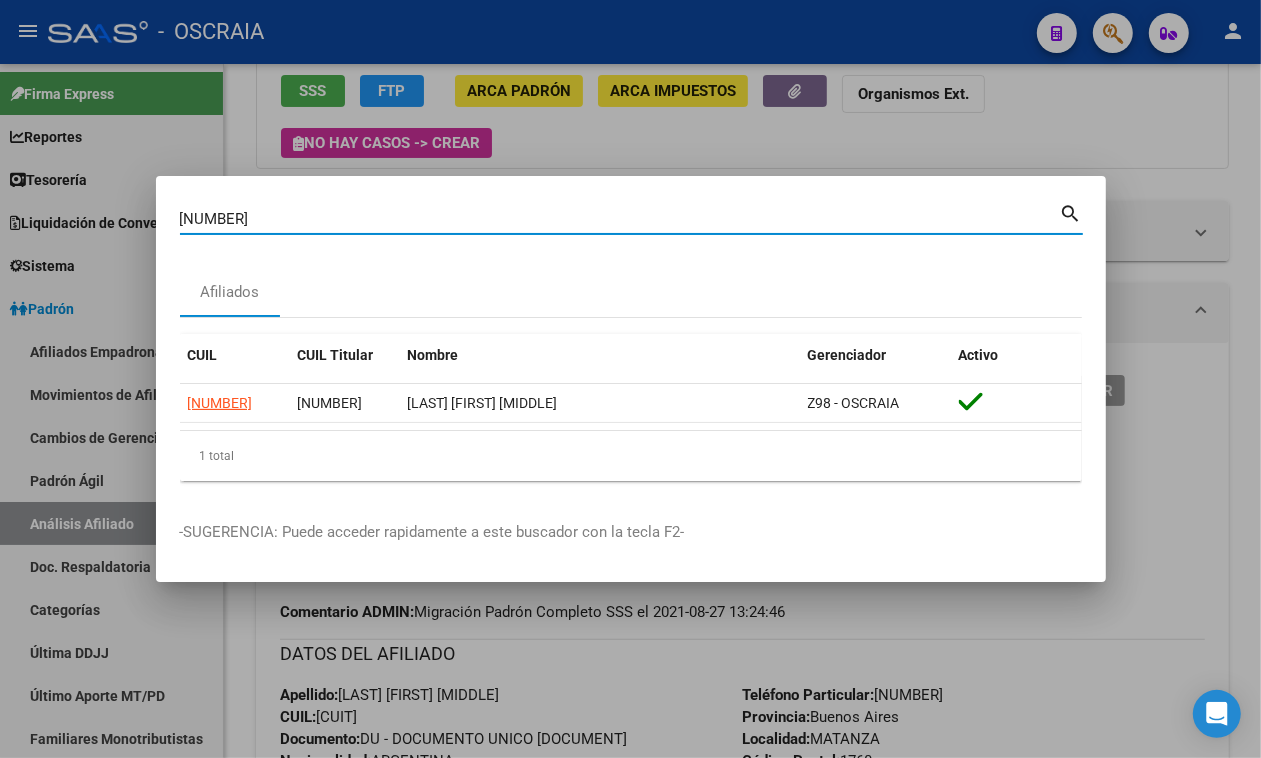 drag, startPoint x: 413, startPoint y: 211, endPoint x: 0, endPoint y: 356, distance: 437.7145 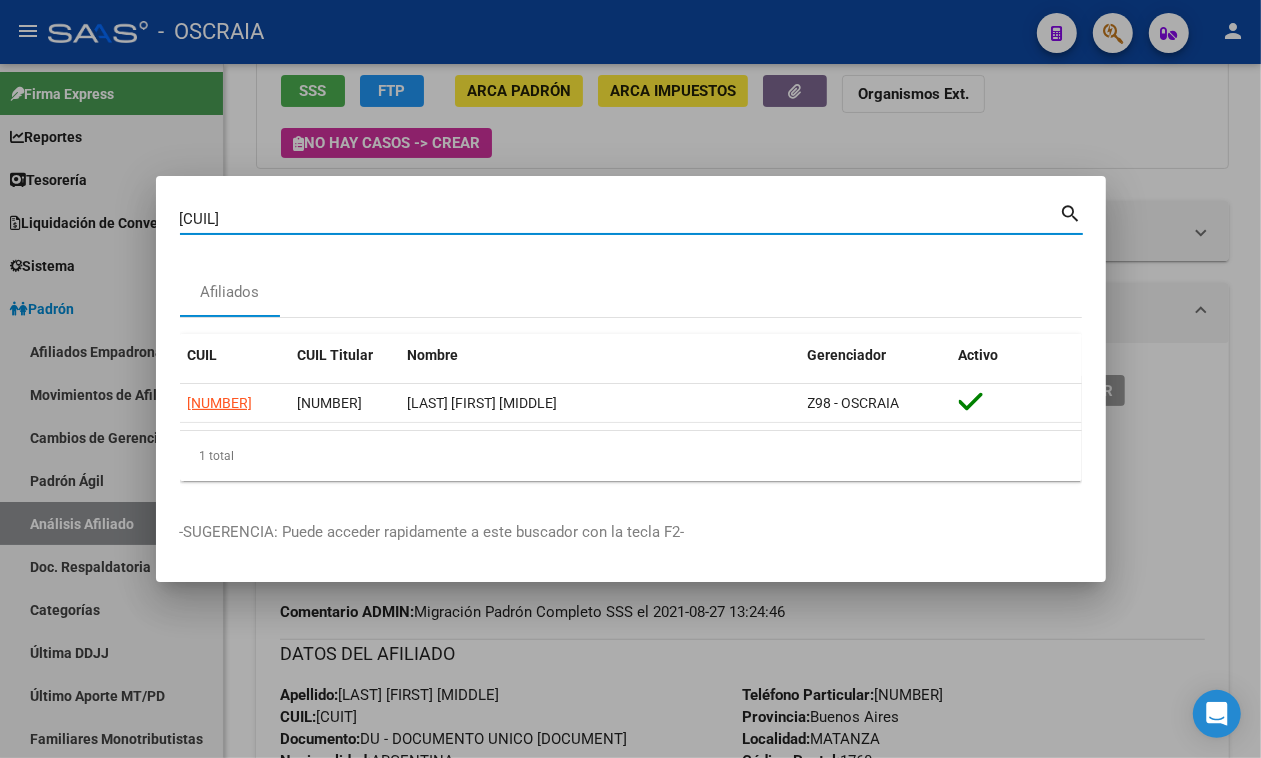 type on "[CUIL]" 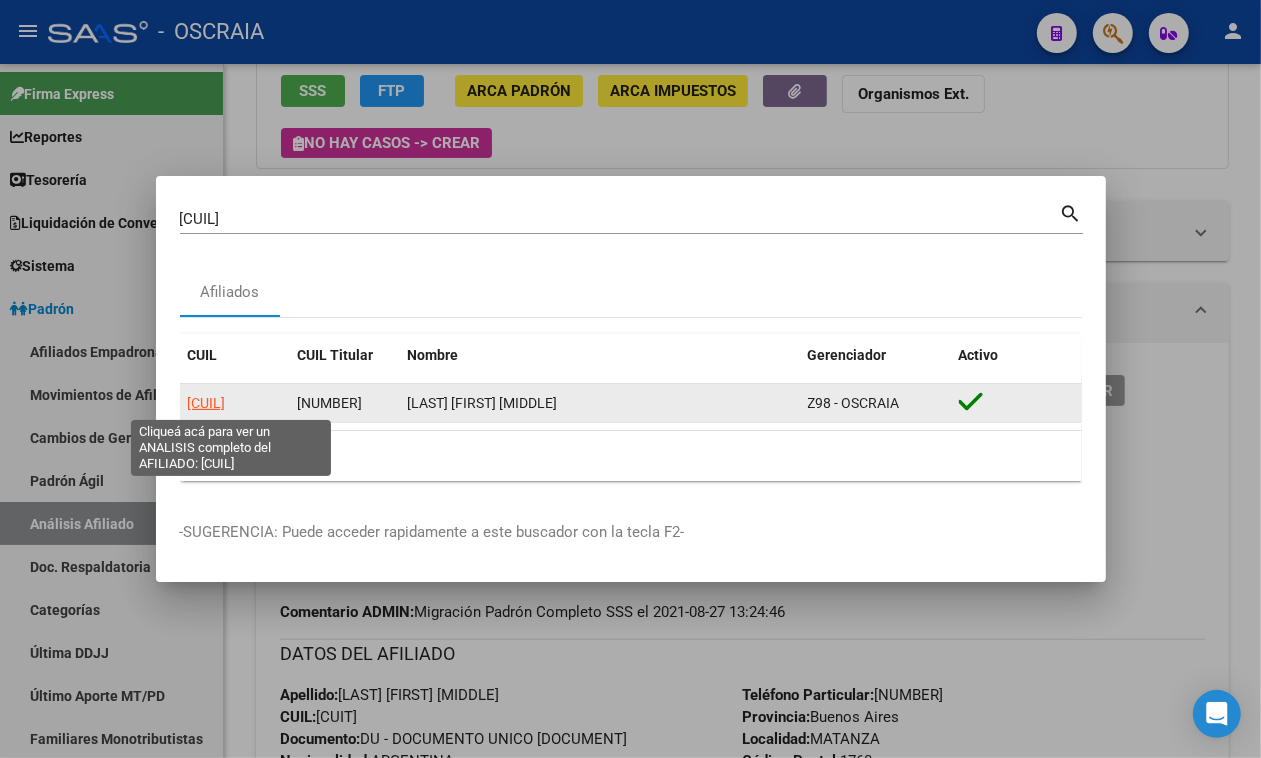 click on "[CUIL]" 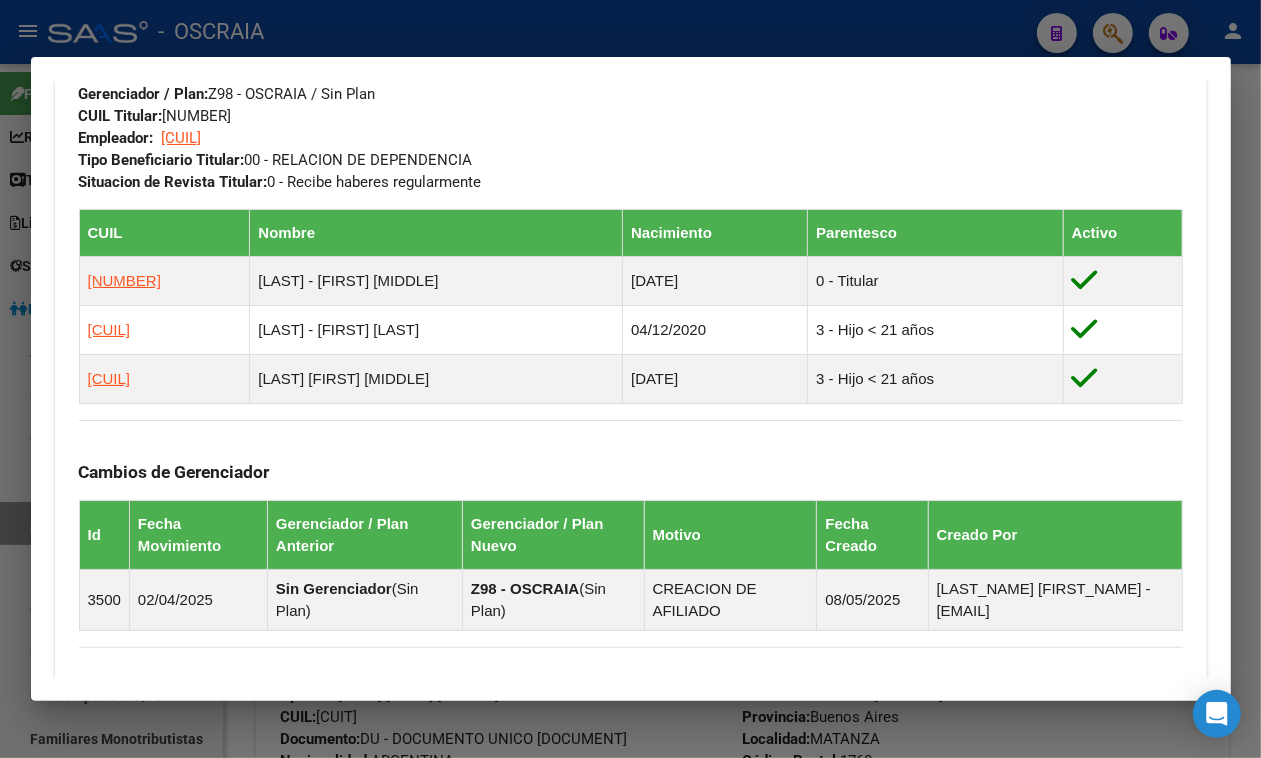 scroll, scrollTop: 1047, scrollLeft: 0, axis: vertical 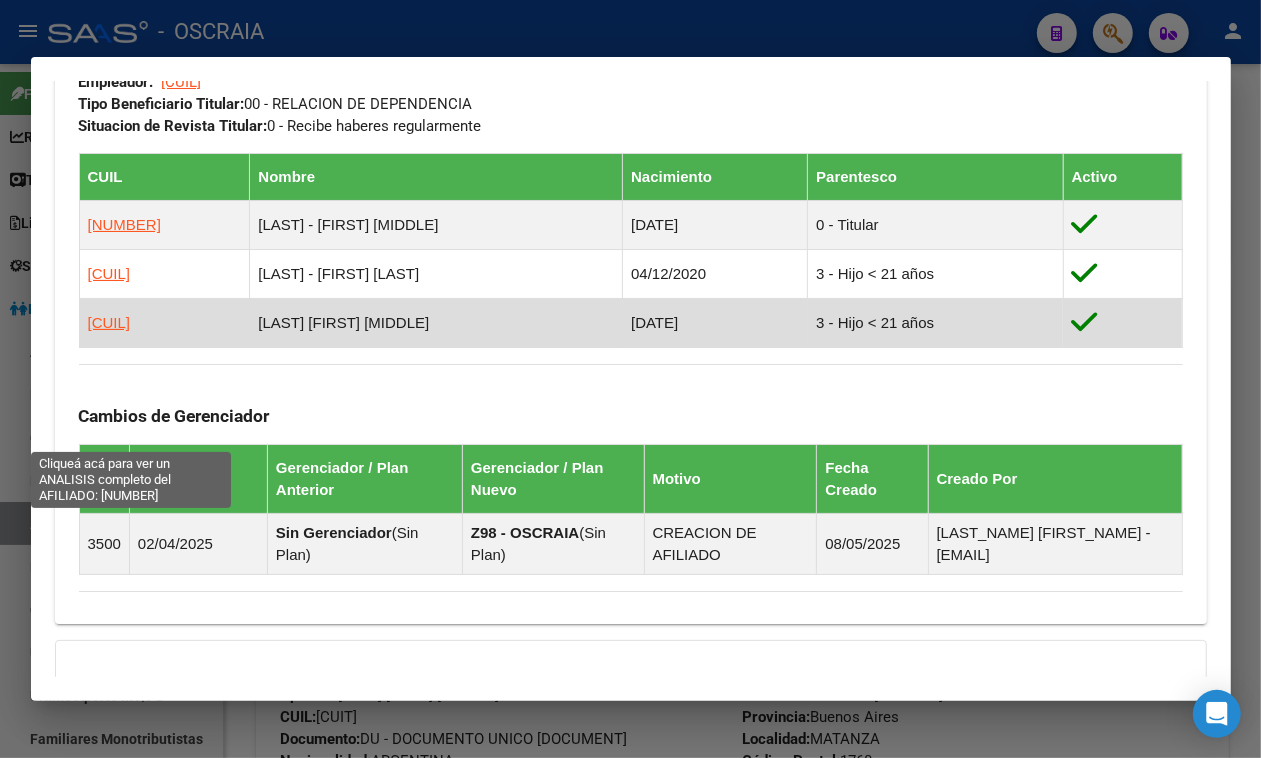 click on "[CUIL]" at bounding box center [109, 322] 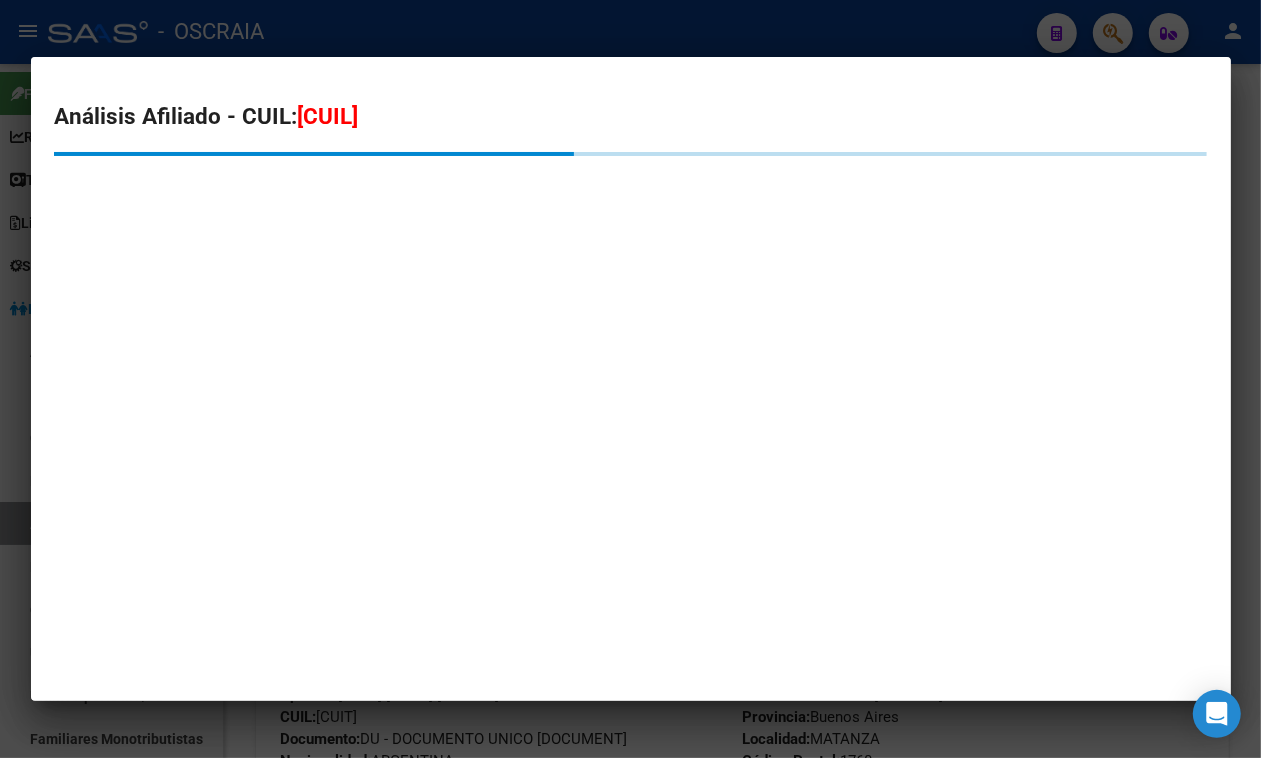 click on "[CUIL]" at bounding box center (328, 116) 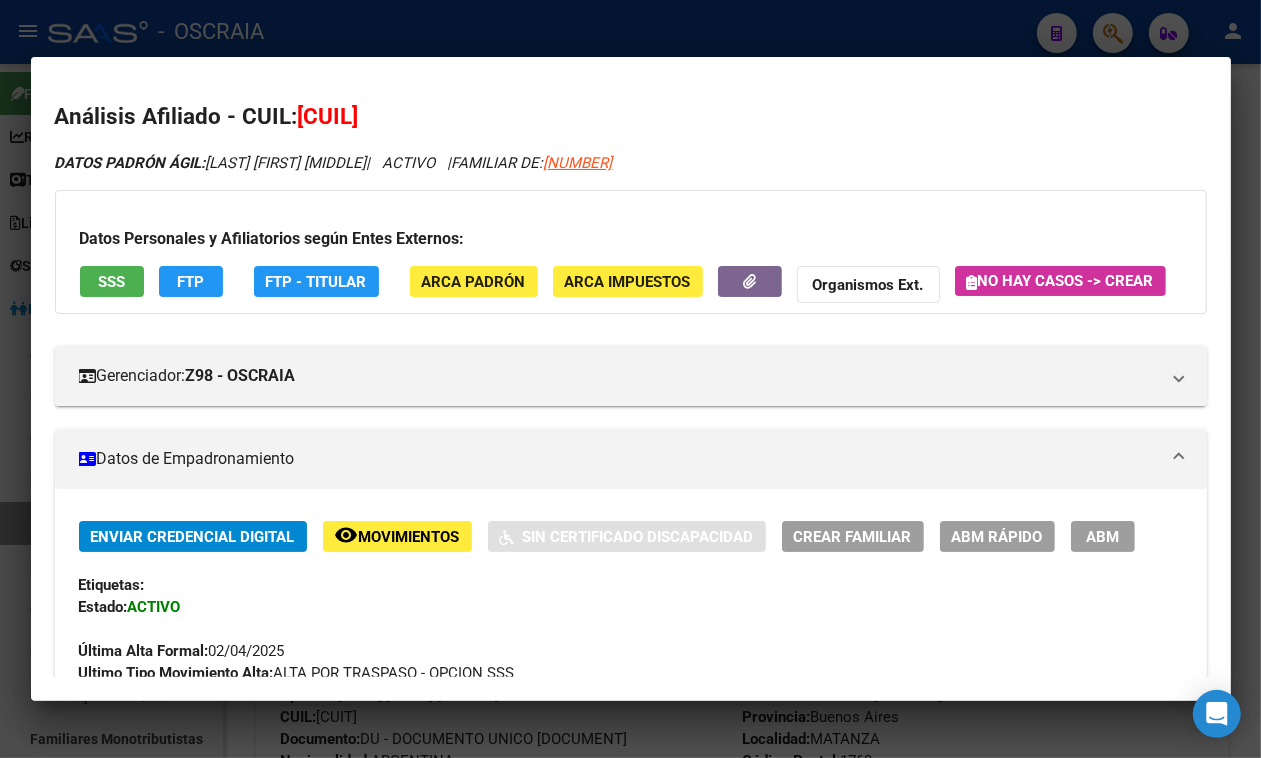 click at bounding box center [630, 379] 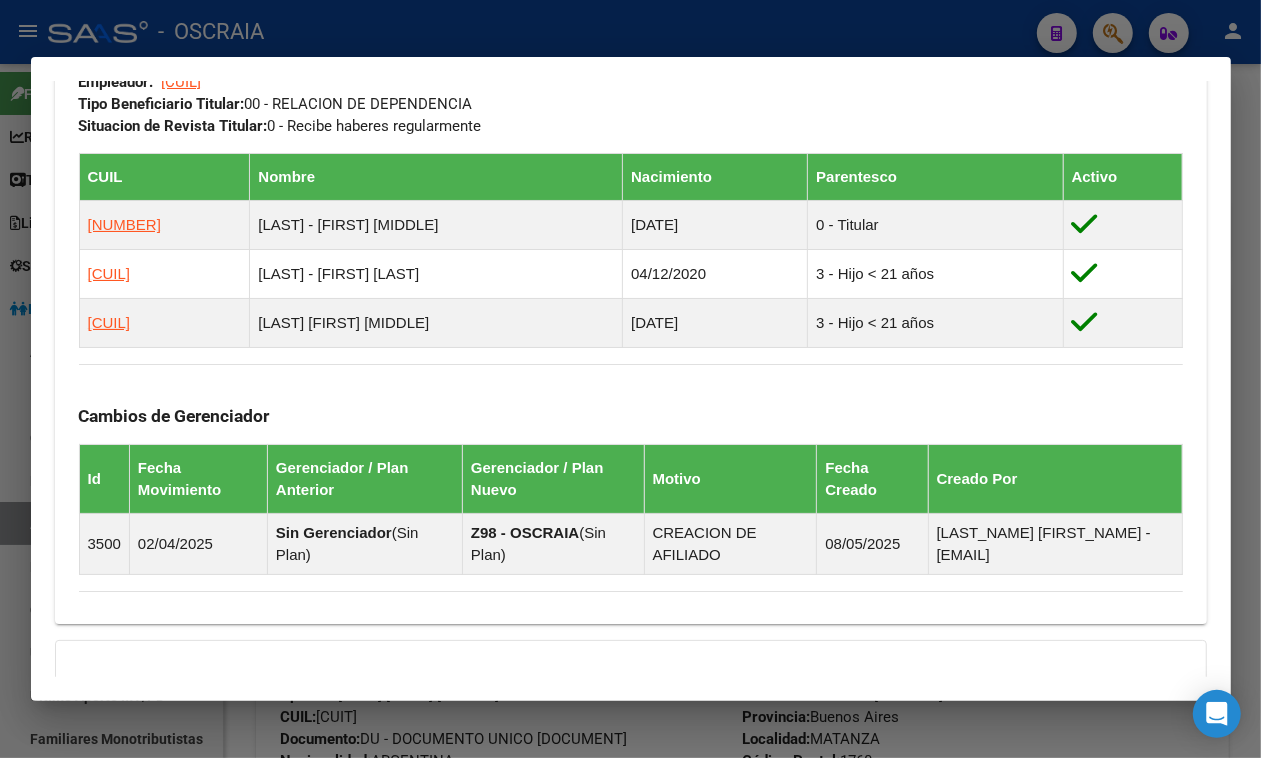 click at bounding box center [630, 379] 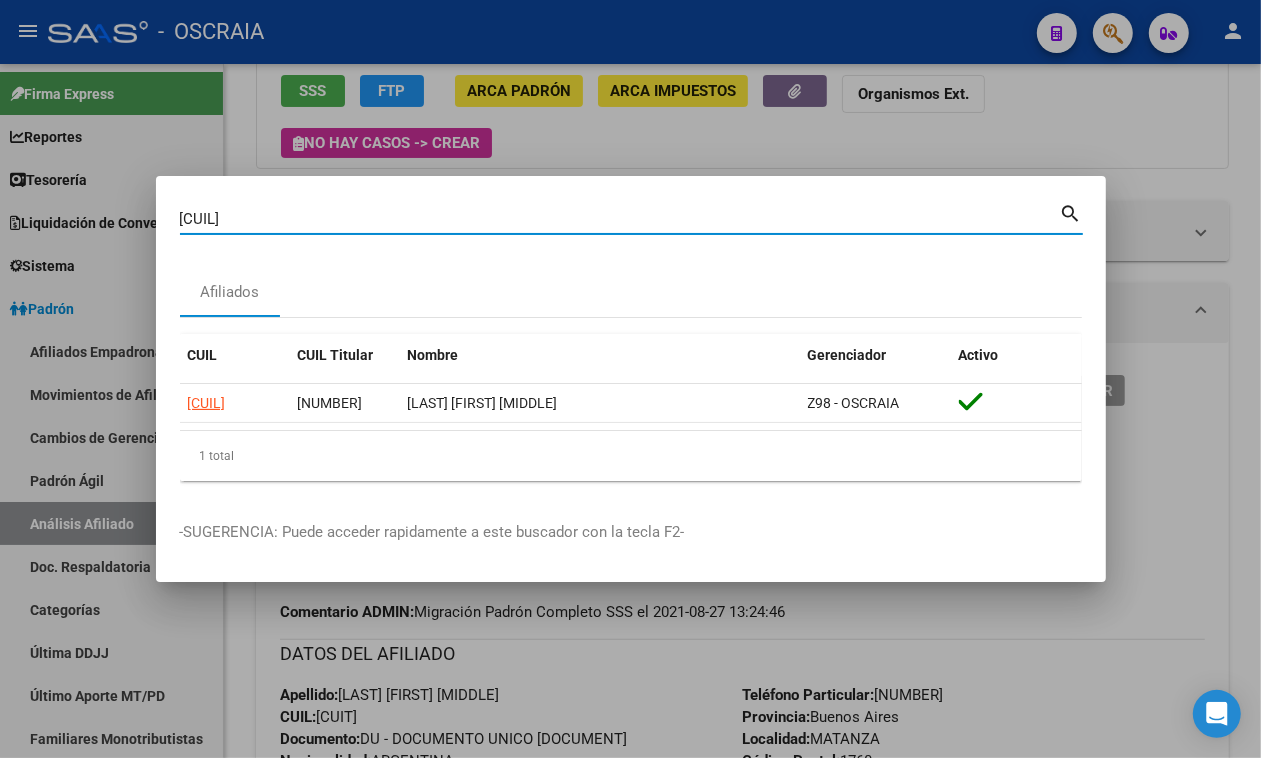 drag, startPoint x: 362, startPoint y: 215, endPoint x: 0, endPoint y: 221, distance: 362.0497 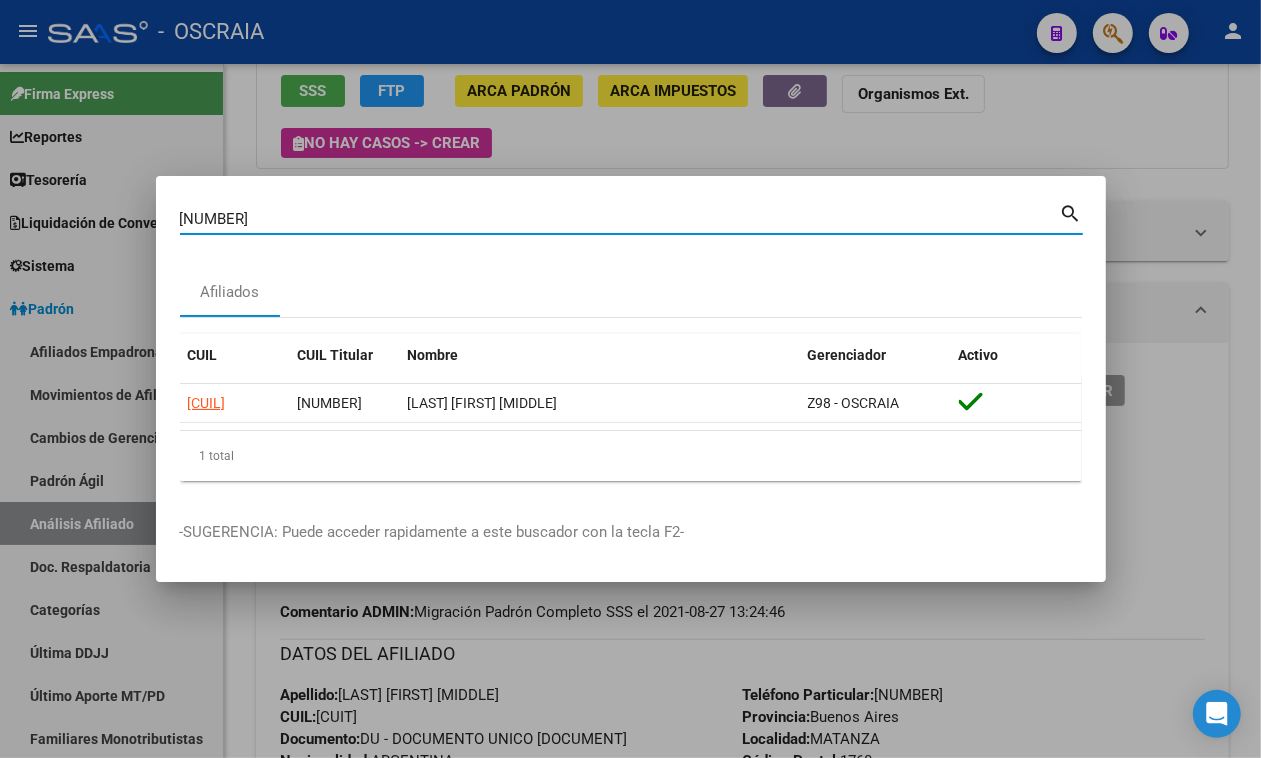 type on "[NUMBER]" 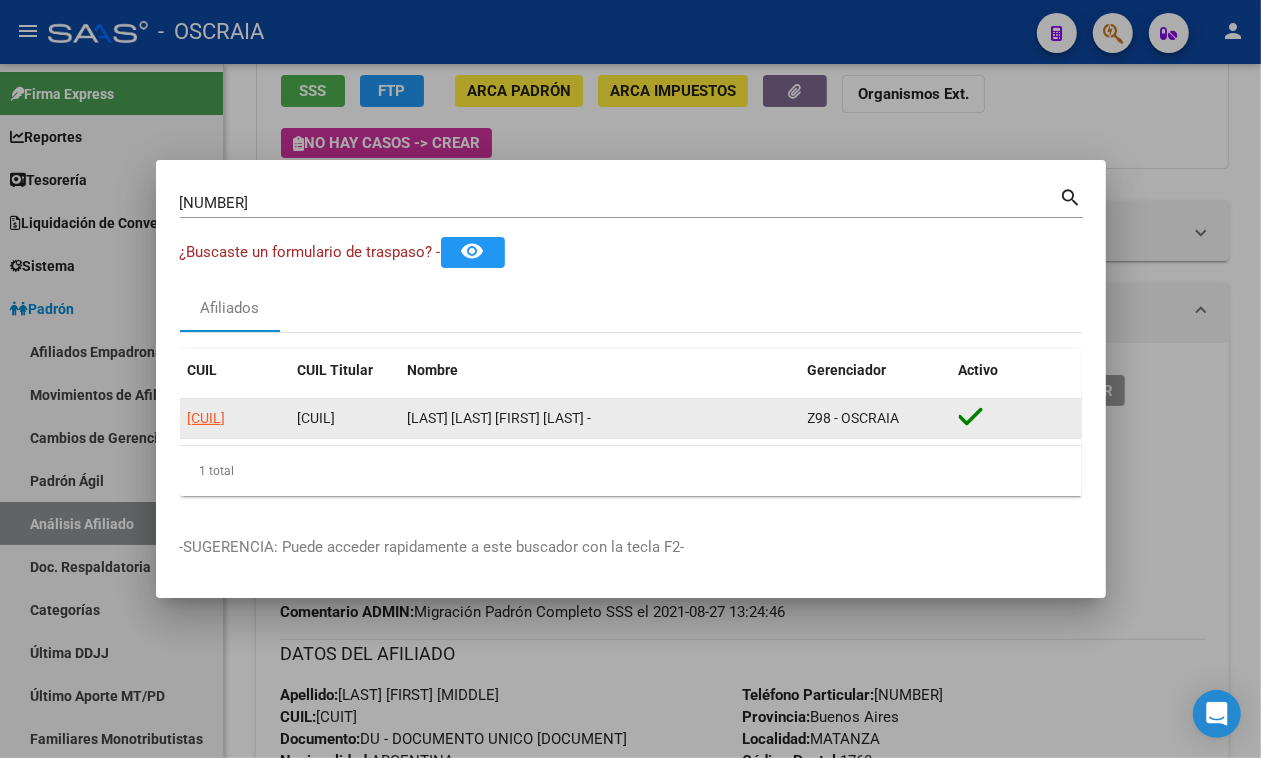 click on "[CUIL]" 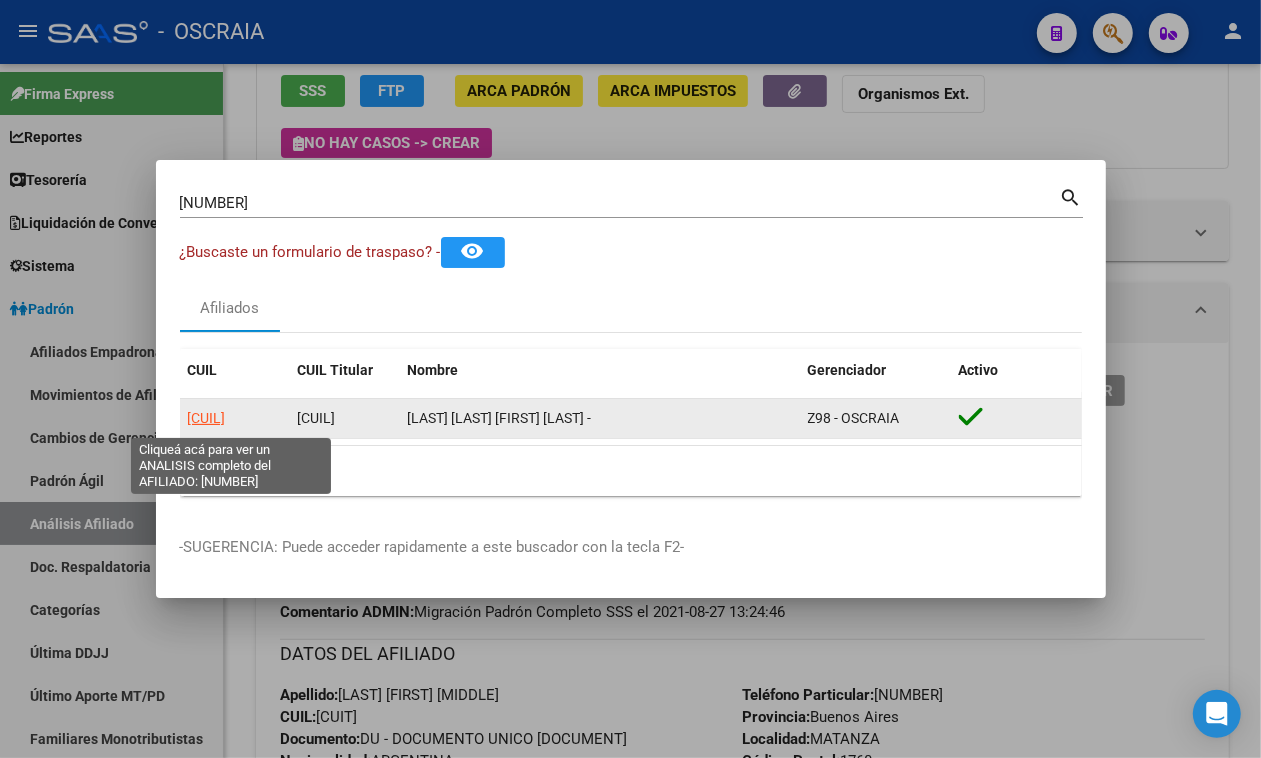 click on "[CUIL]" 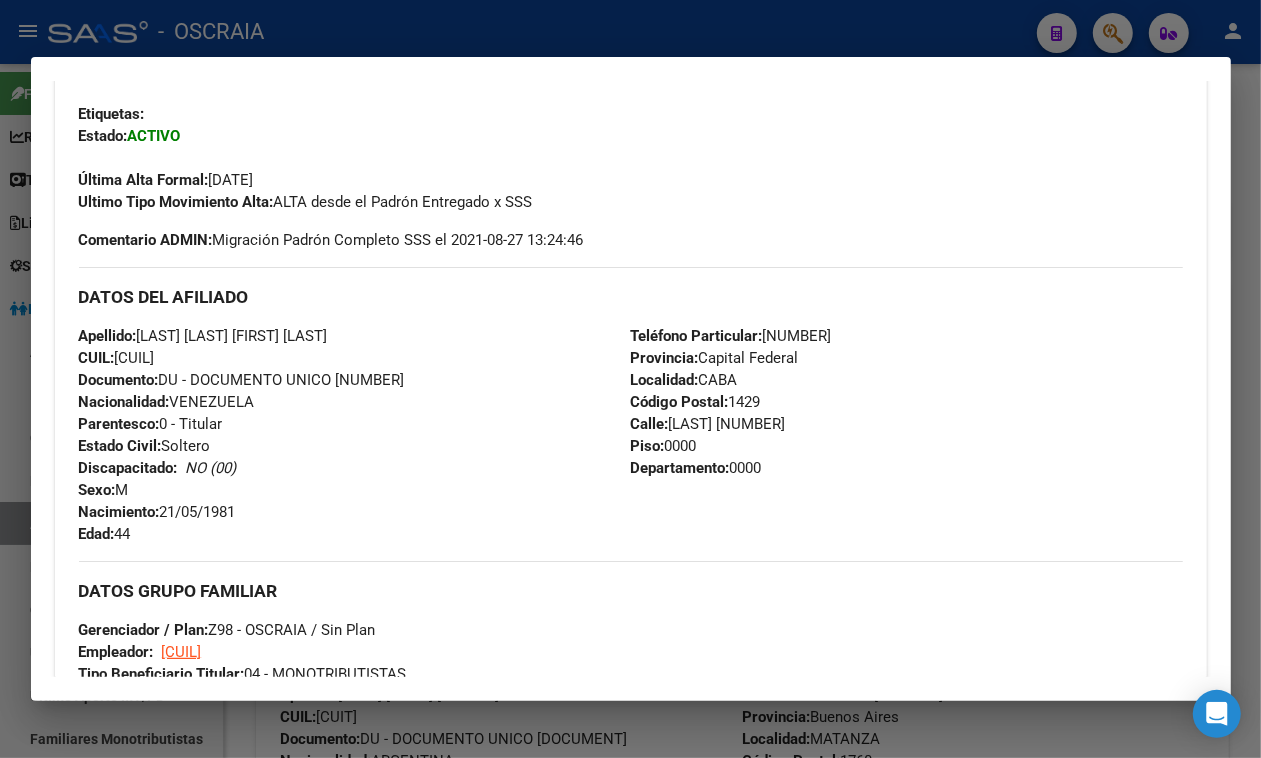 scroll, scrollTop: 1026, scrollLeft: 0, axis: vertical 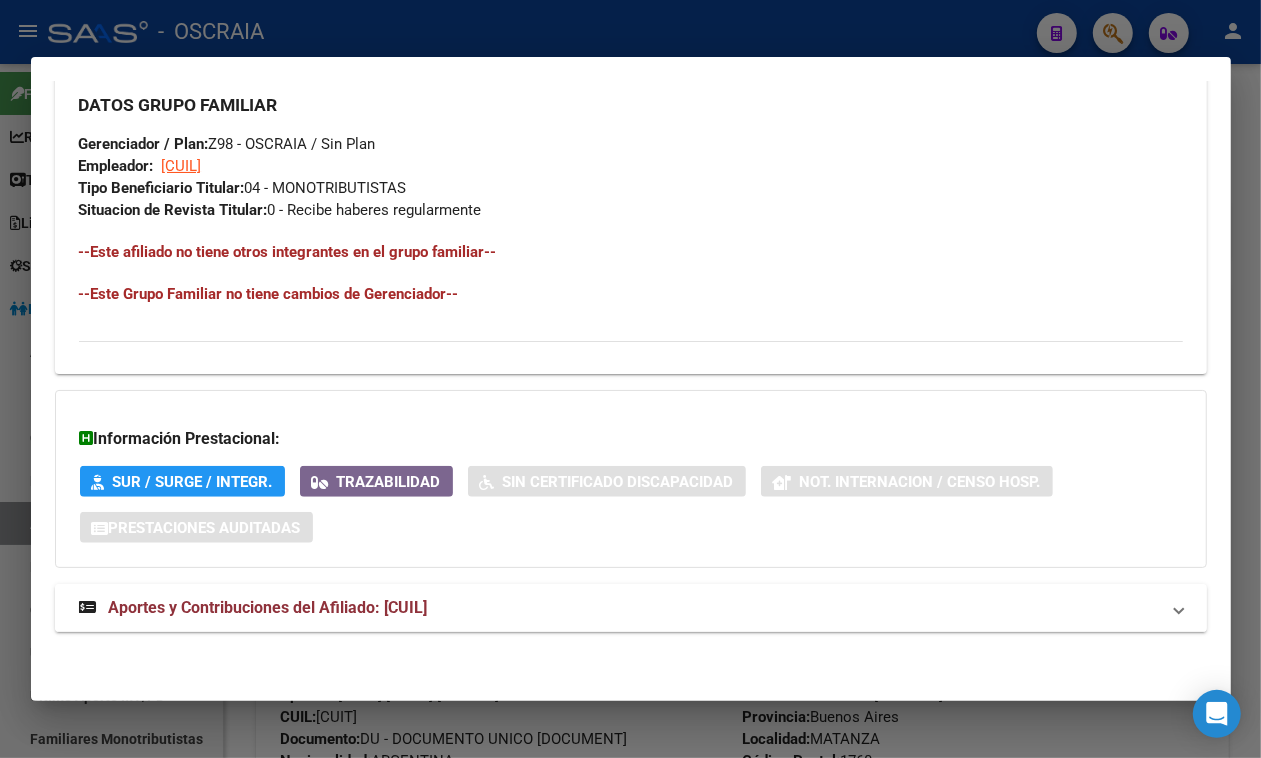 click on "Aportes y Contribuciones del Afiliado: [CUIL]" at bounding box center [619, 608] 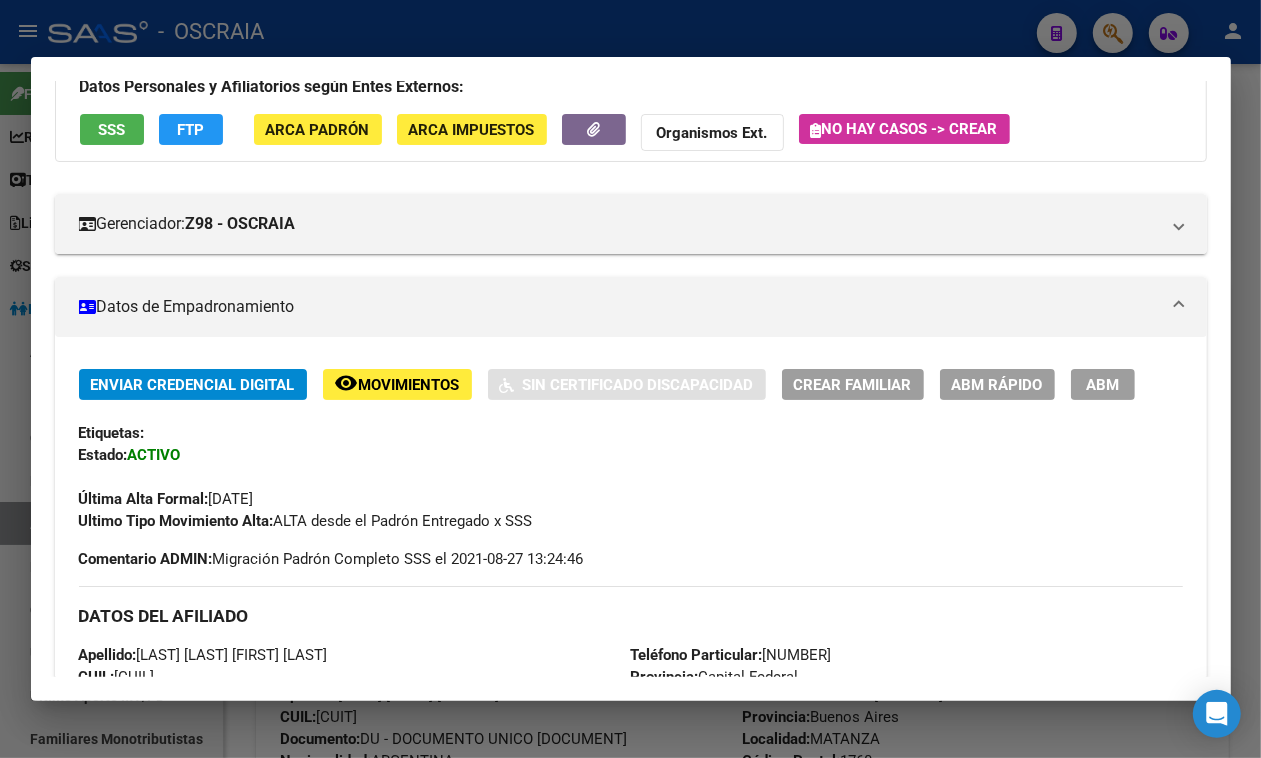 scroll, scrollTop: 78, scrollLeft: 0, axis: vertical 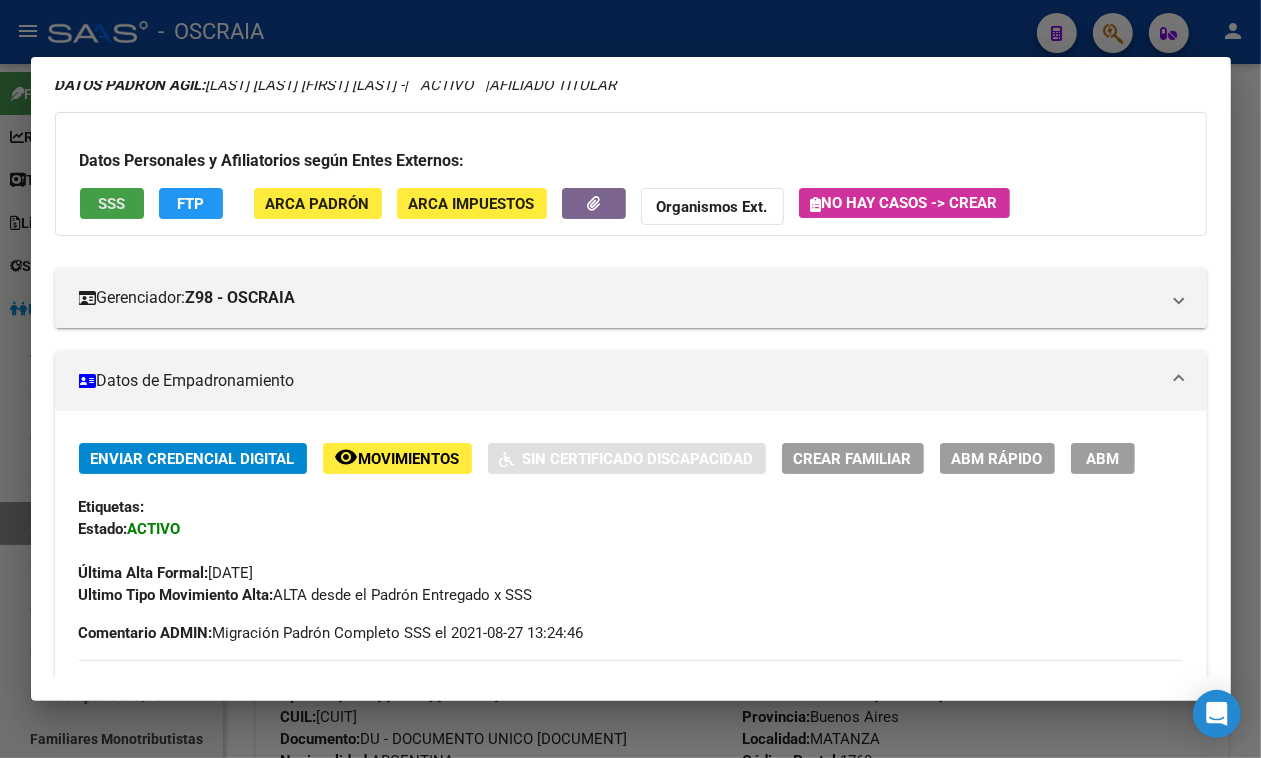click on "SSS" at bounding box center (112, 203) 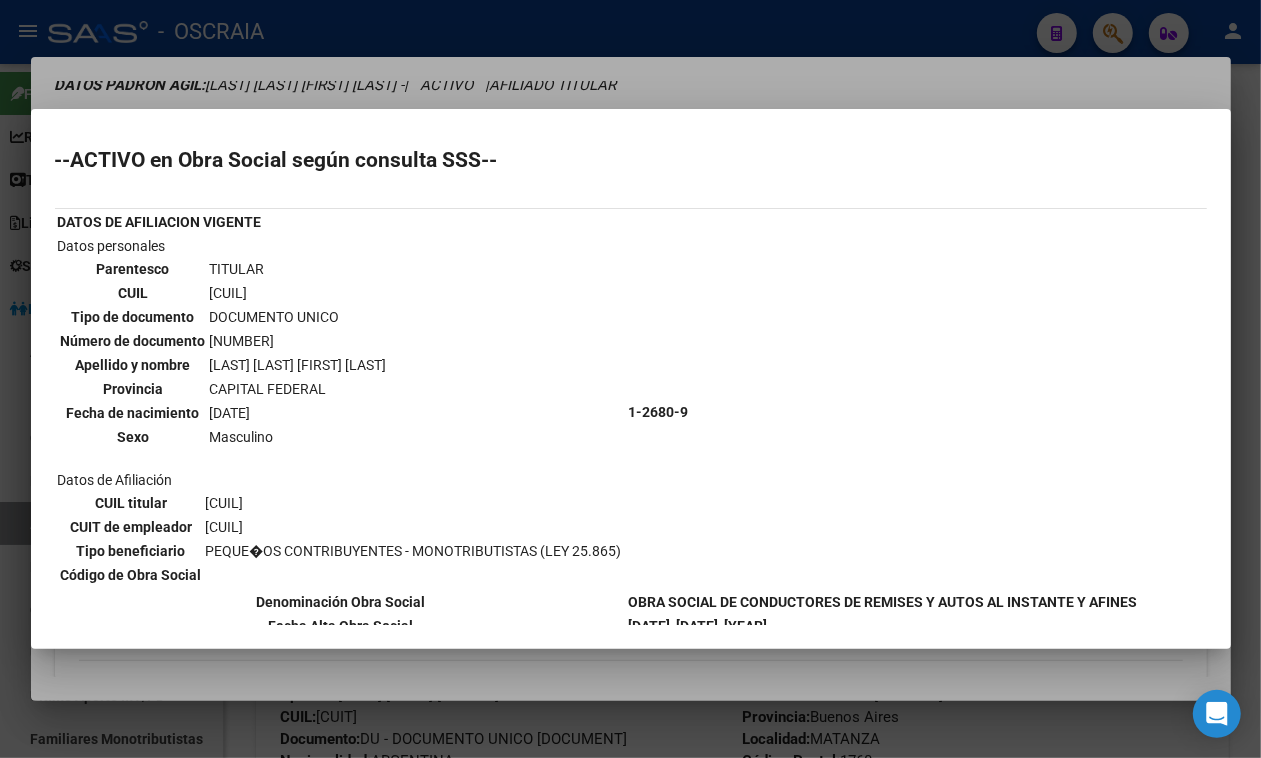 click on "[CUIL]" at bounding box center (298, 293) 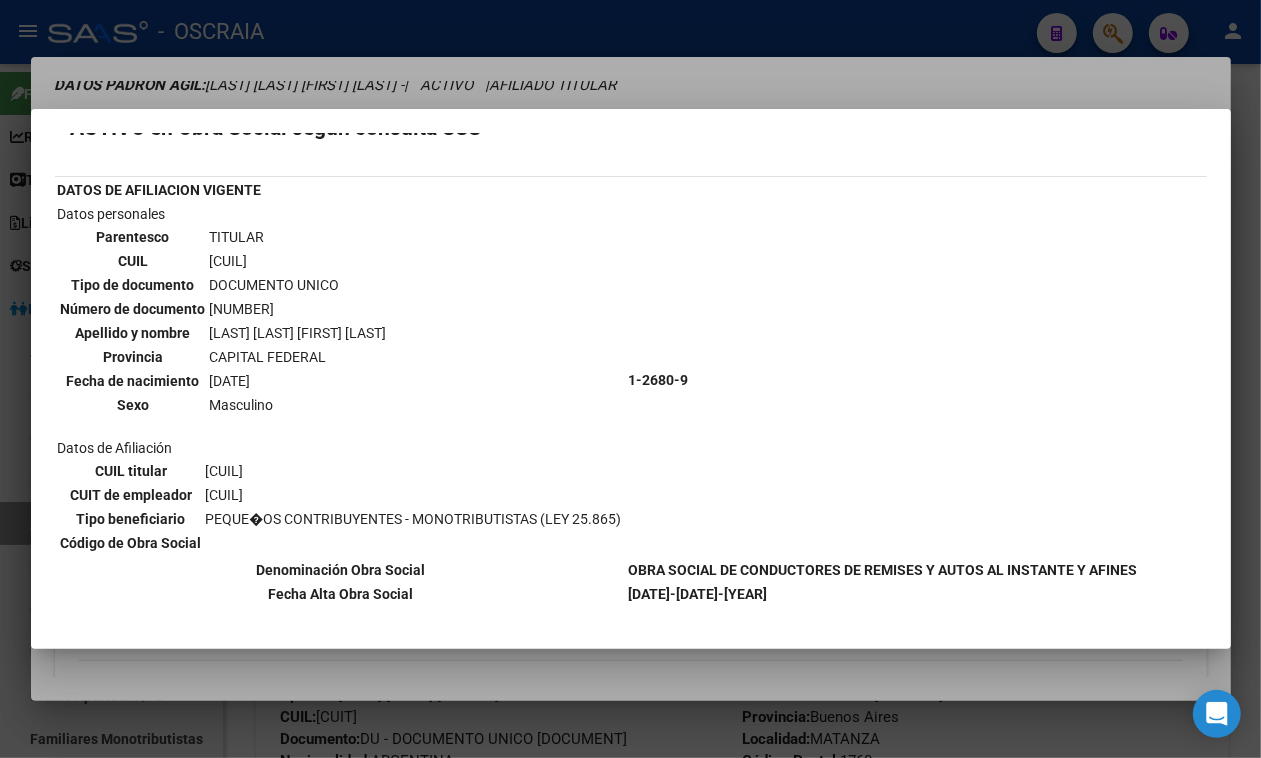 scroll, scrollTop: 38, scrollLeft: 0, axis: vertical 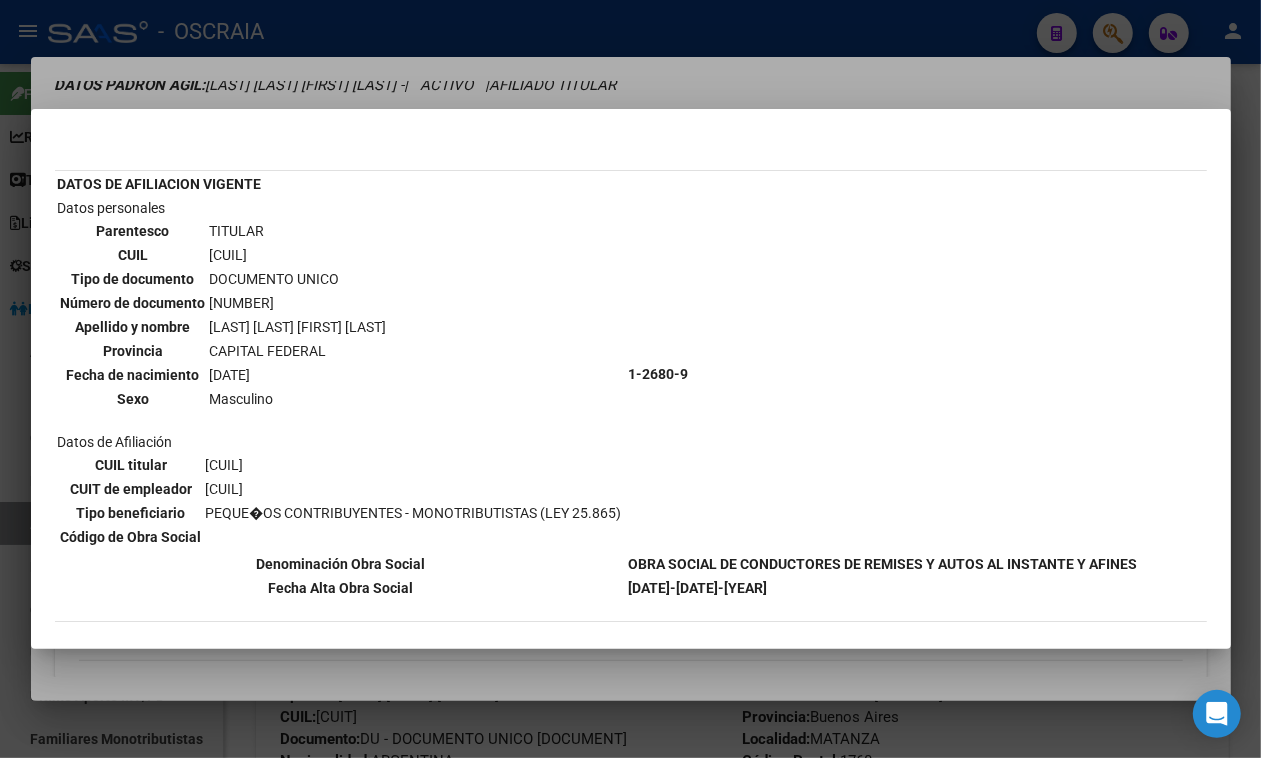 click at bounding box center [630, 379] 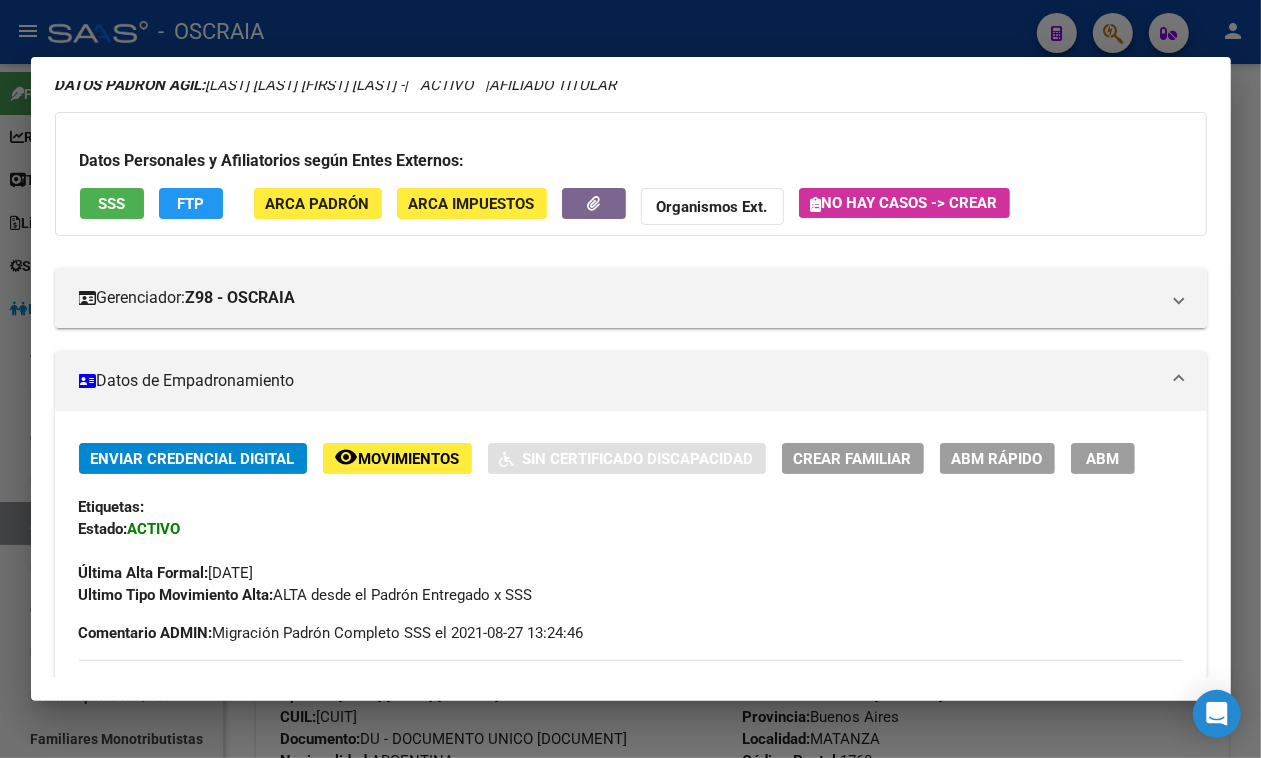 click at bounding box center [630, 379] 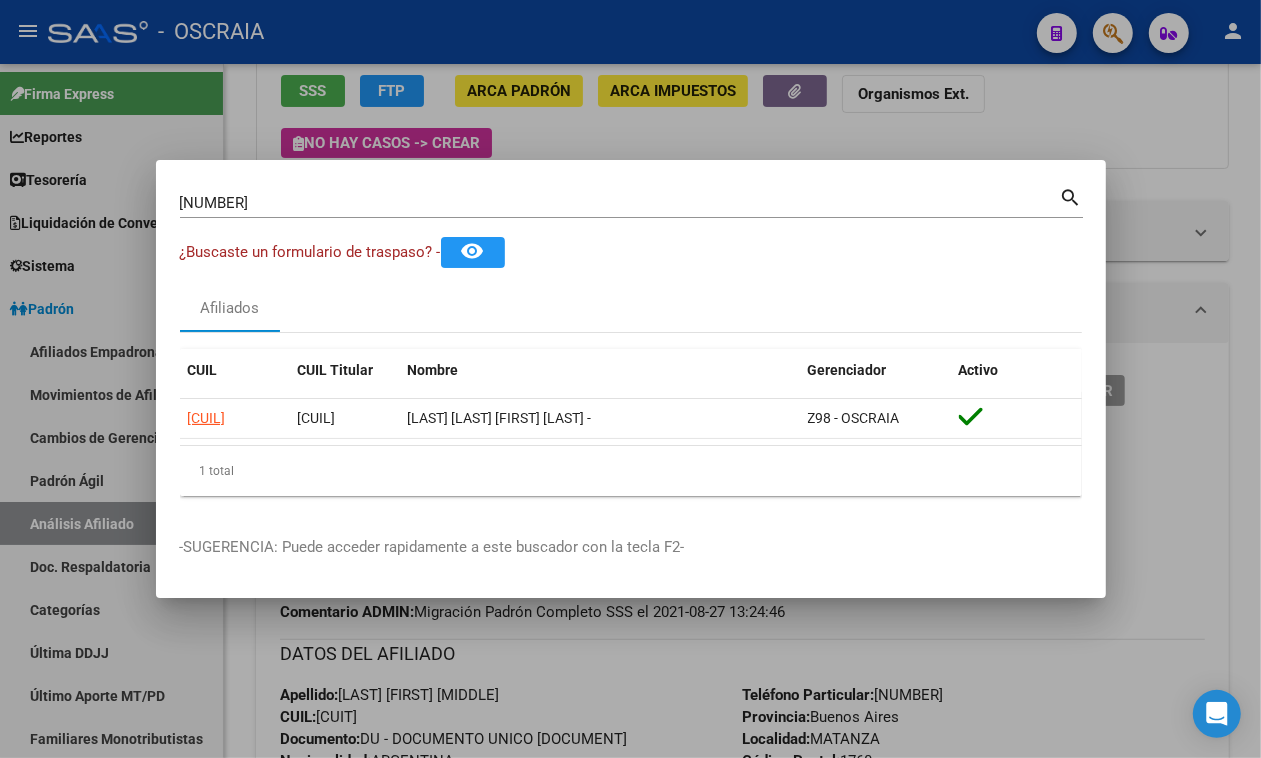 click on "[NUMBER]" at bounding box center [620, 203] 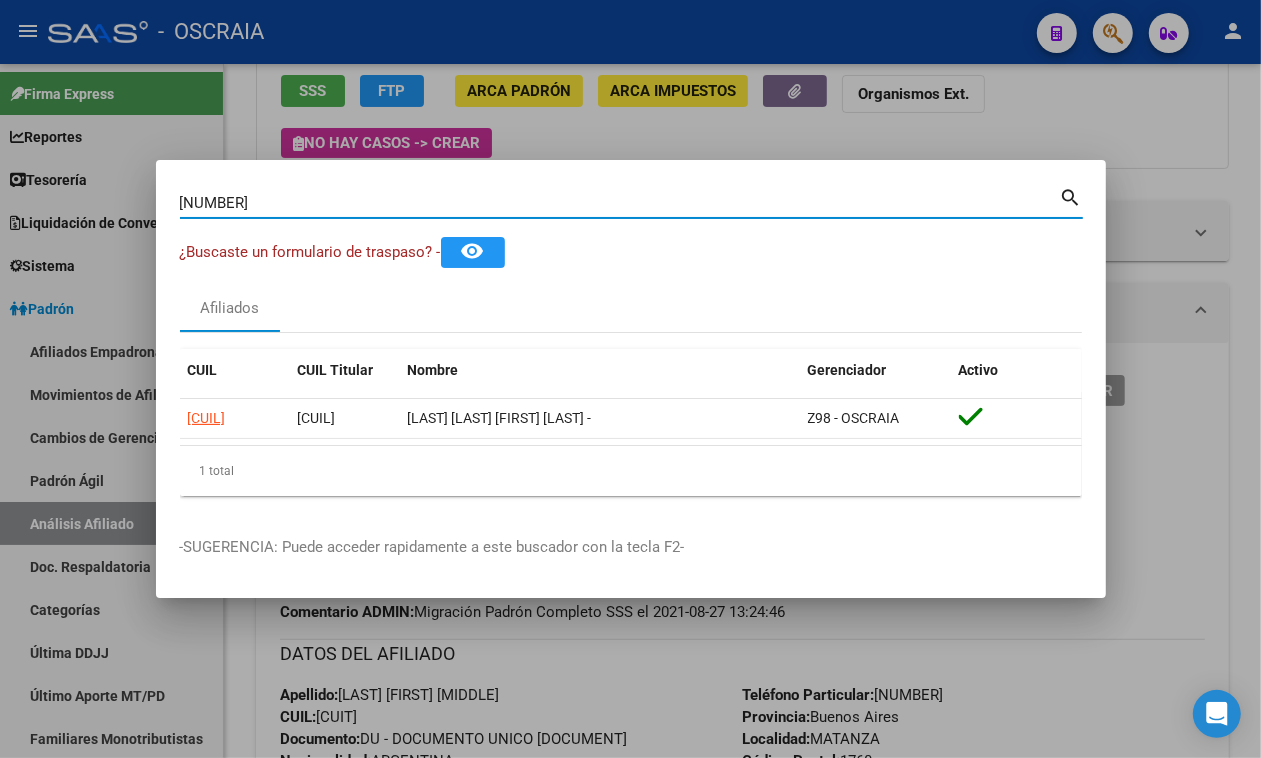 drag, startPoint x: 425, startPoint y: 202, endPoint x: 0, endPoint y: 238, distance: 426.52197 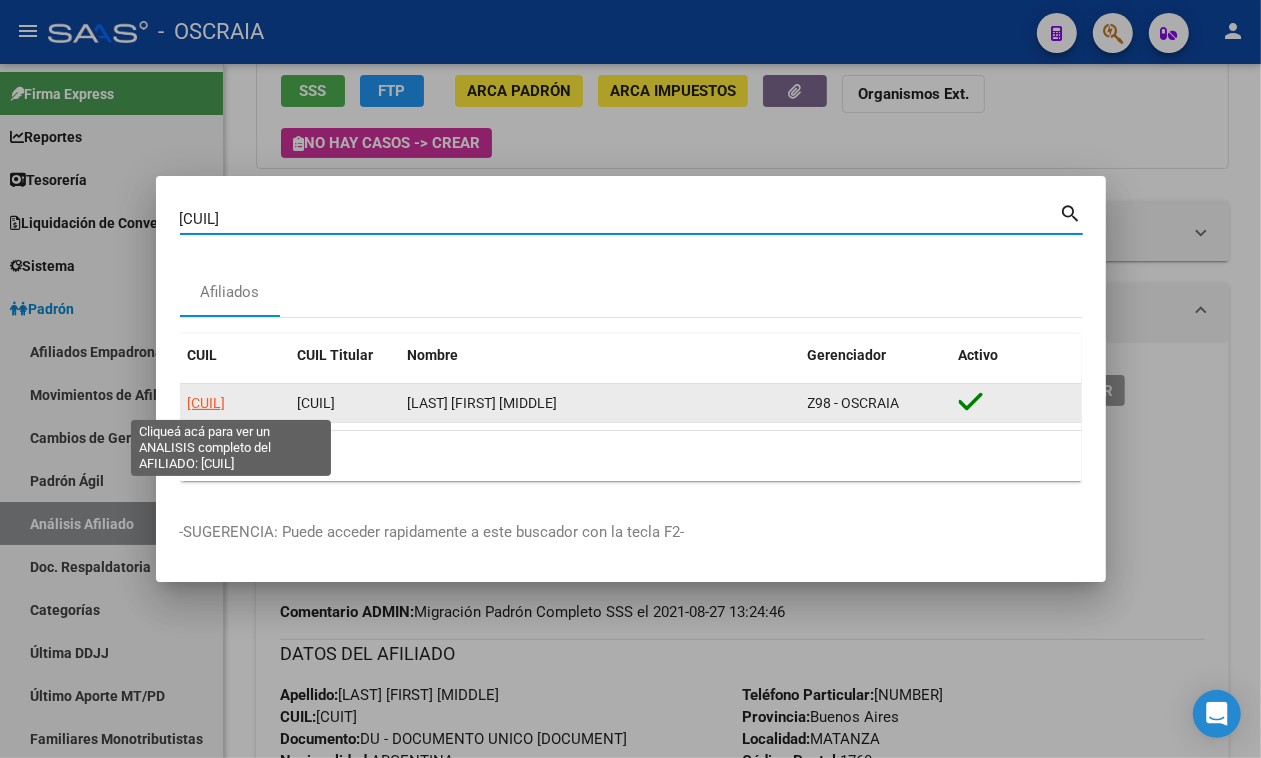 click on "[CUIL]" 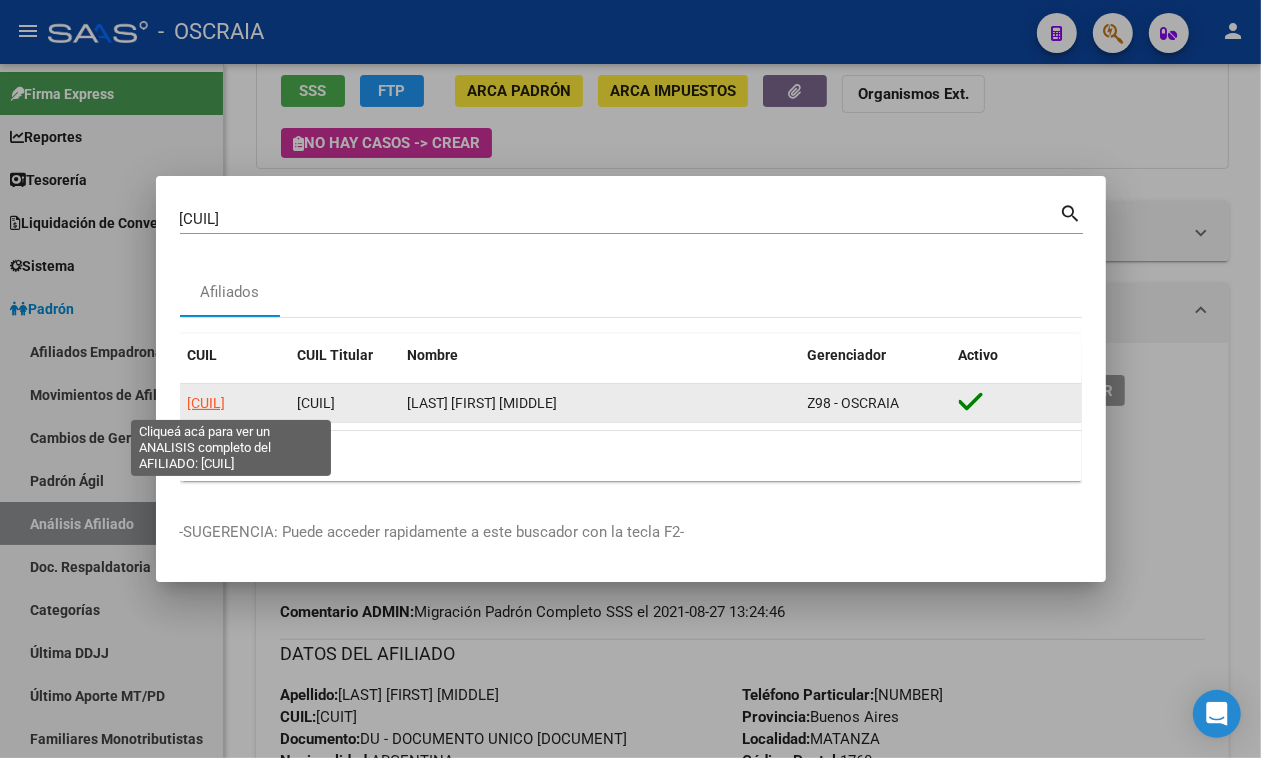 click on "[CUIL]" 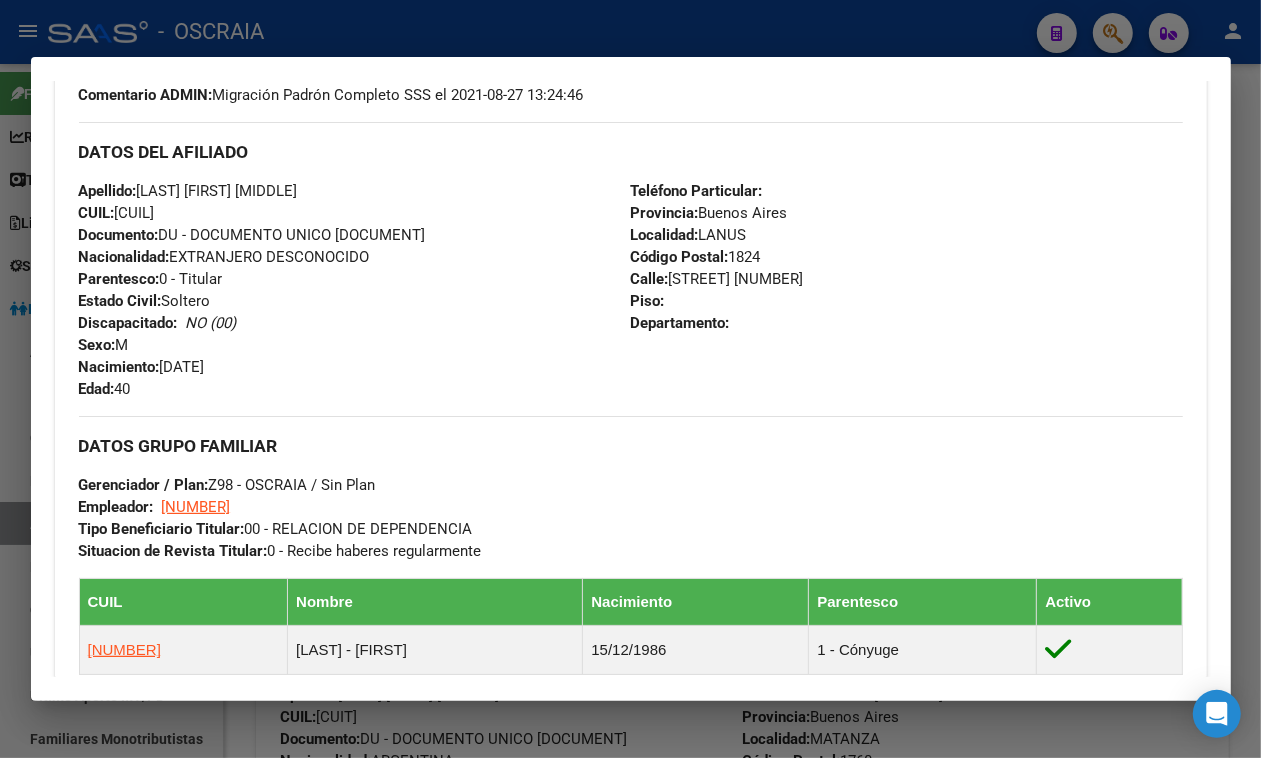 scroll, scrollTop: 625, scrollLeft: 0, axis: vertical 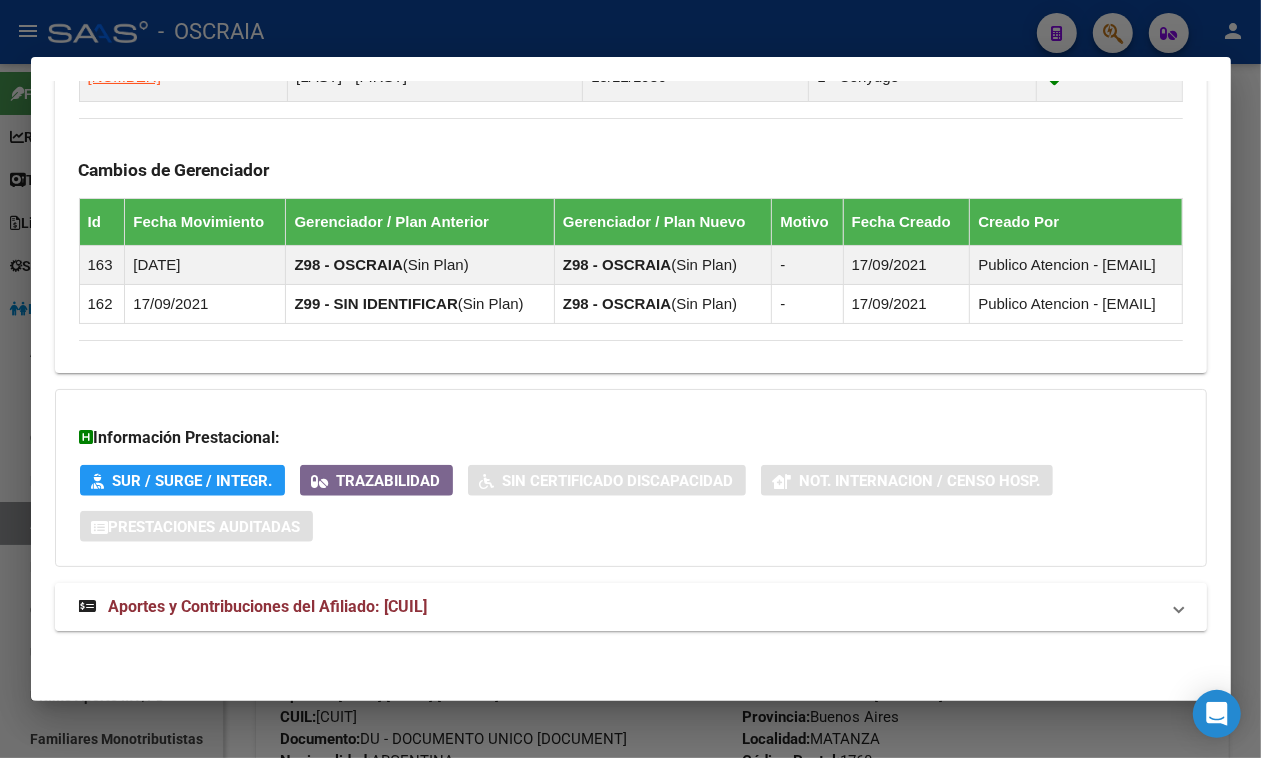 click on "Aportes y Contribuciones del Afiliado: [CUIL]" at bounding box center (631, 607) 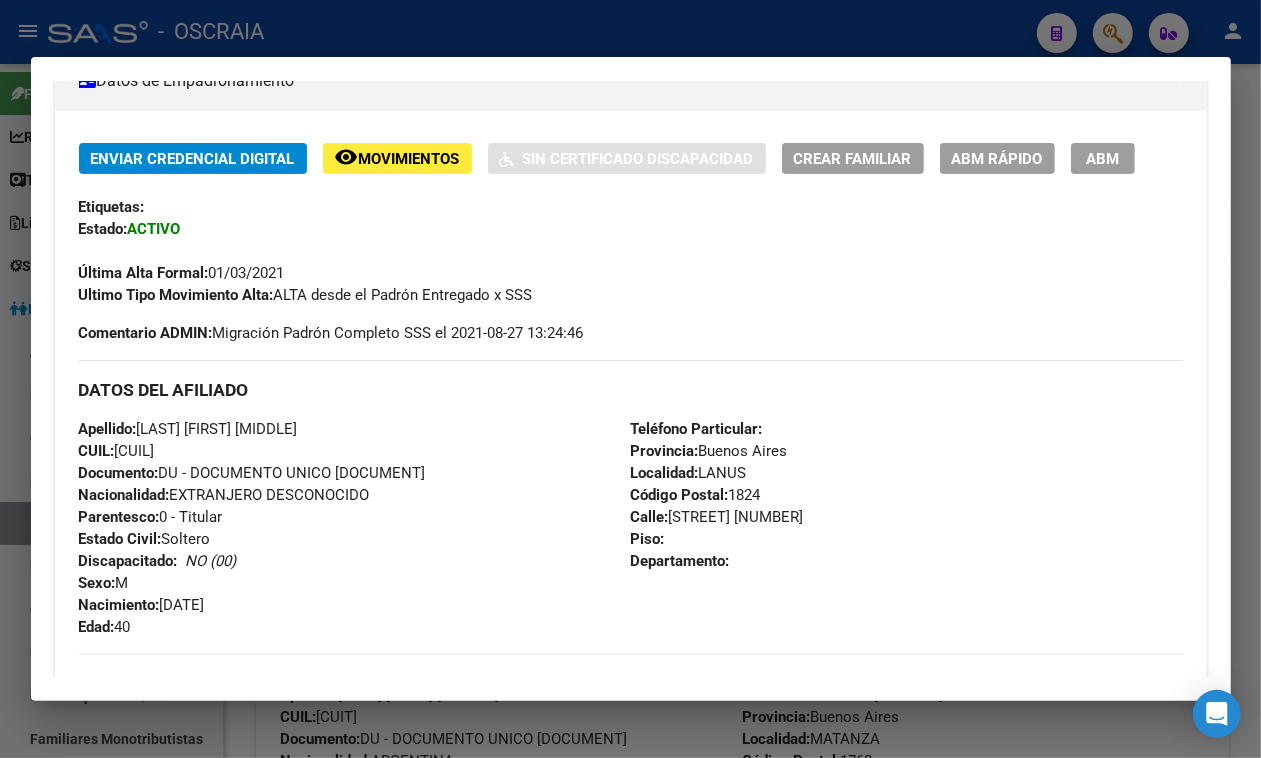 scroll, scrollTop: 0, scrollLeft: 0, axis: both 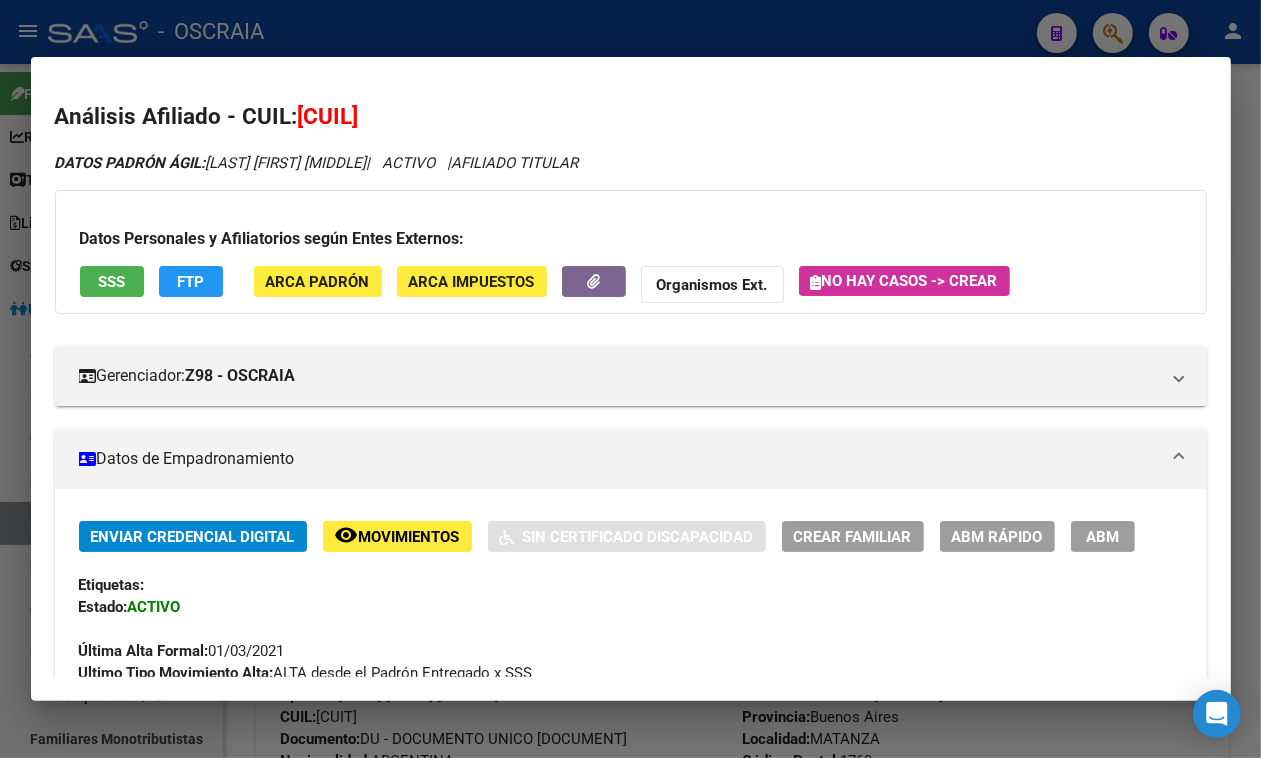 click on "[CUIL]" at bounding box center [328, 116] 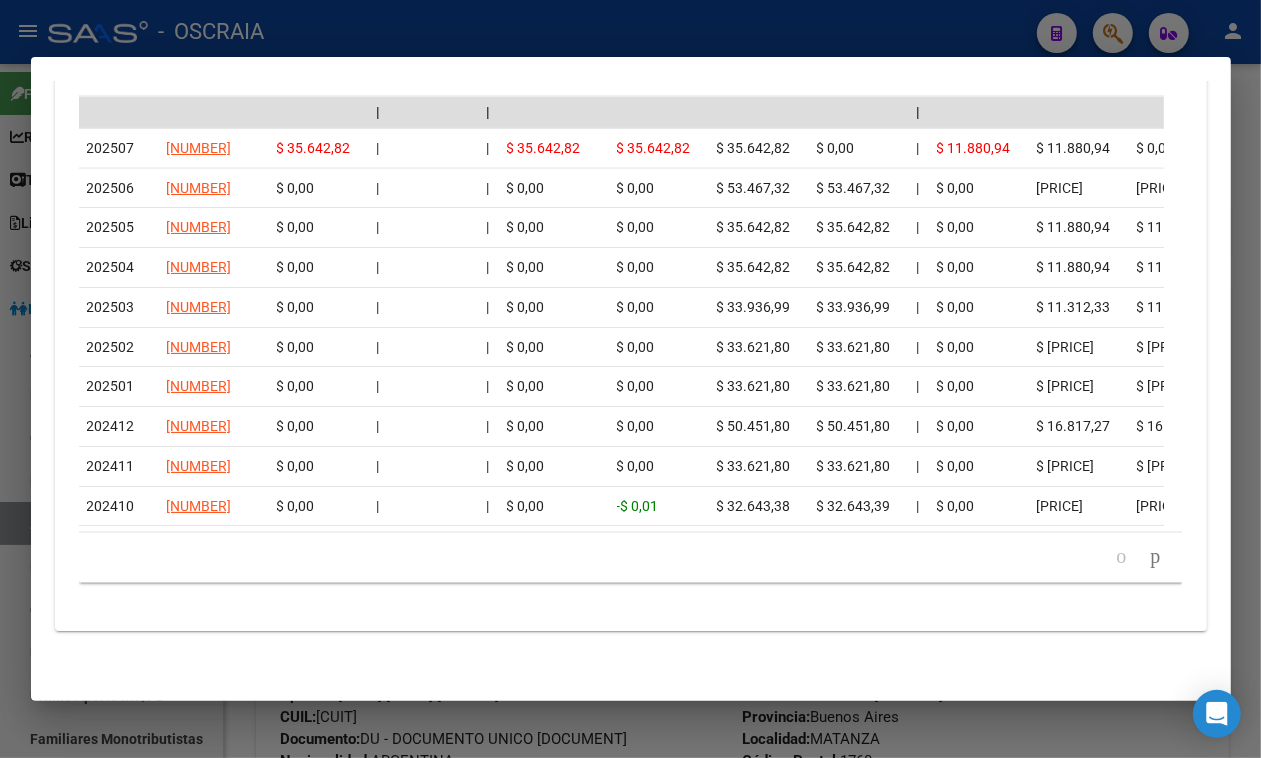 scroll, scrollTop: 2306, scrollLeft: 0, axis: vertical 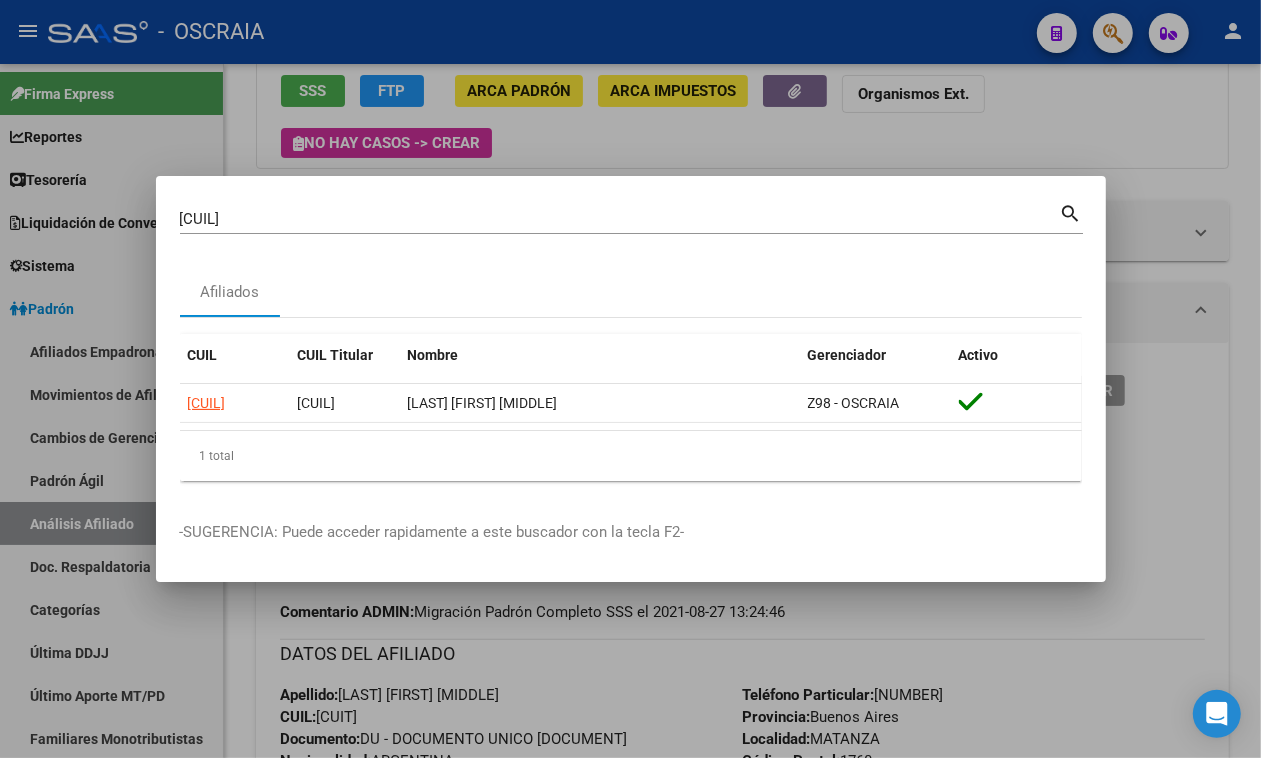click on "[CUIL]" at bounding box center (620, 219) 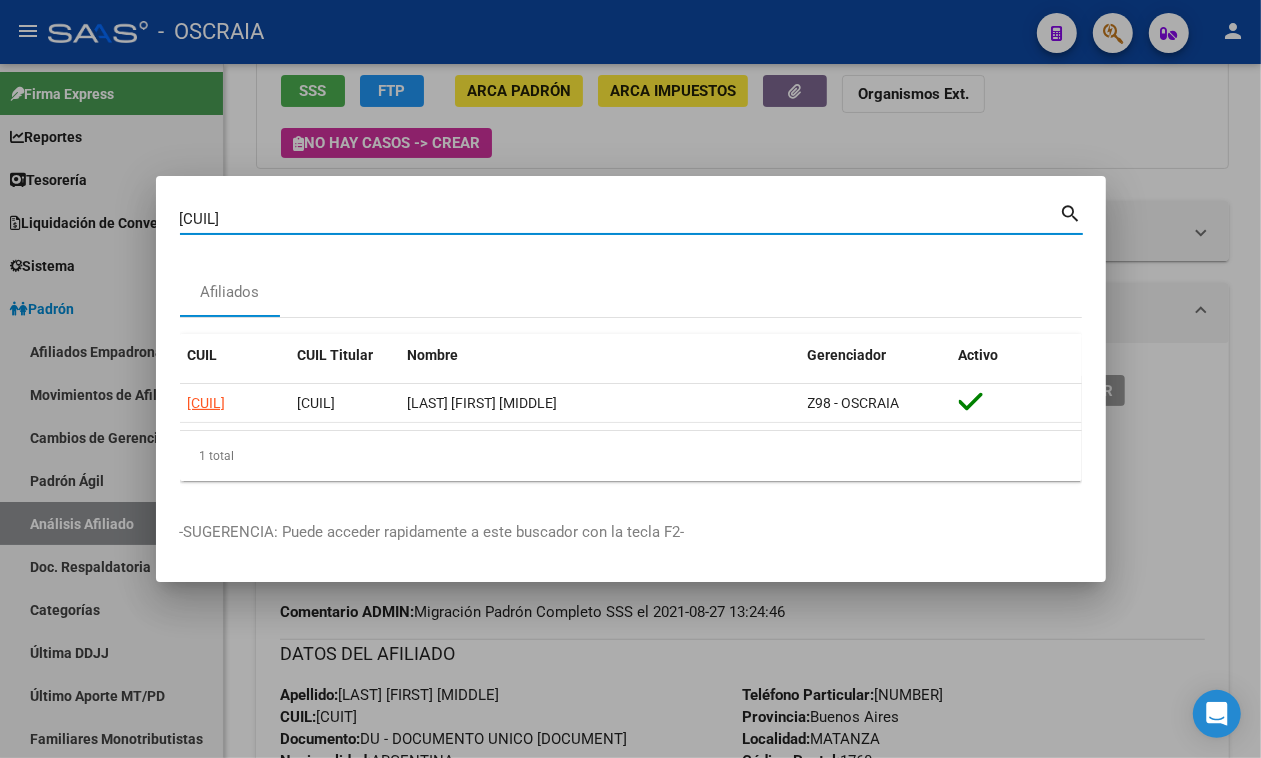paste on "-[DOCUMENT]-" 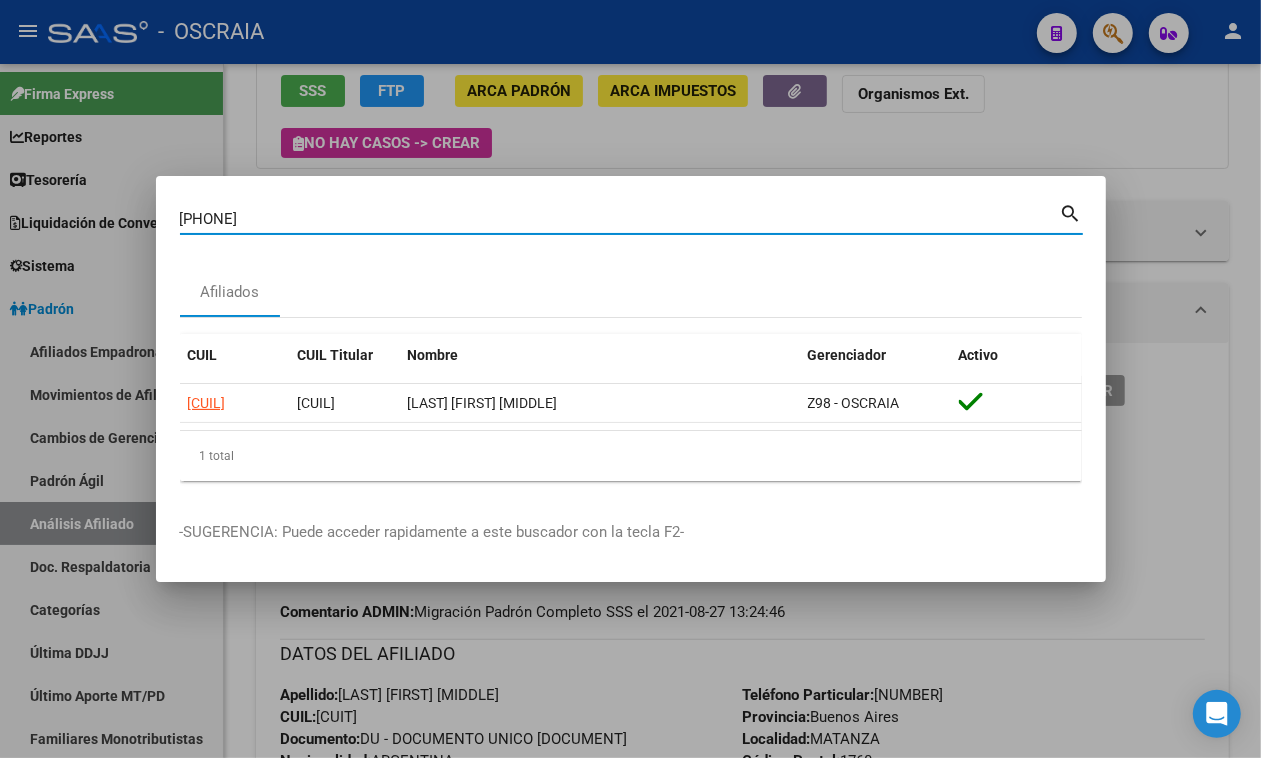type on "[NUMBER]" 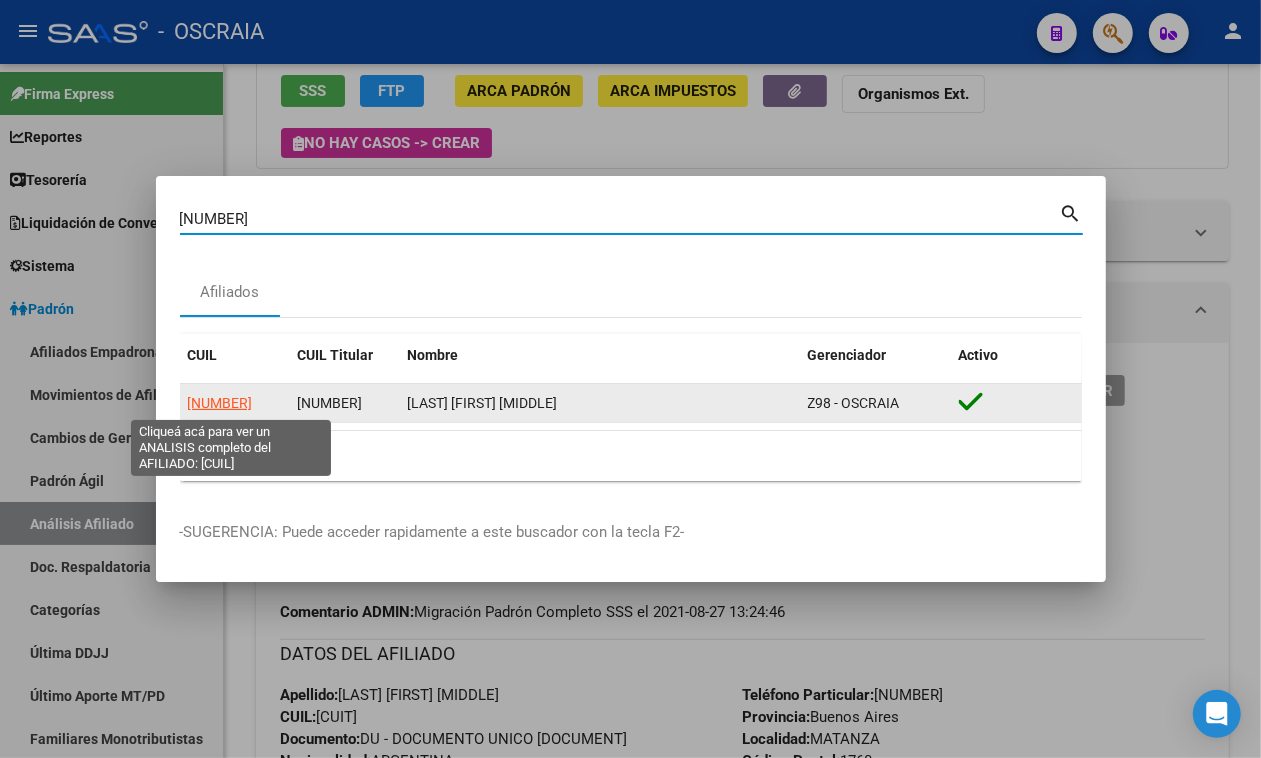 click on "[NUMBER]" 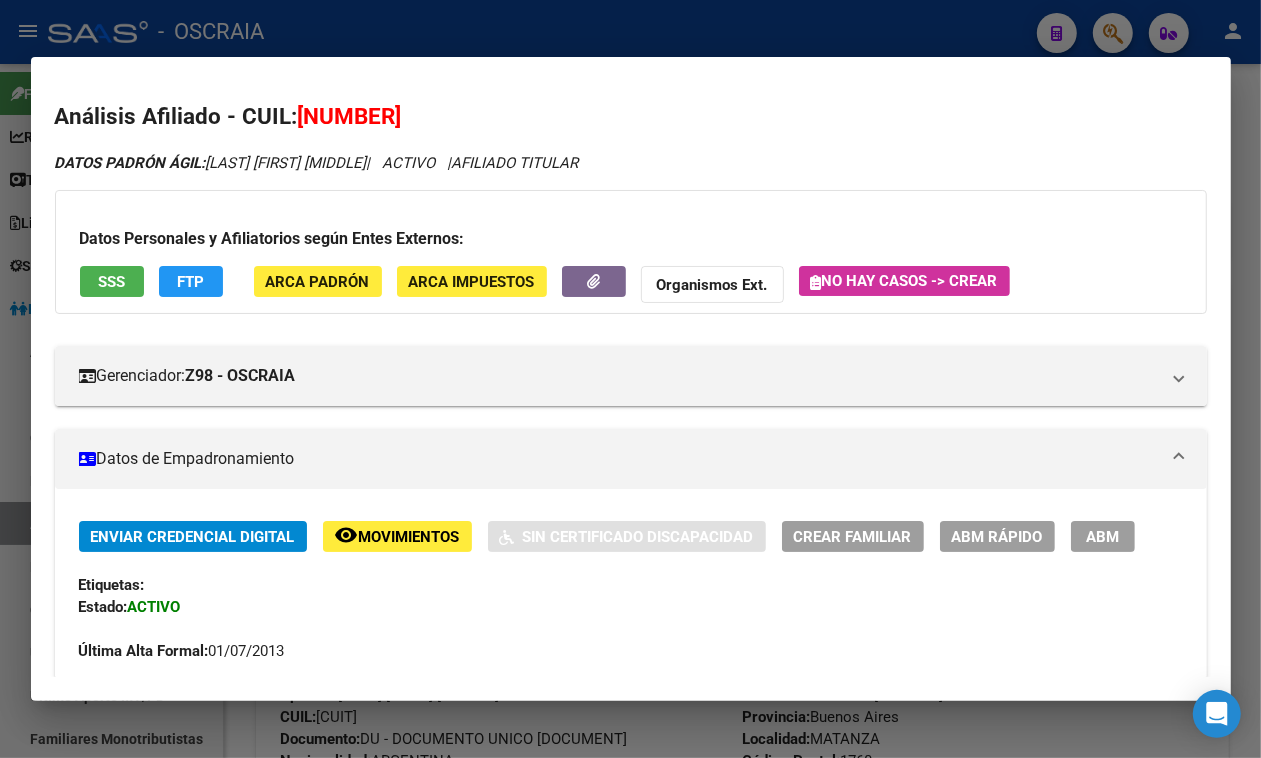 click on "[NUMBER]" at bounding box center (350, 116) 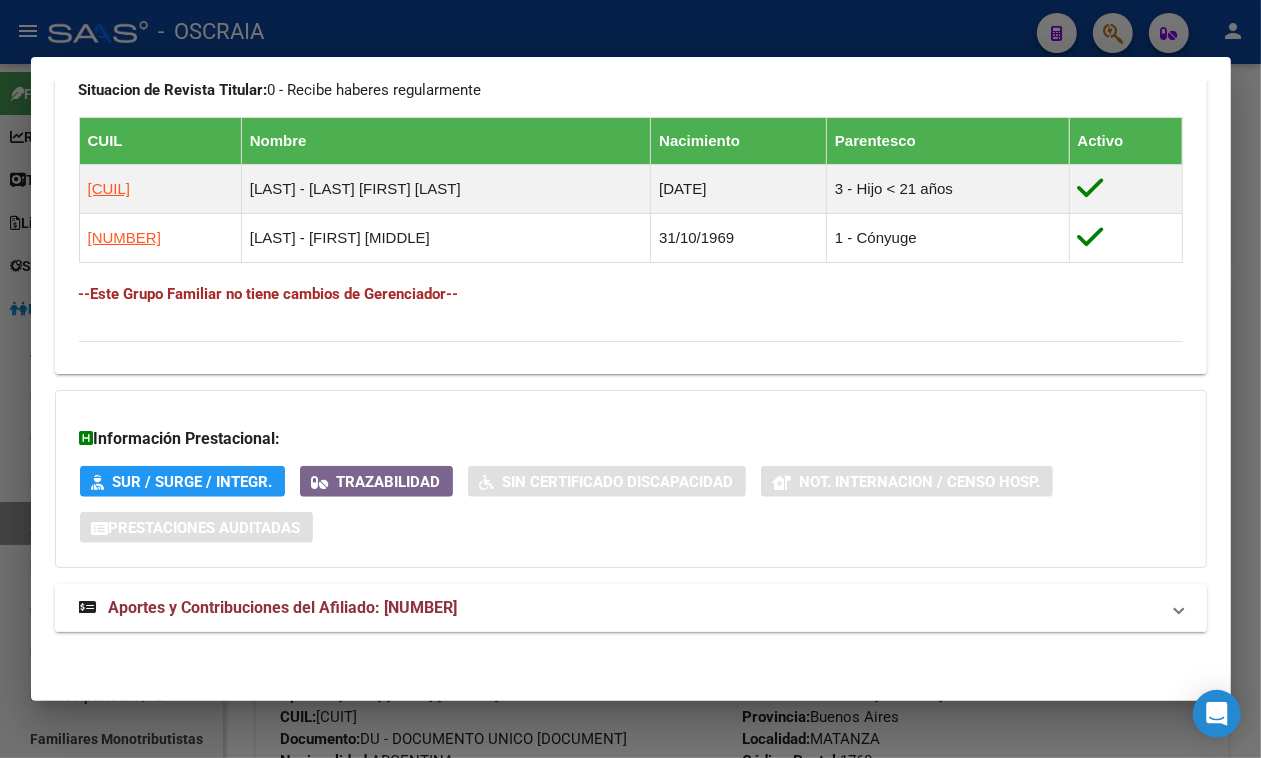 click on "Aportes y Contribuciones del Afiliado: [NUMBER]" at bounding box center [631, 608] 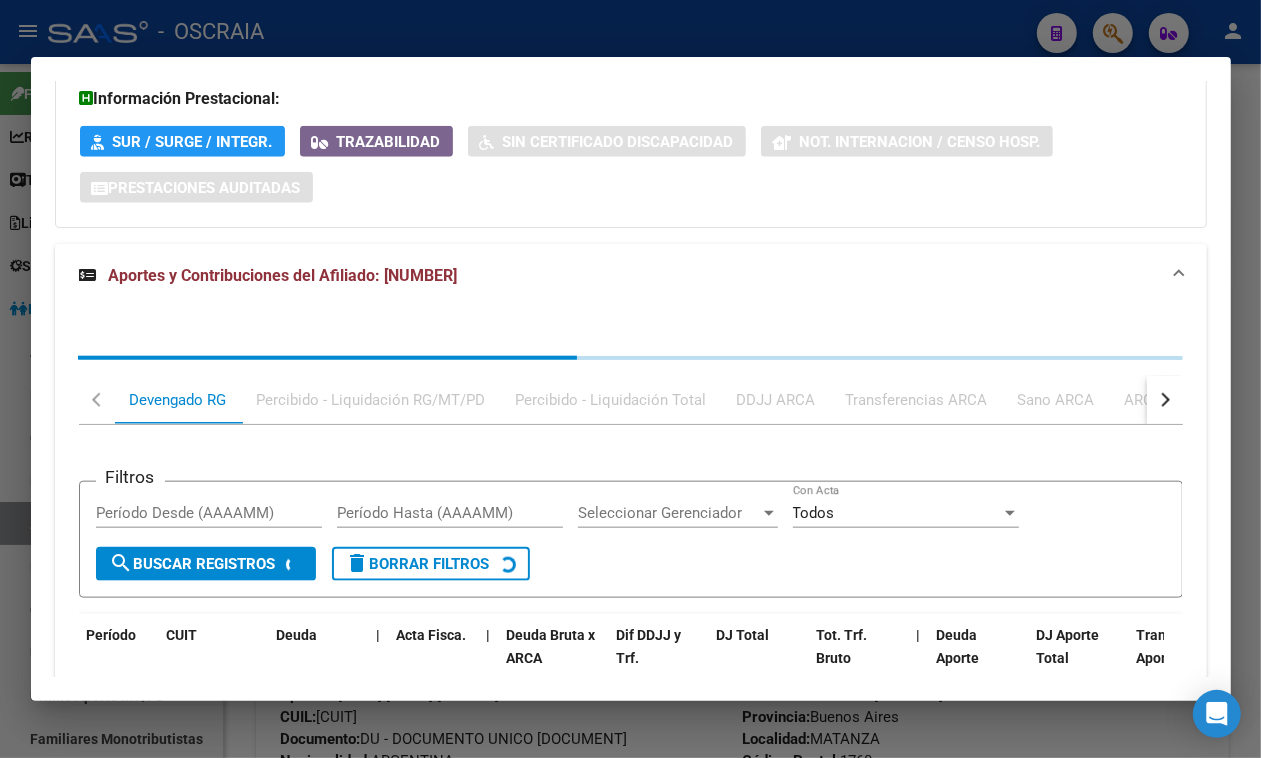 scroll, scrollTop: 1630, scrollLeft: 0, axis: vertical 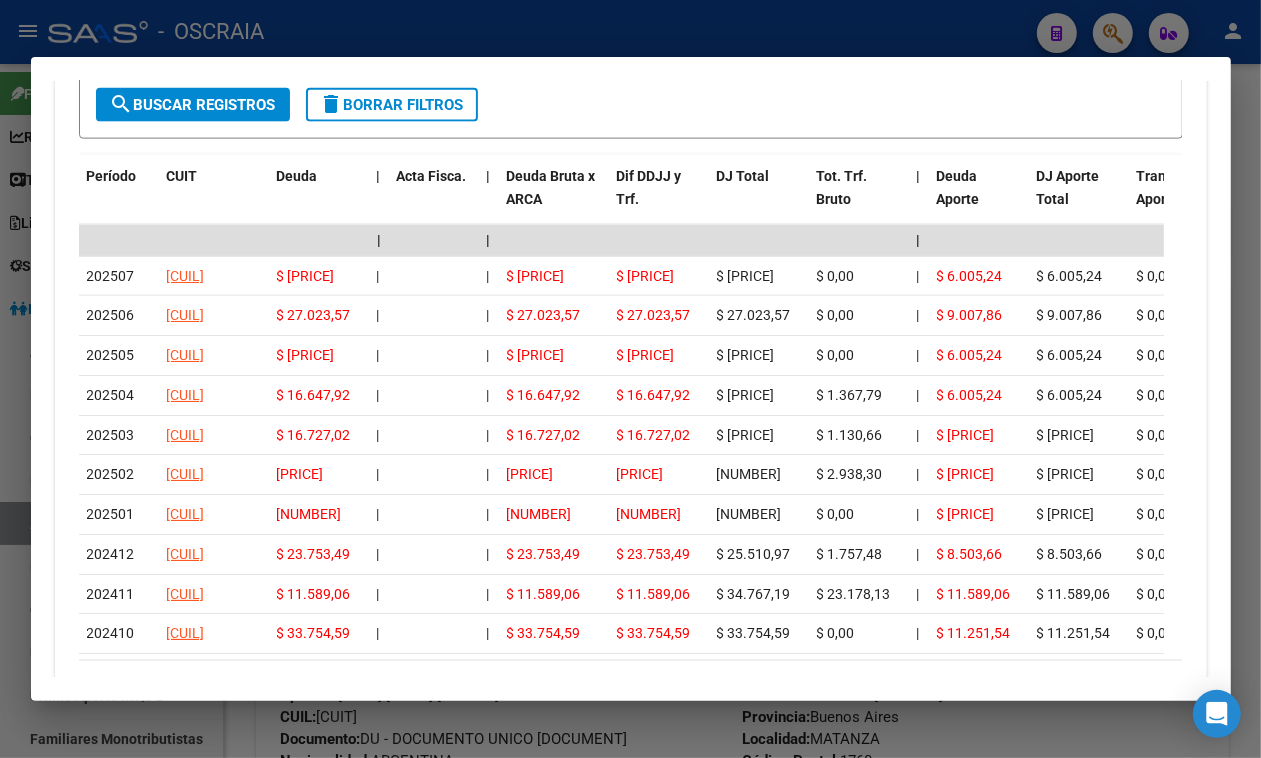 click on "Filtros Período Desde (AAAAMM) Período Hasta (AAAAMM) Seleccionar Gerenciador Seleccionar Gerenciador Todos Con Acta search  Buscar Registros  delete  Borrar Filtros" at bounding box center [631, 80] 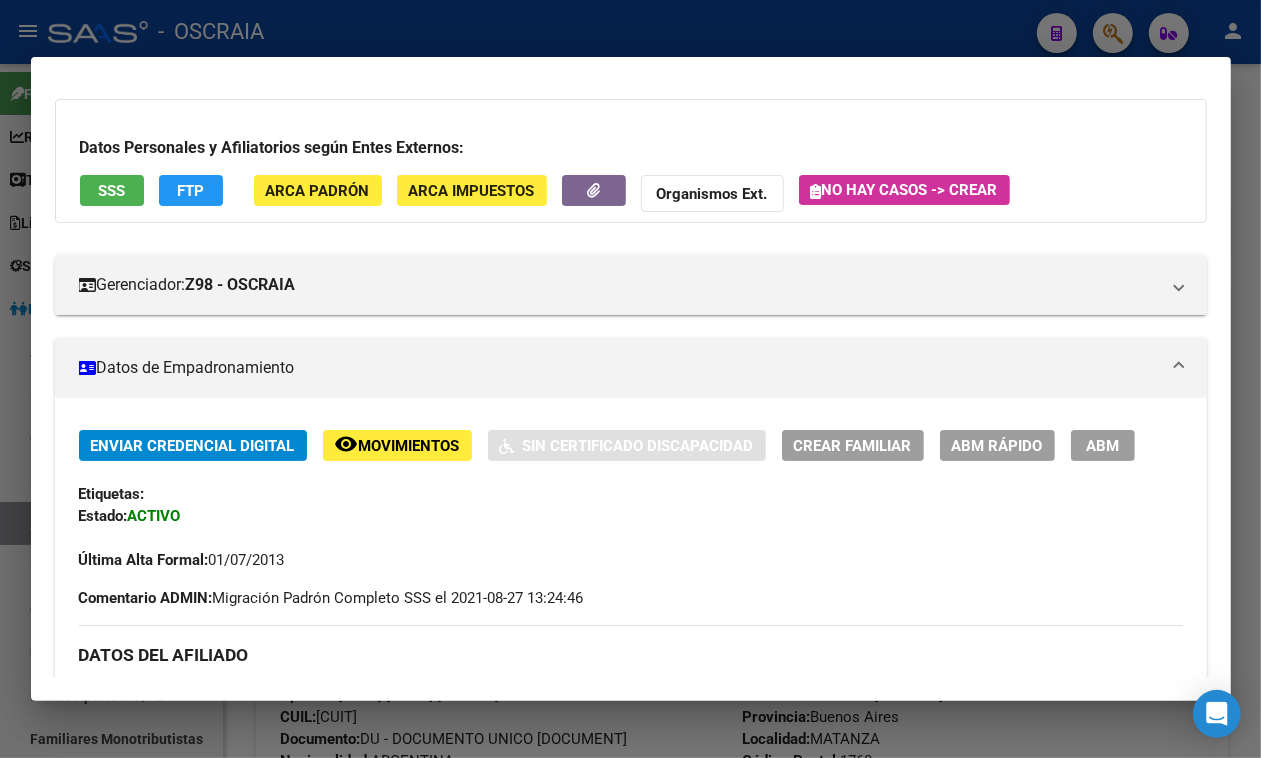scroll, scrollTop: 0, scrollLeft: 0, axis: both 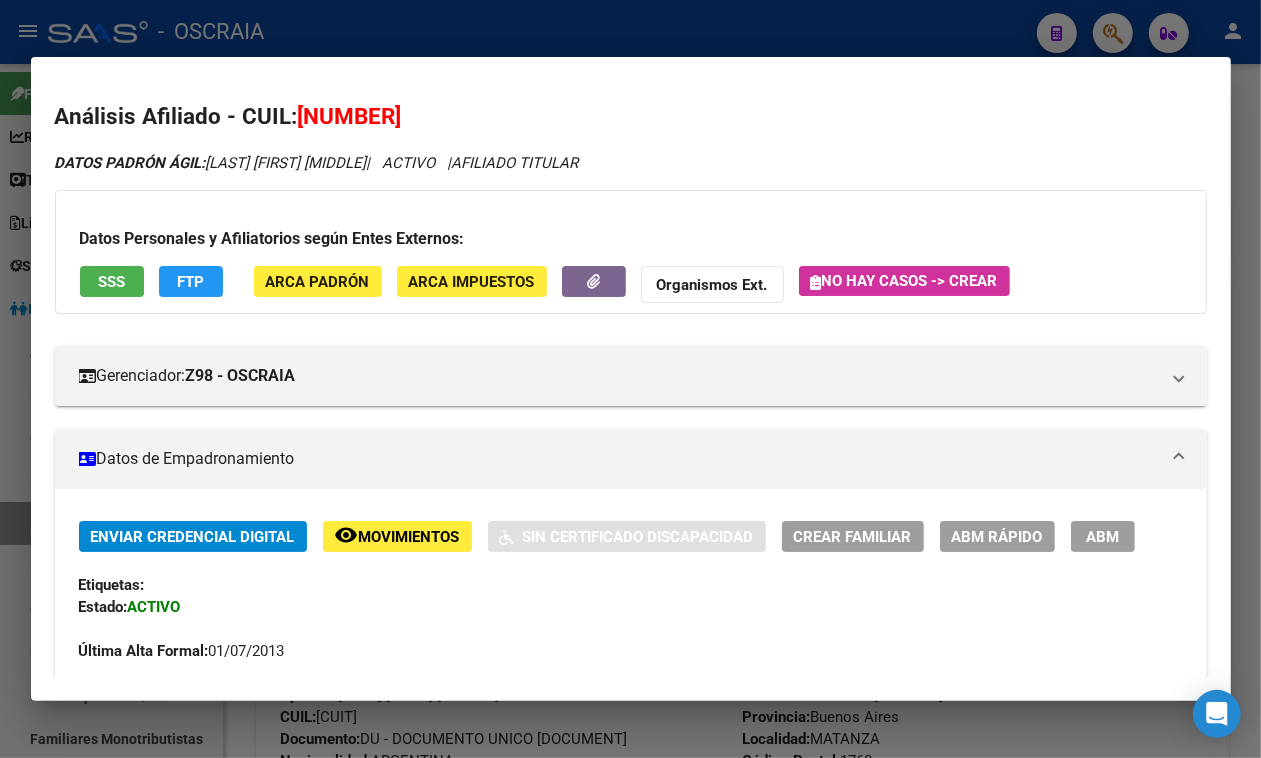click on "Análisis Afiliado - CUIL:  [CUIL]" at bounding box center [631, 117] 